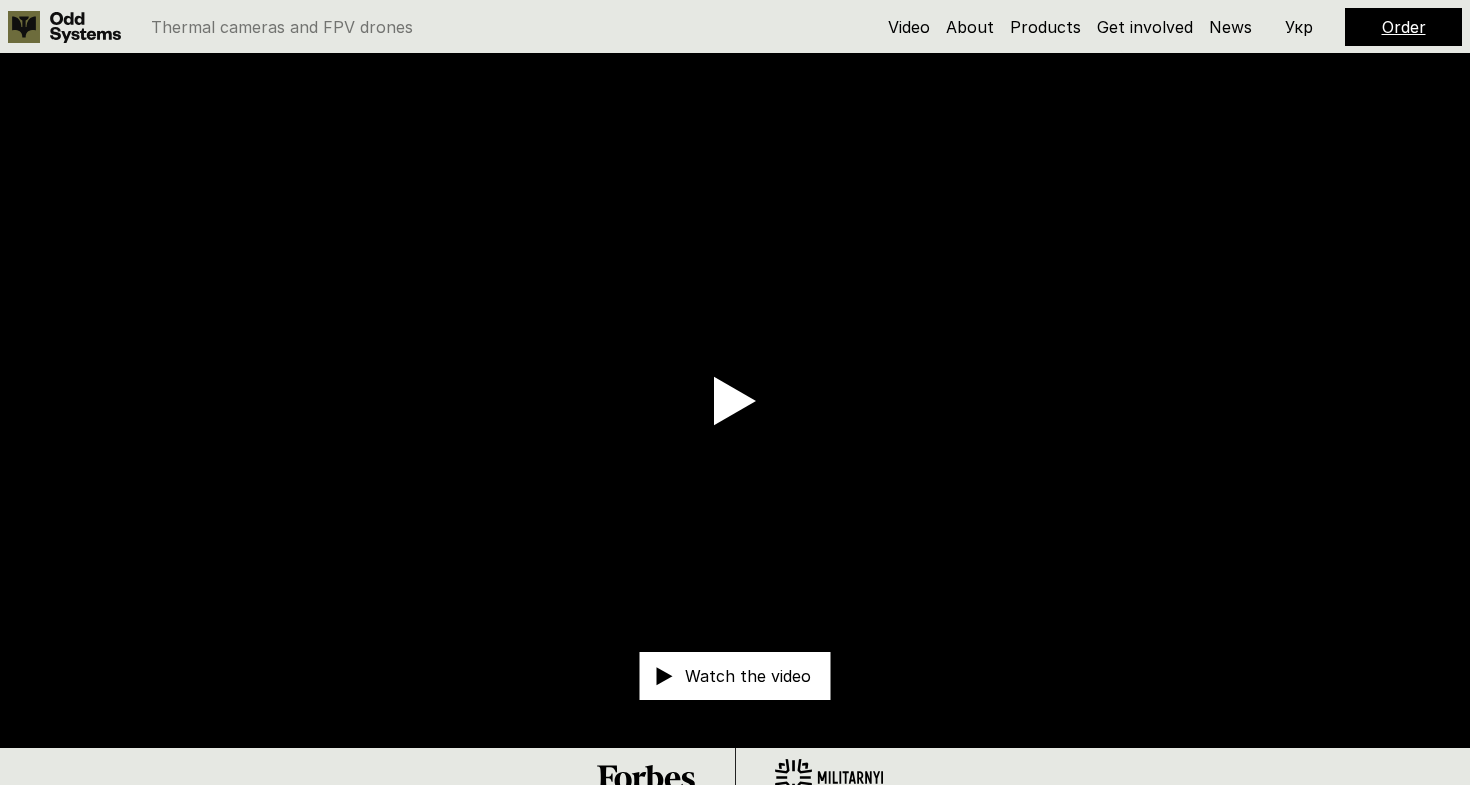 scroll, scrollTop: 0, scrollLeft: 0, axis: both 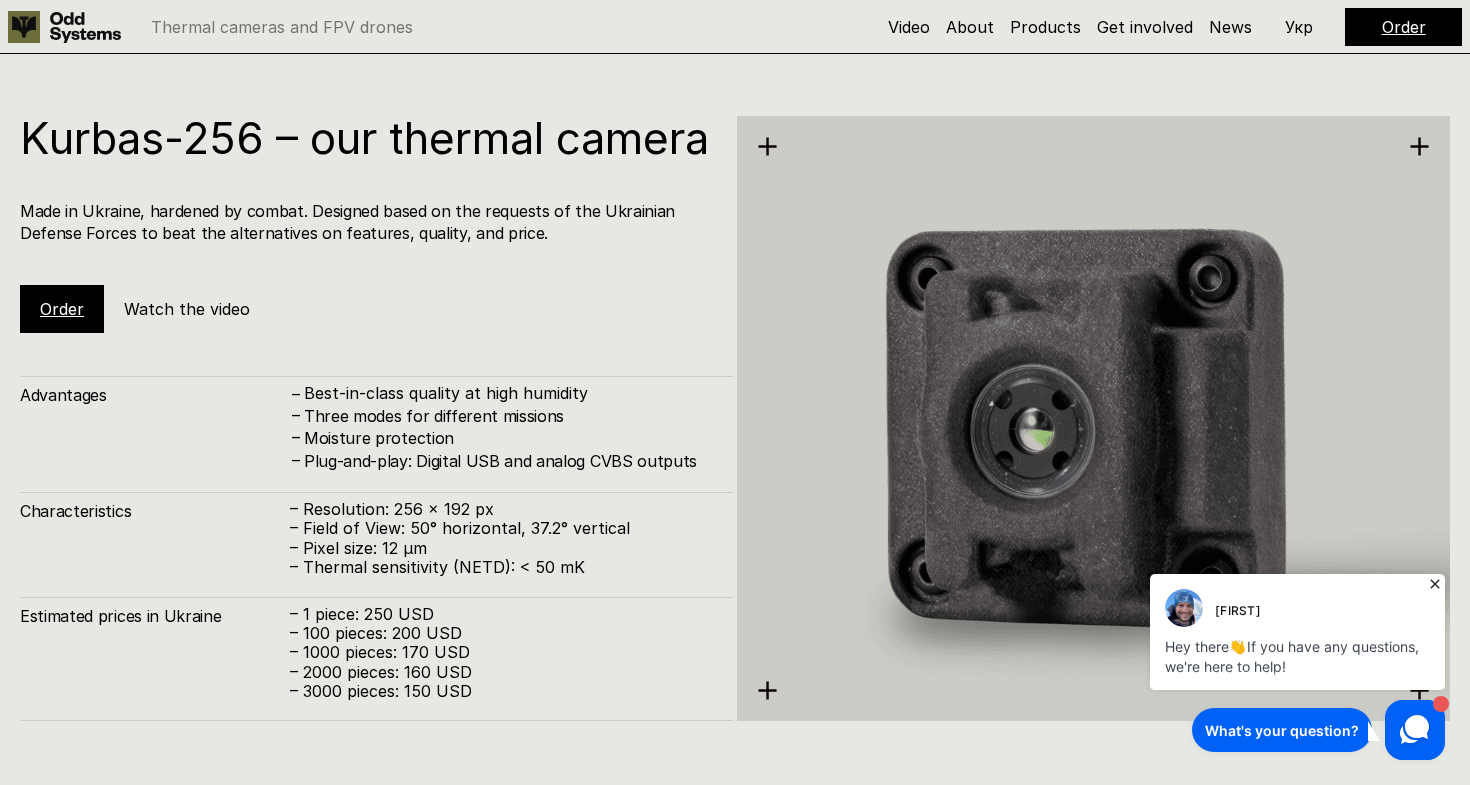 click on "What's your question?" at bounding box center [1282, 730] 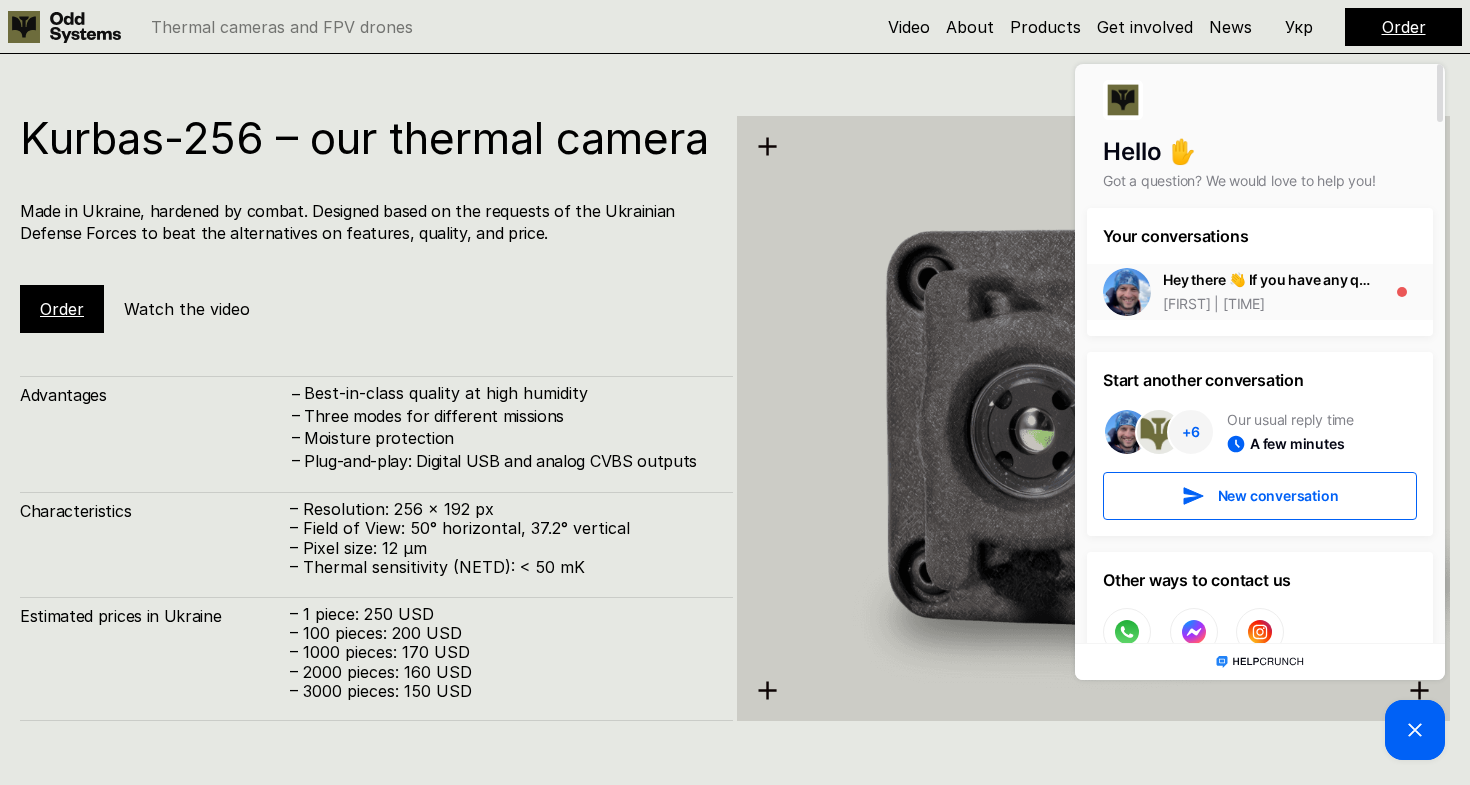 click on "Hey there 👋 If you have any questions, we're here to help!" at bounding box center [1269, 280] 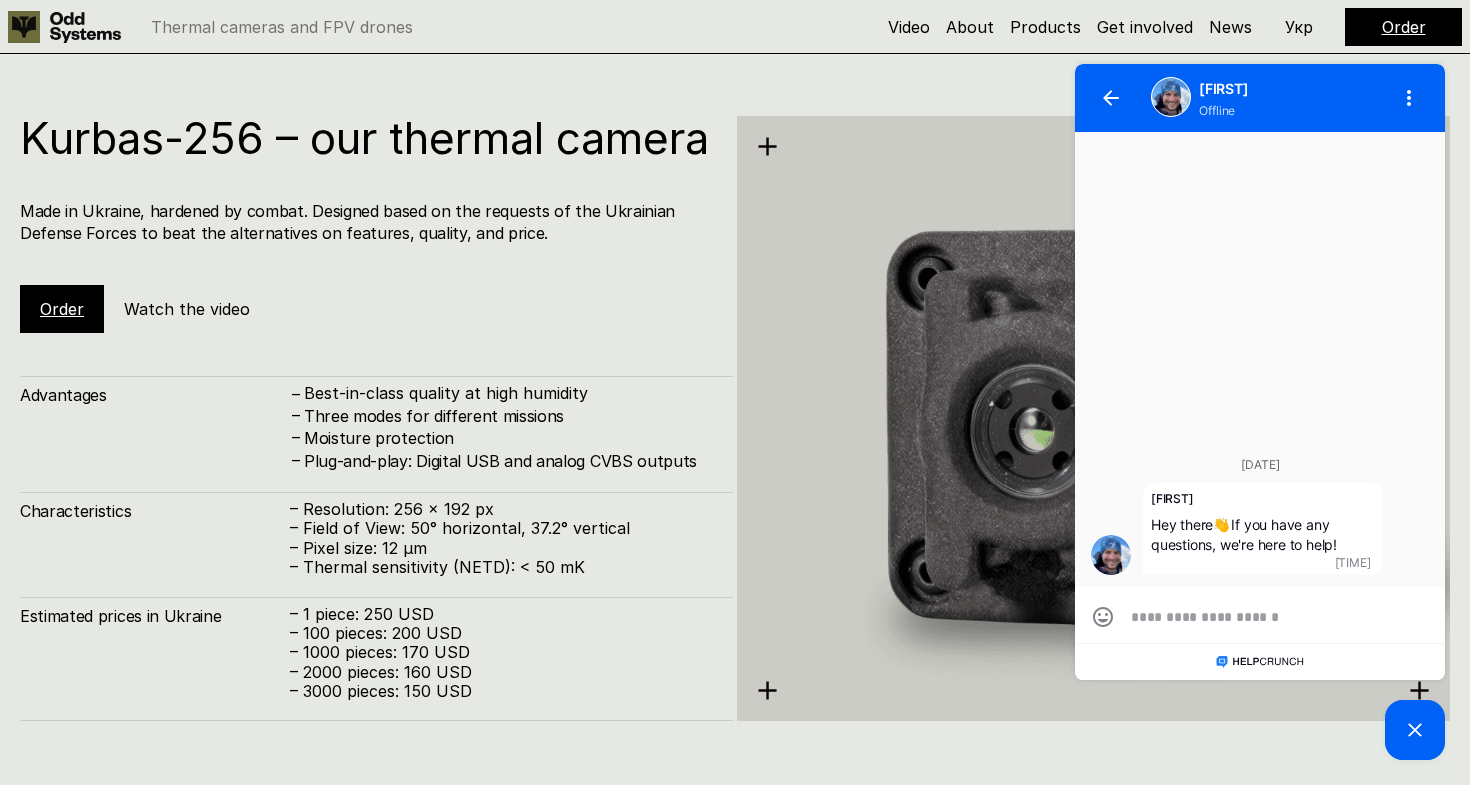 type on "*" 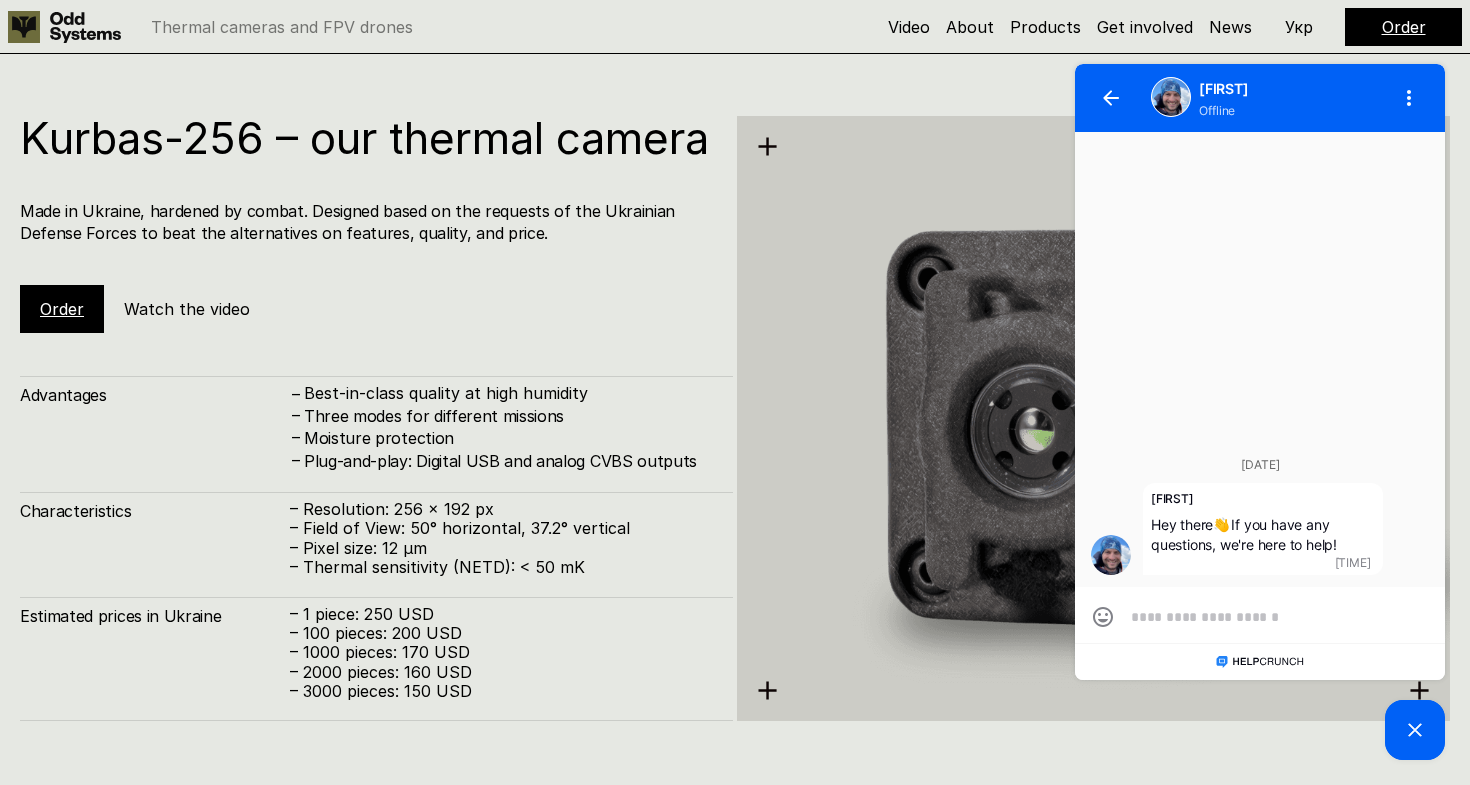 type on "*" 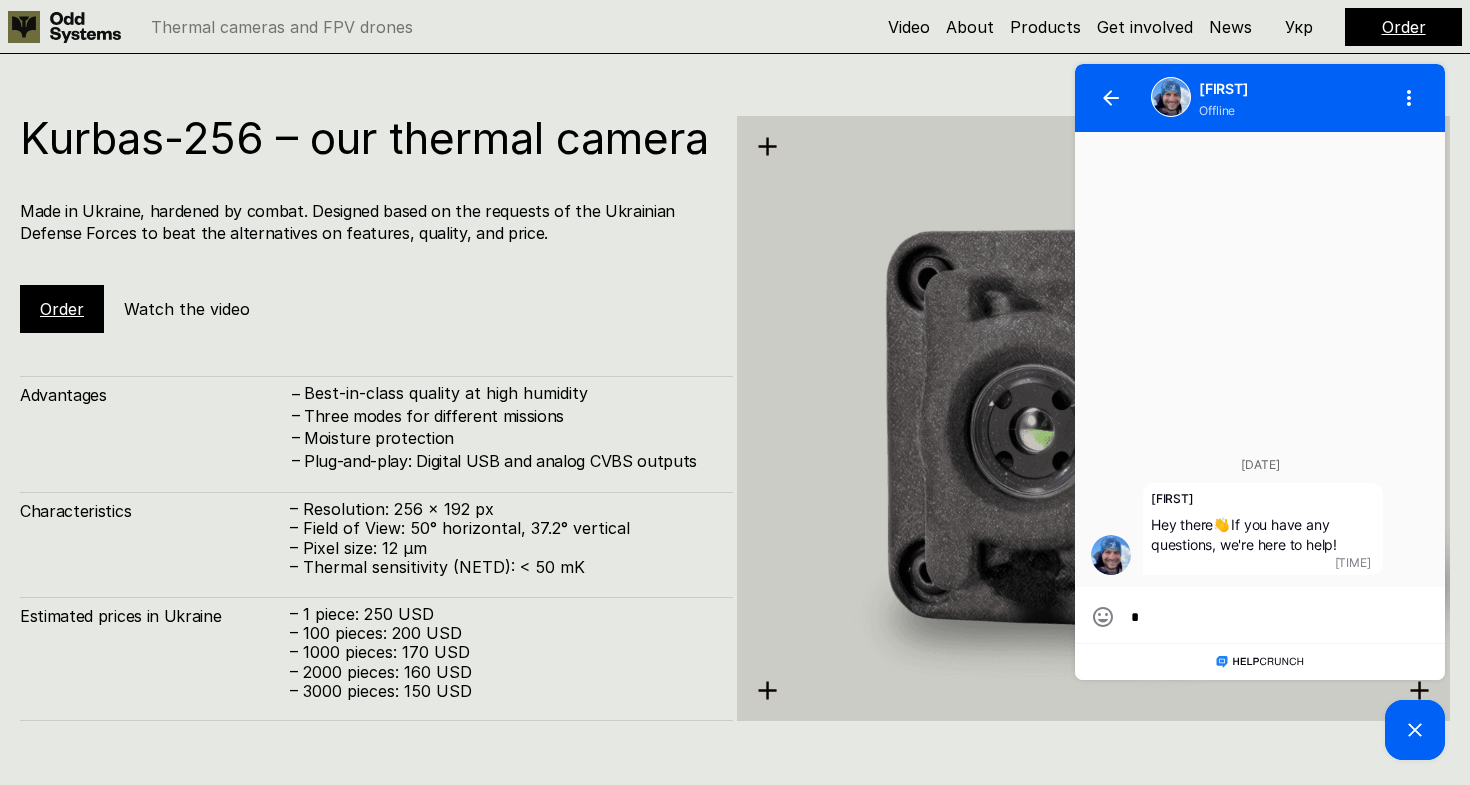 type on "**" 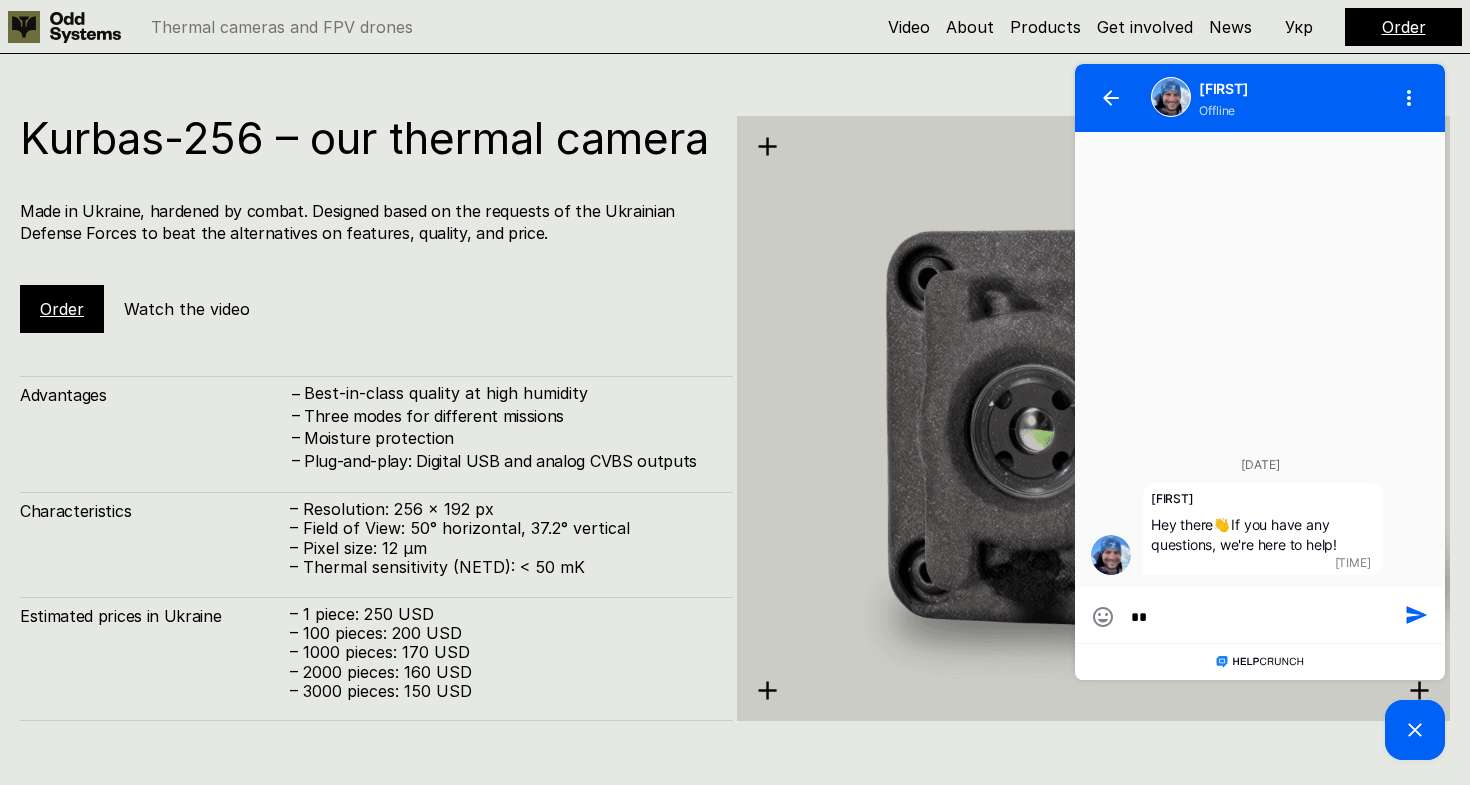 type on "***" 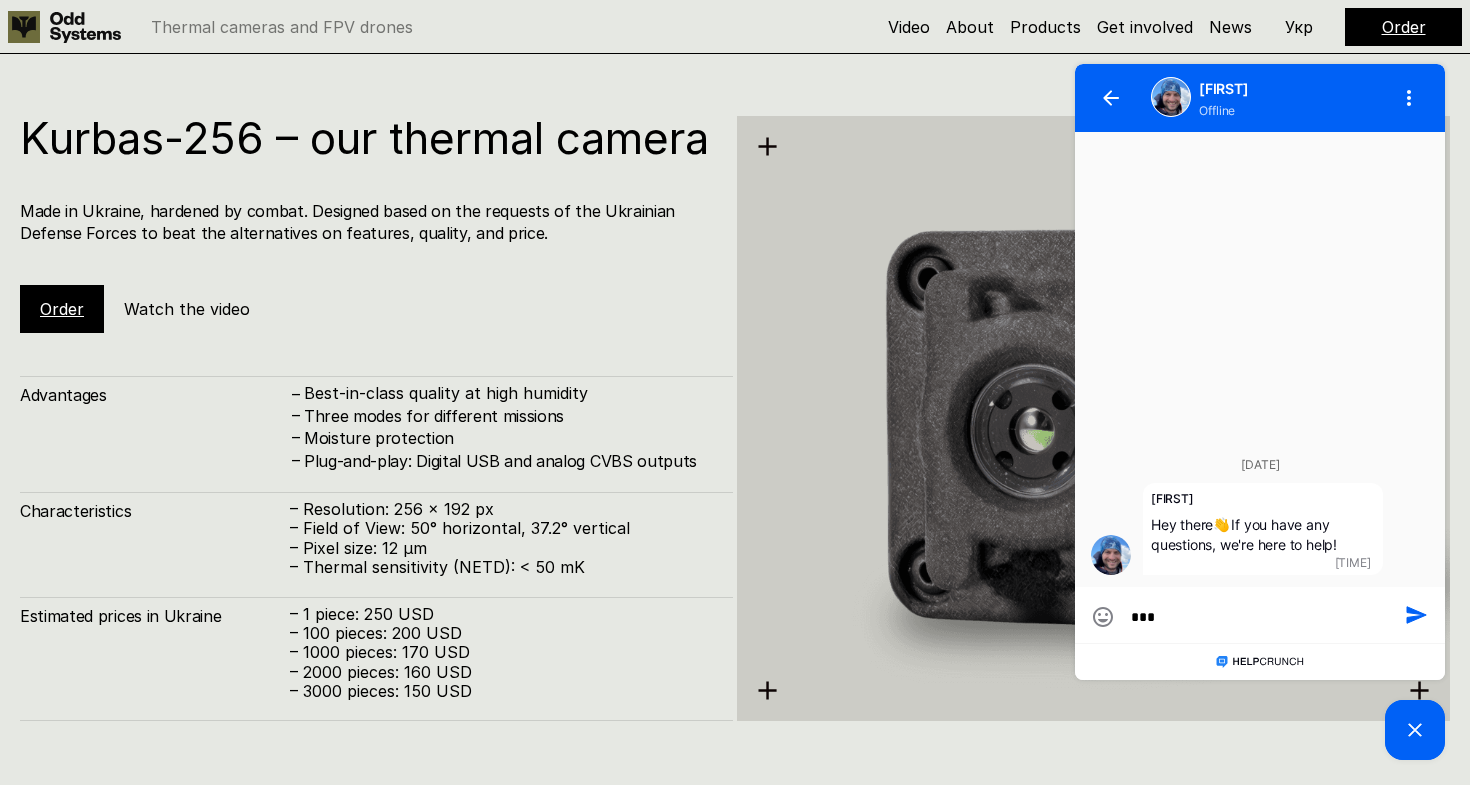 type on "***" 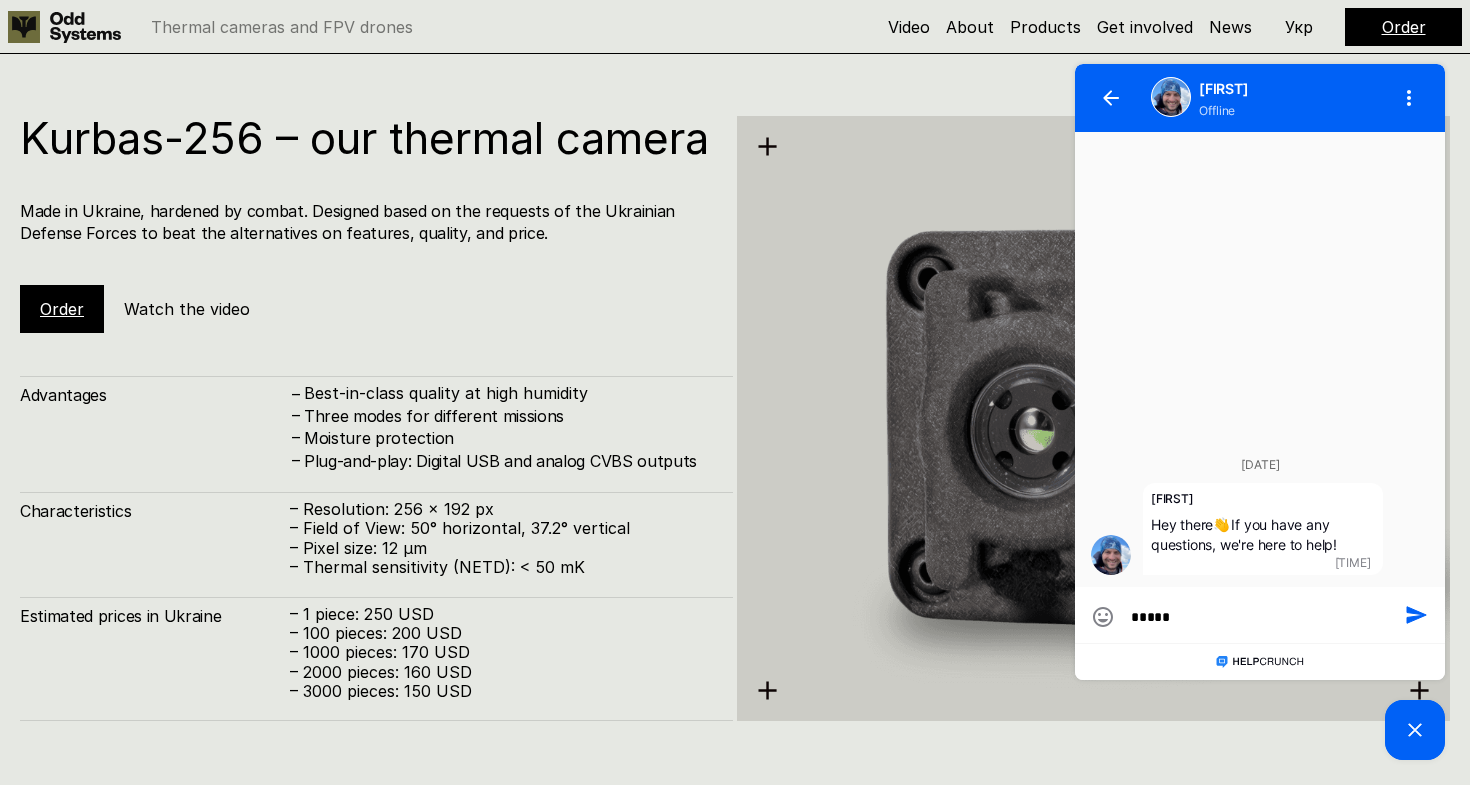 type on "******" 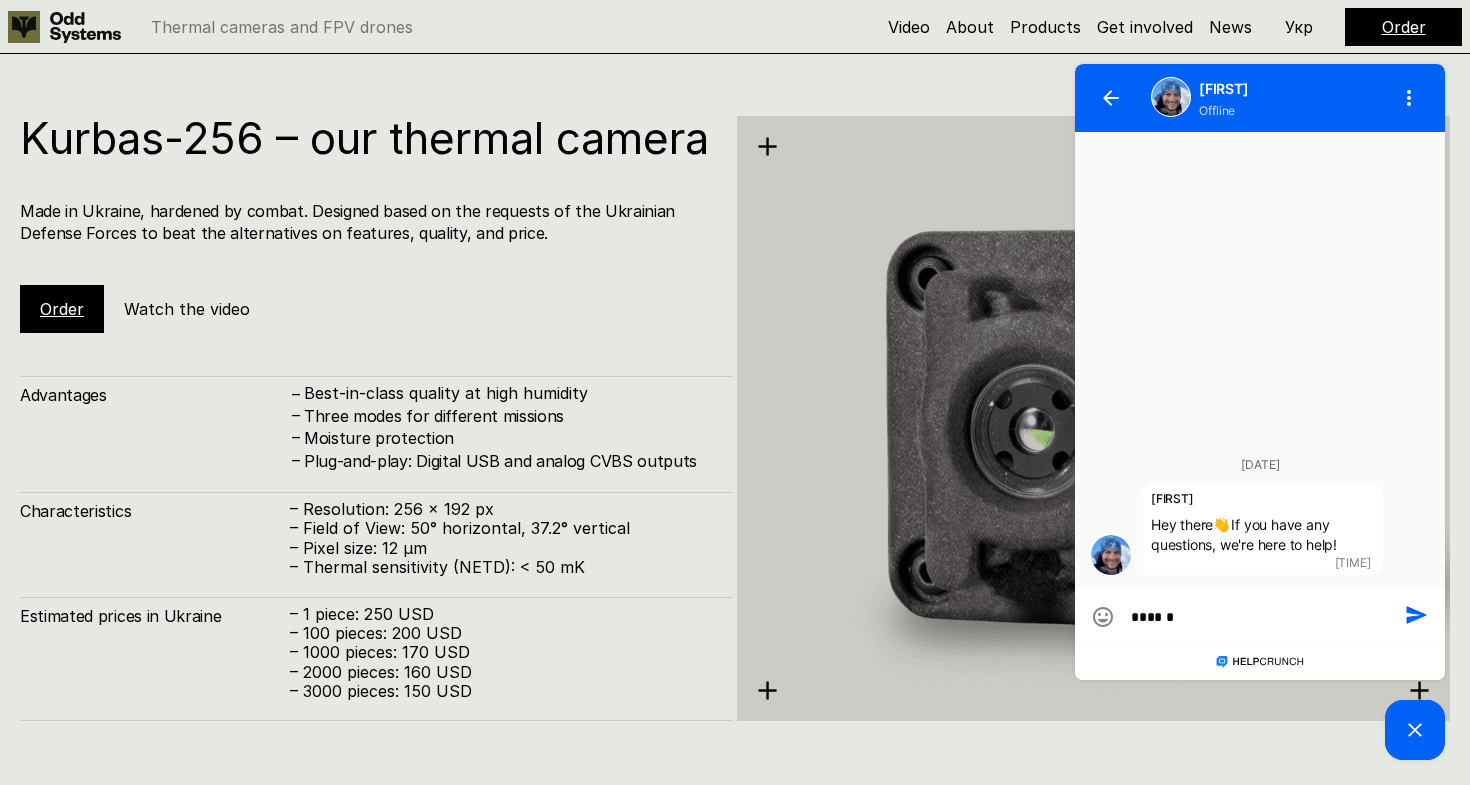 type on "******" 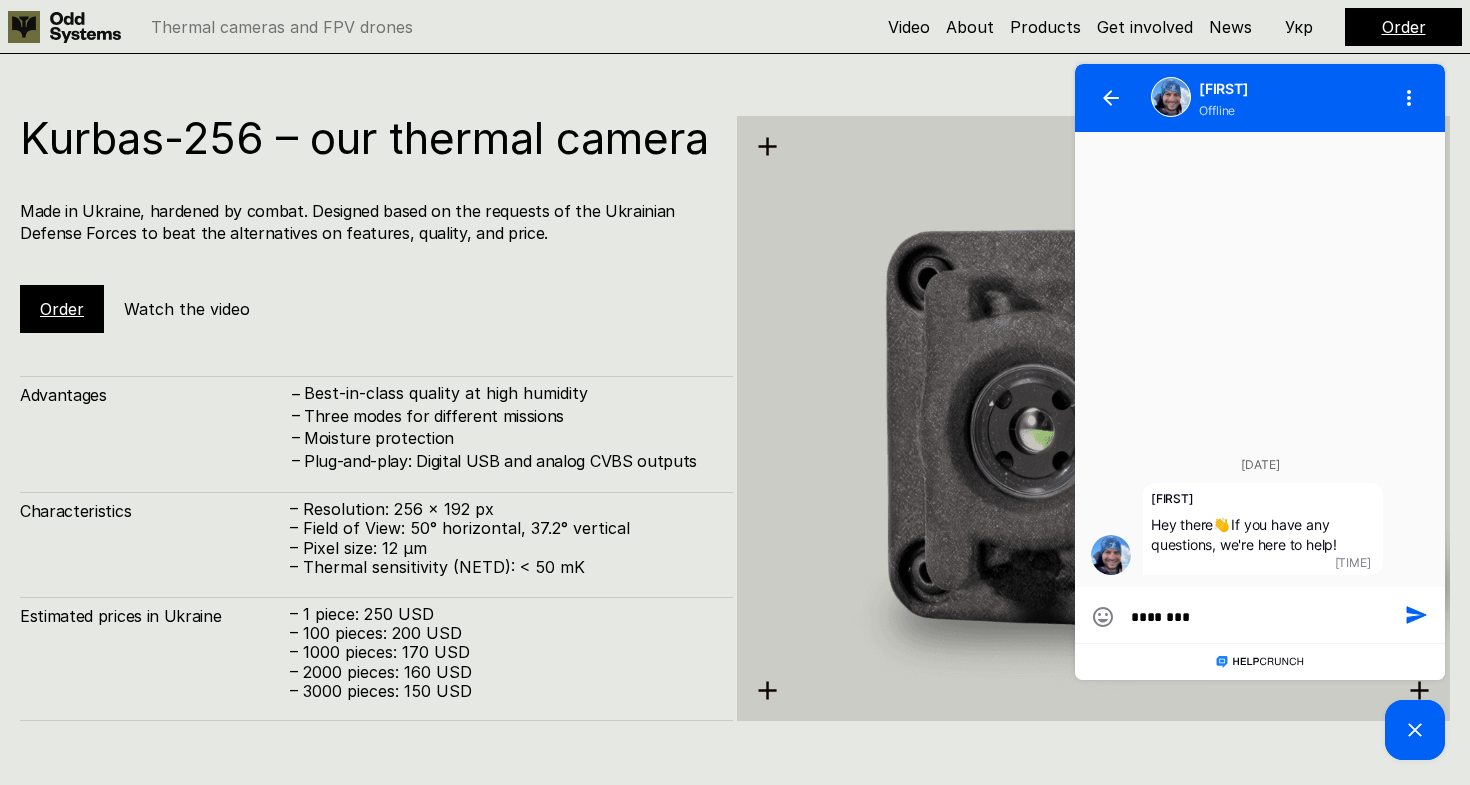 type on "*********" 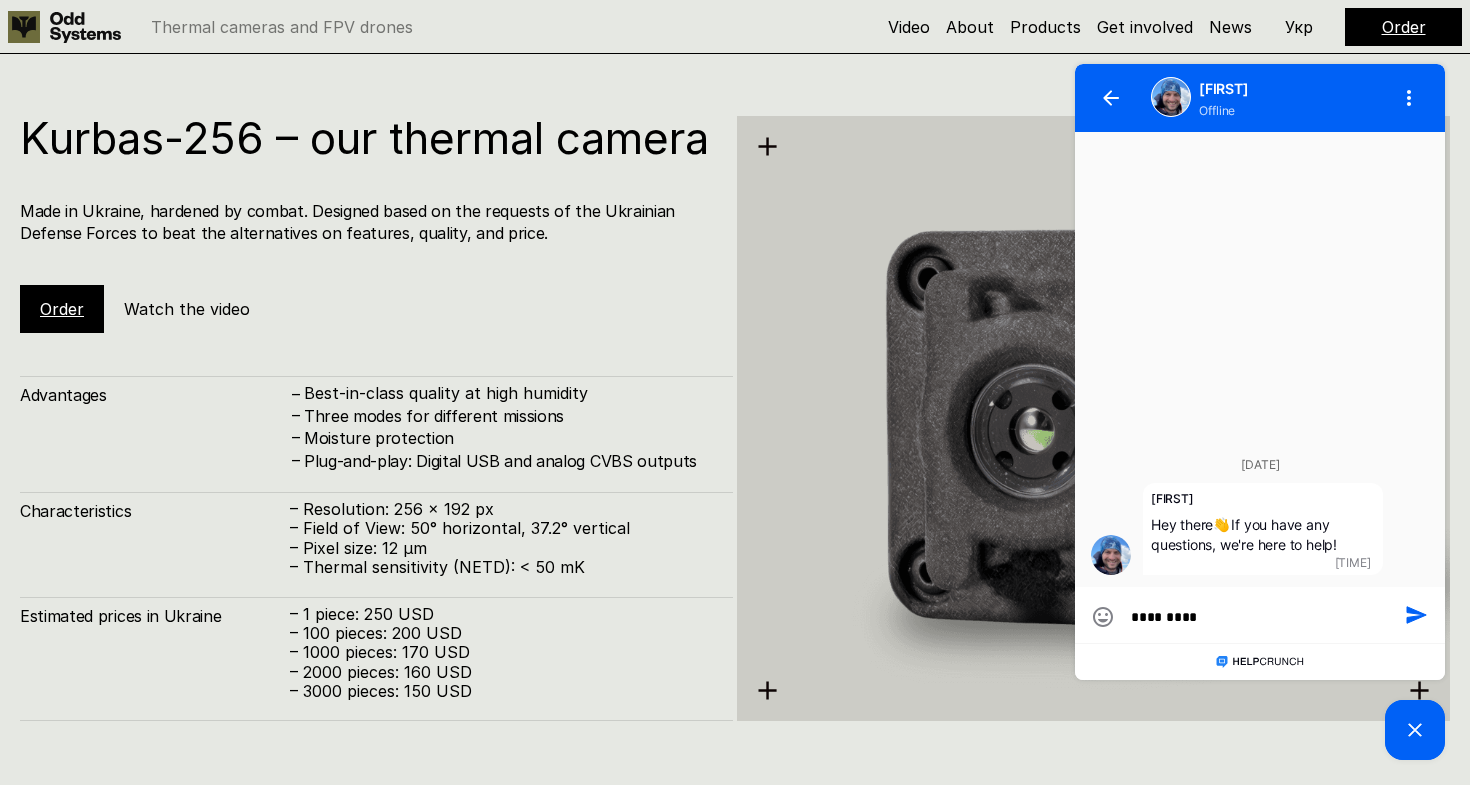 type on "**********" 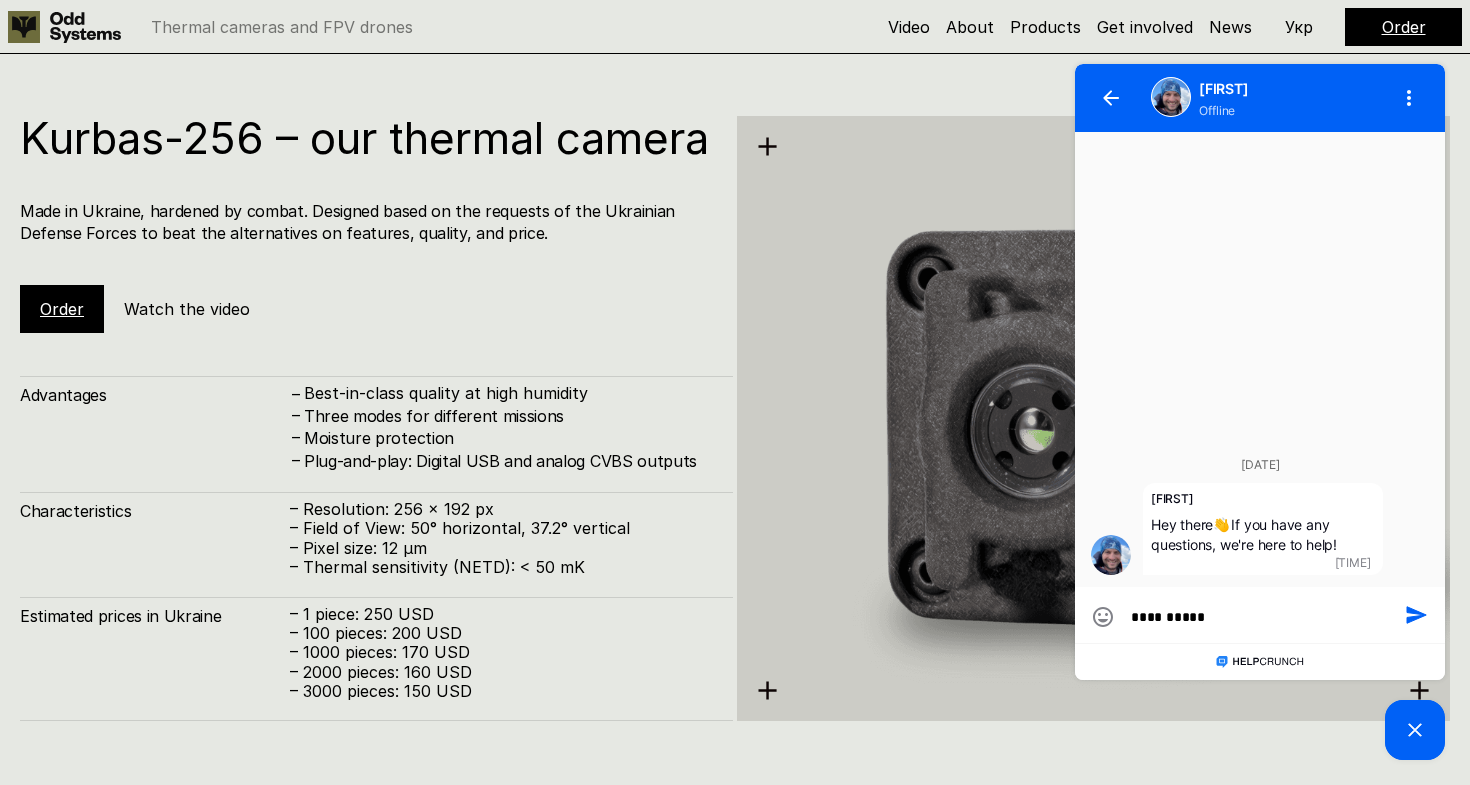 type on "**********" 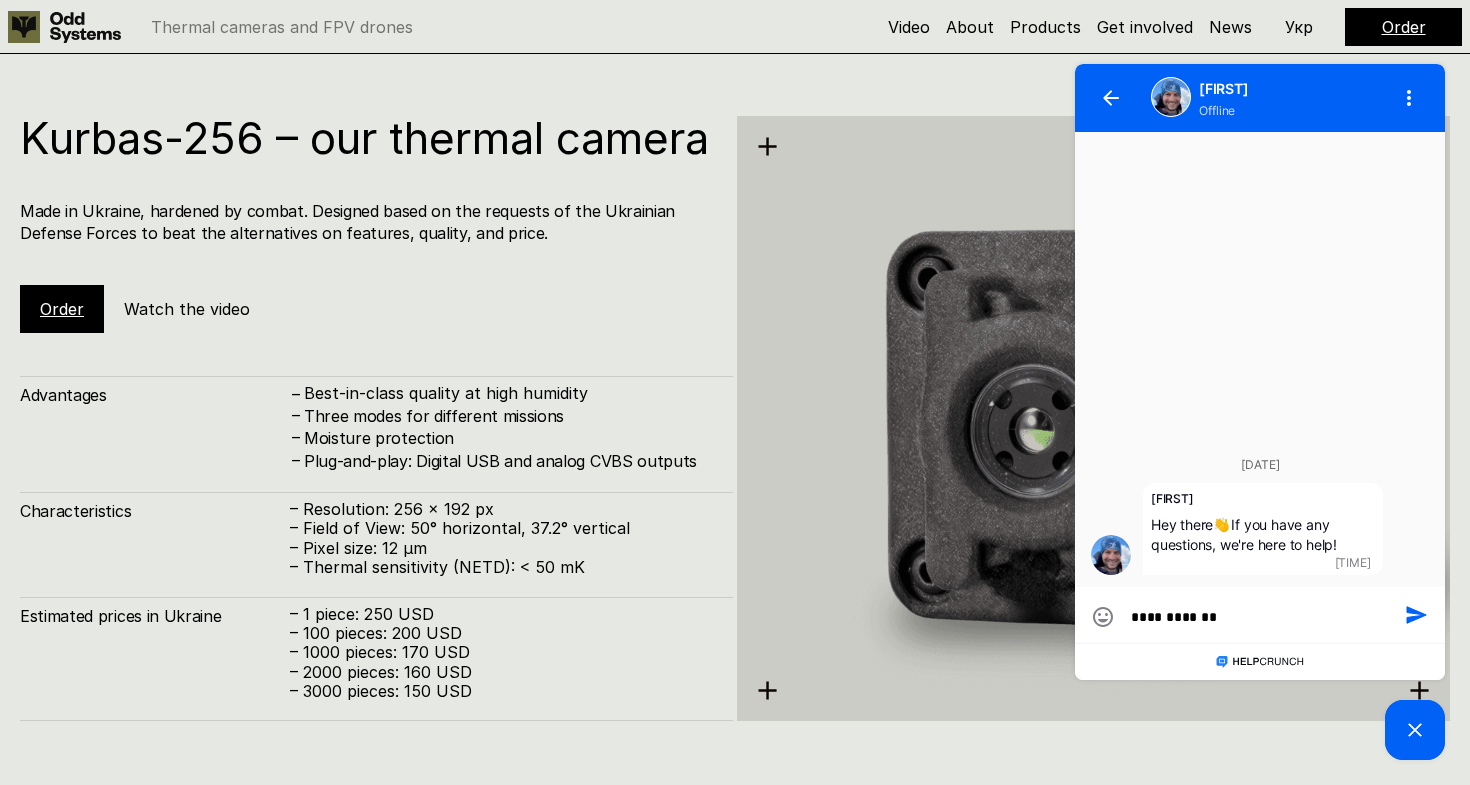 type on "**********" 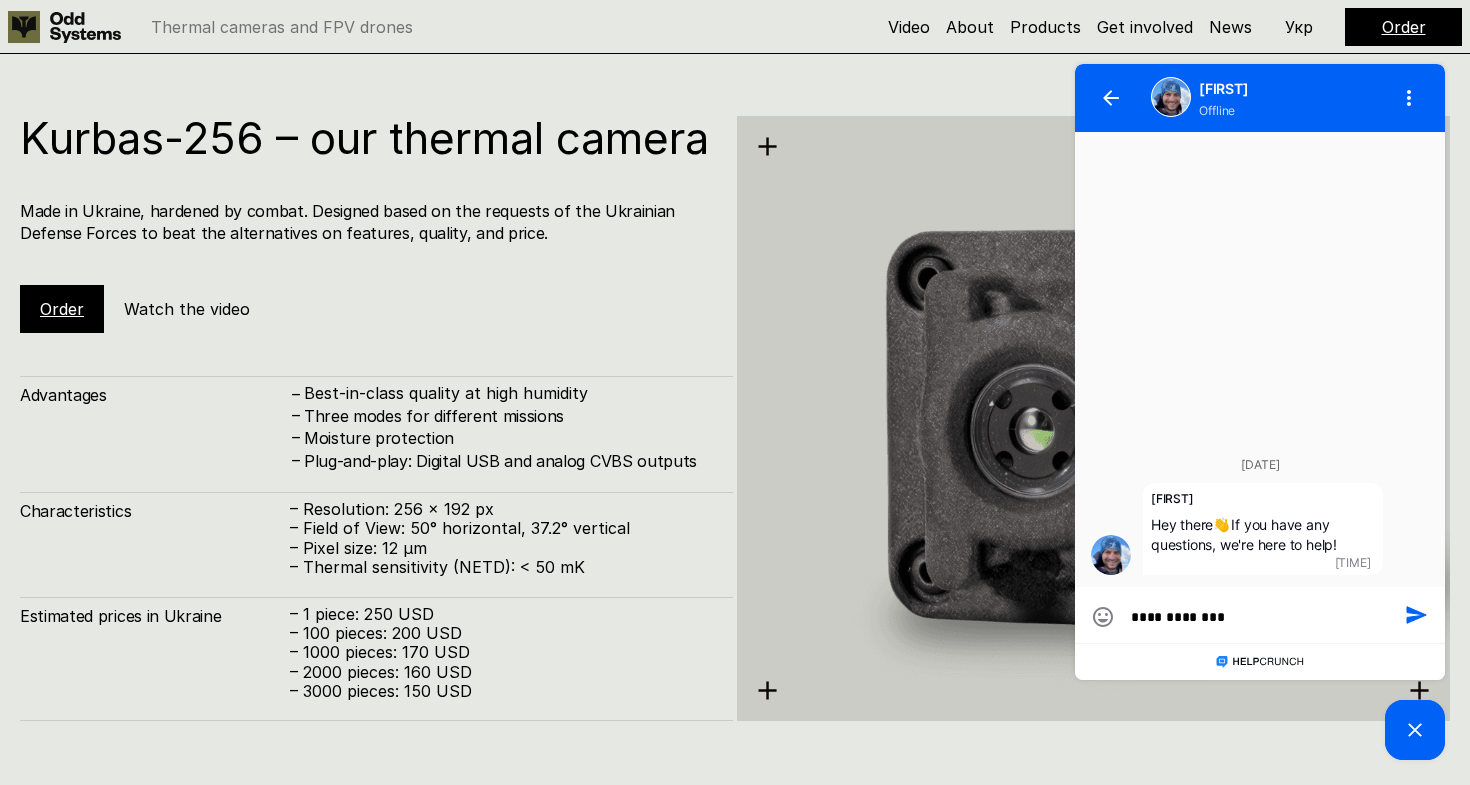 type on "**********" 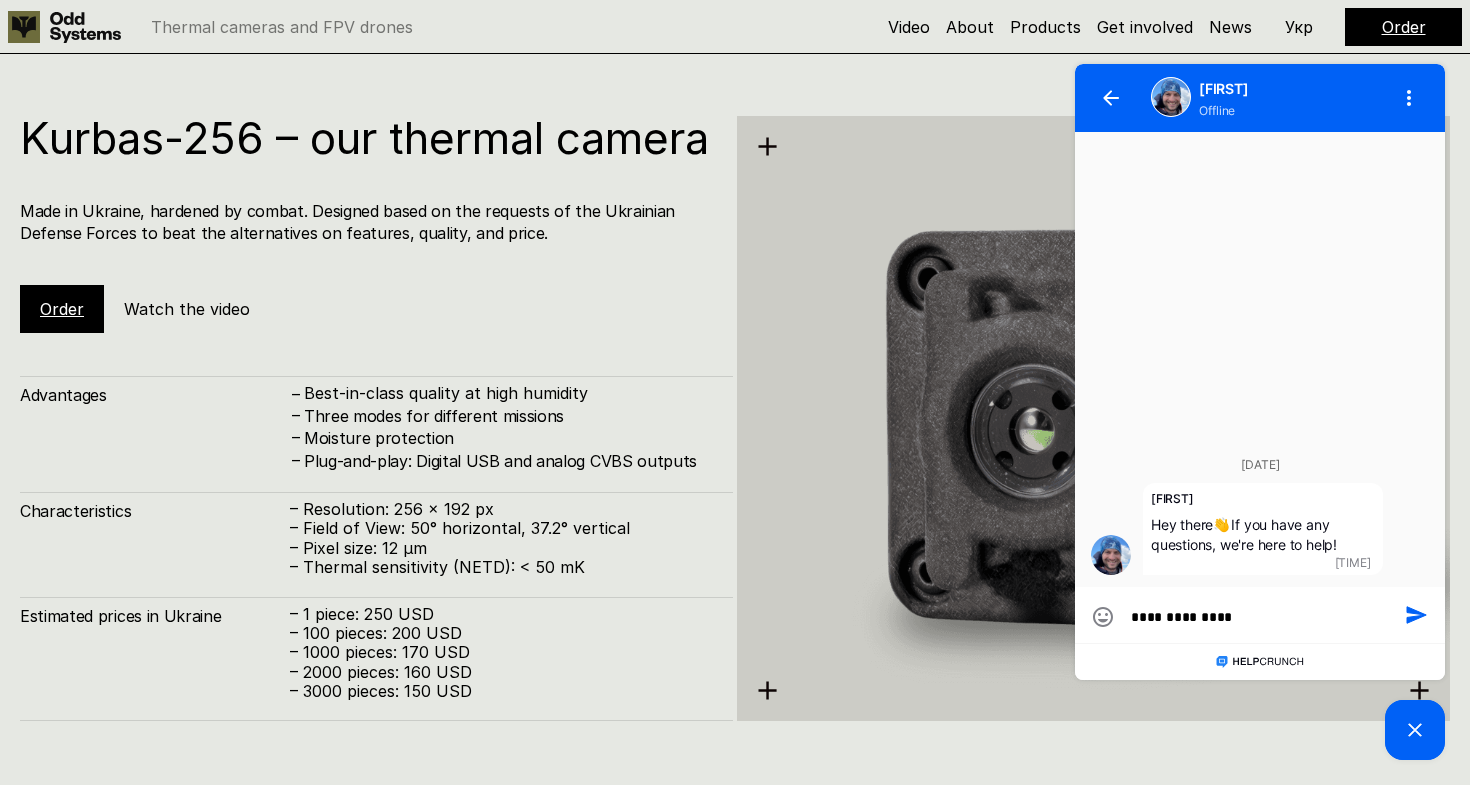 type on "**********" 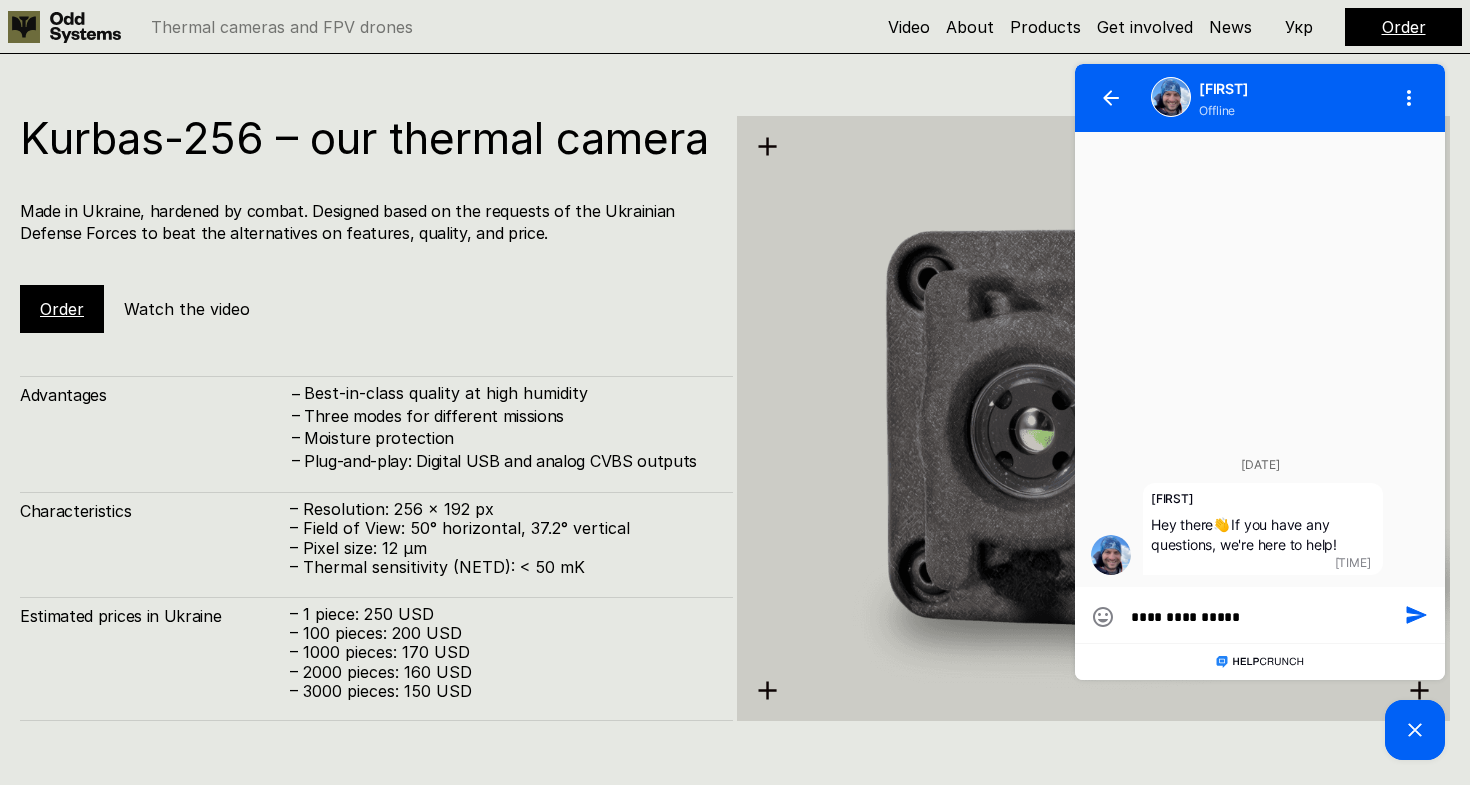 type on "**********" 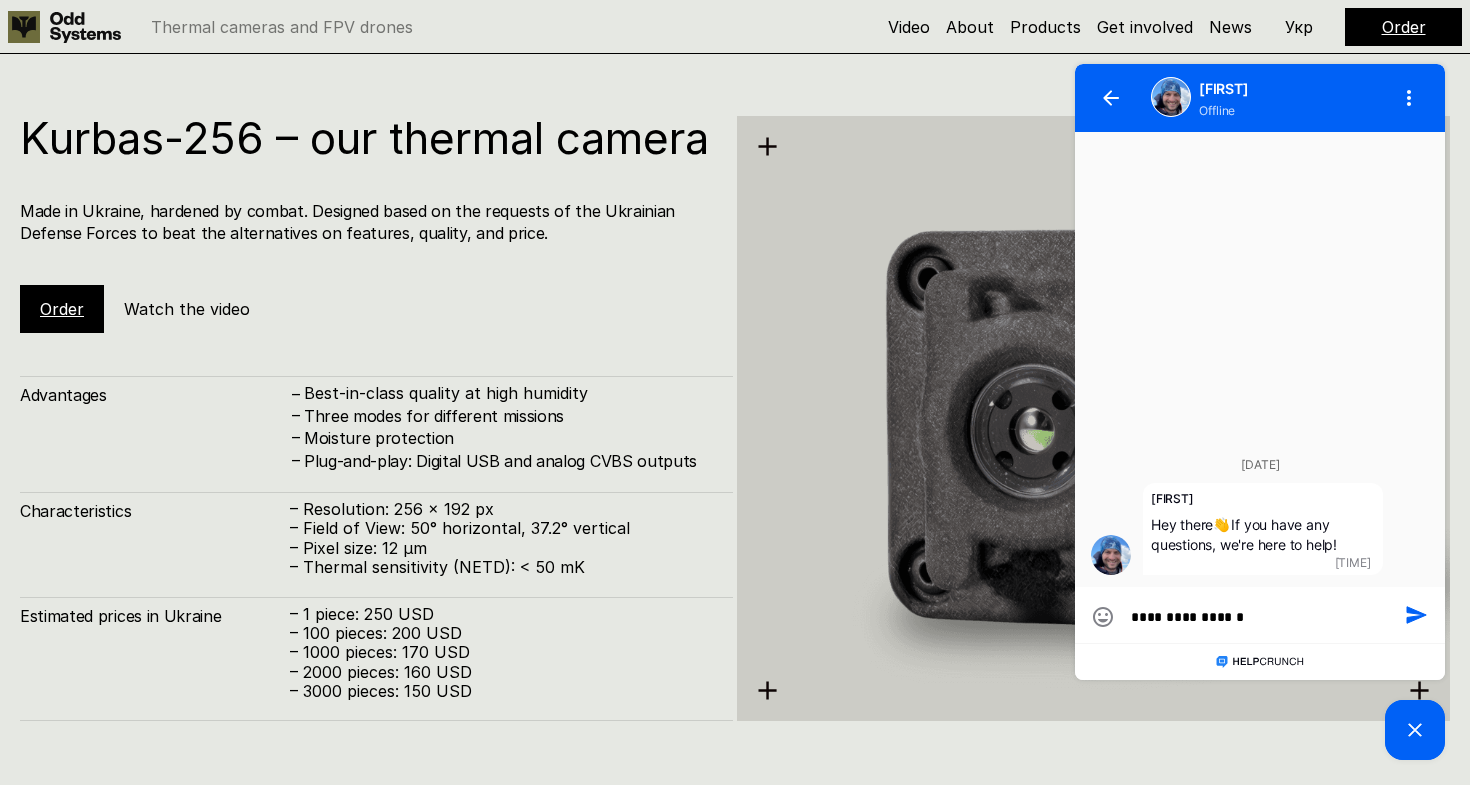 type on "**********" 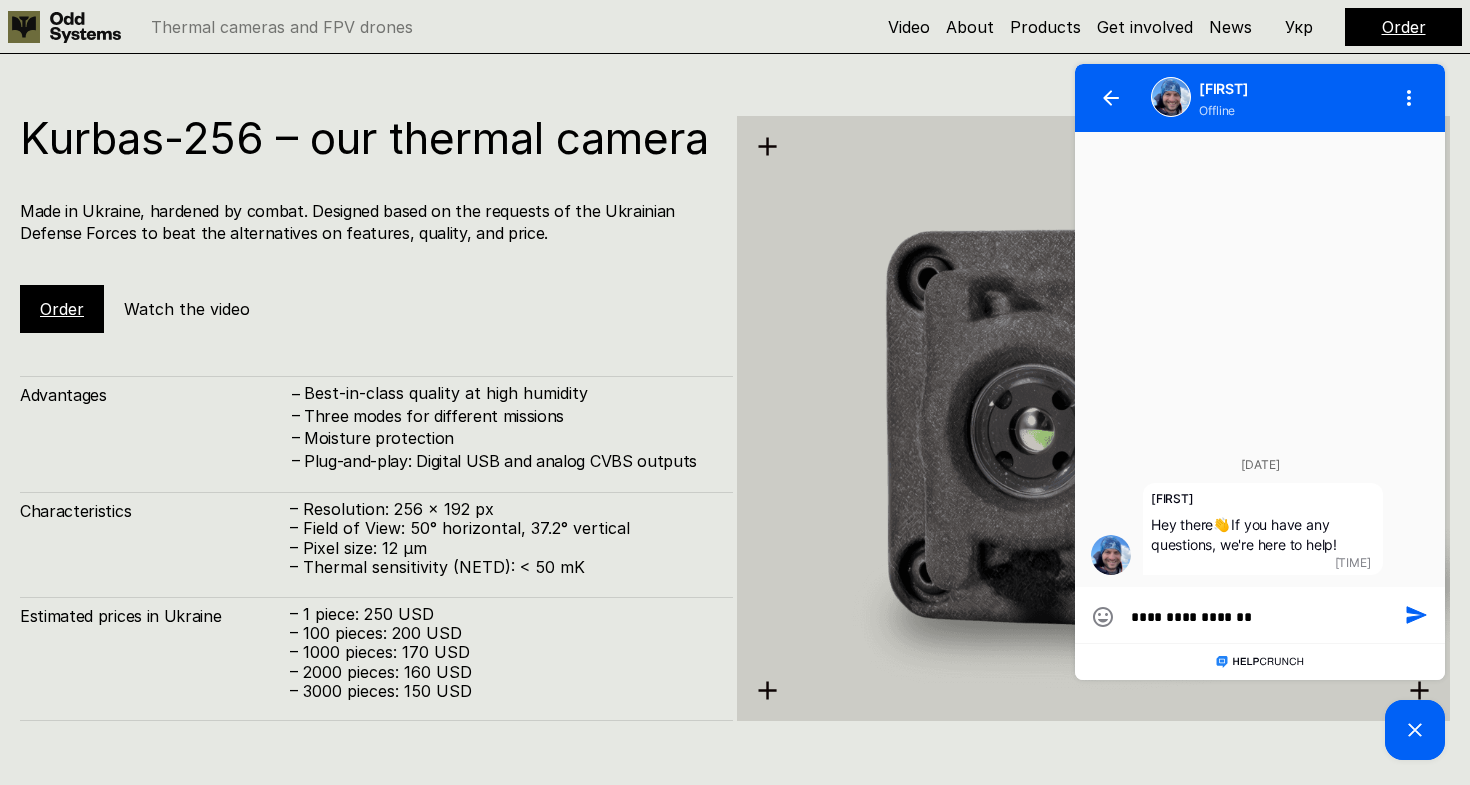 type on "**********" 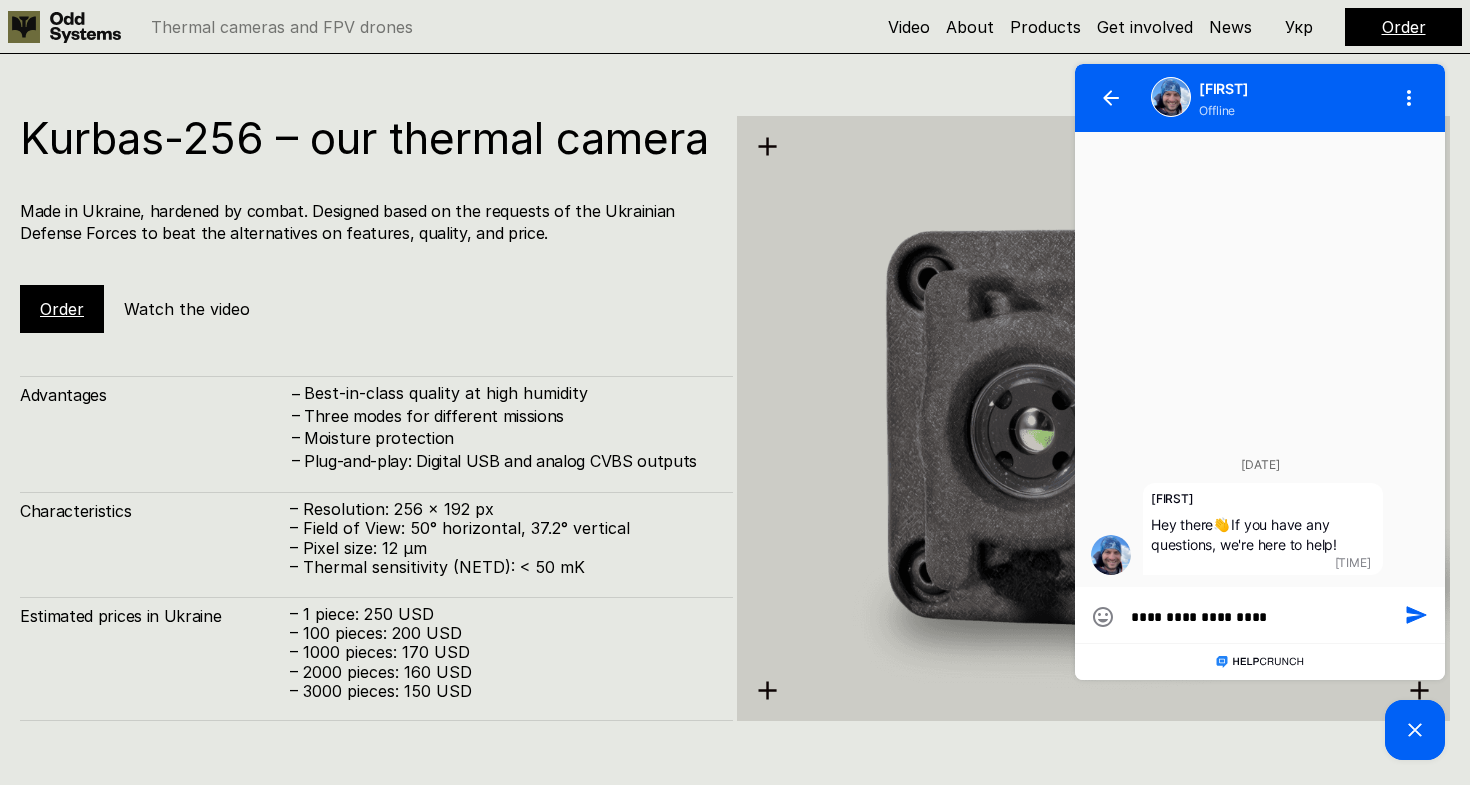 type on "**********" 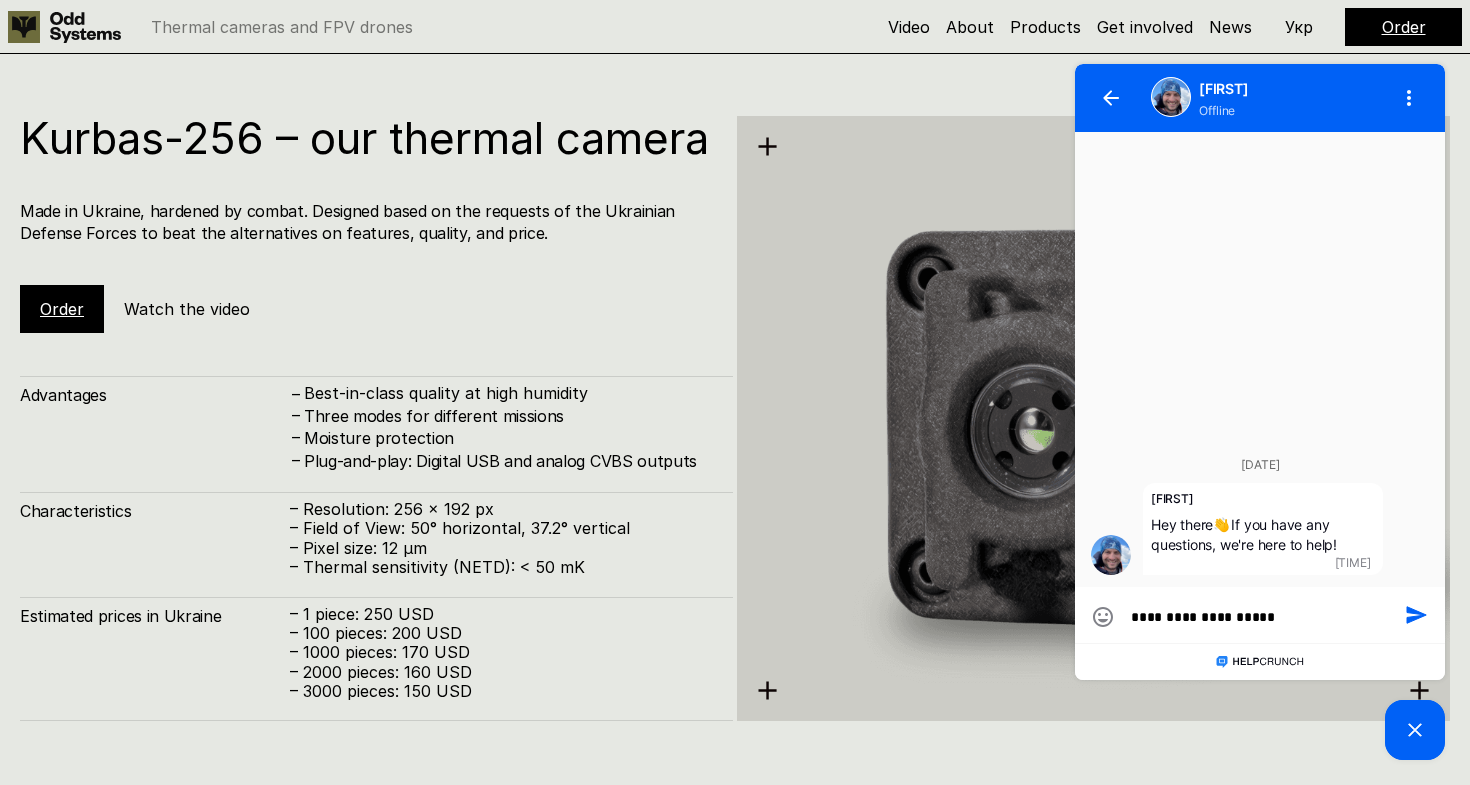 type on "**********" 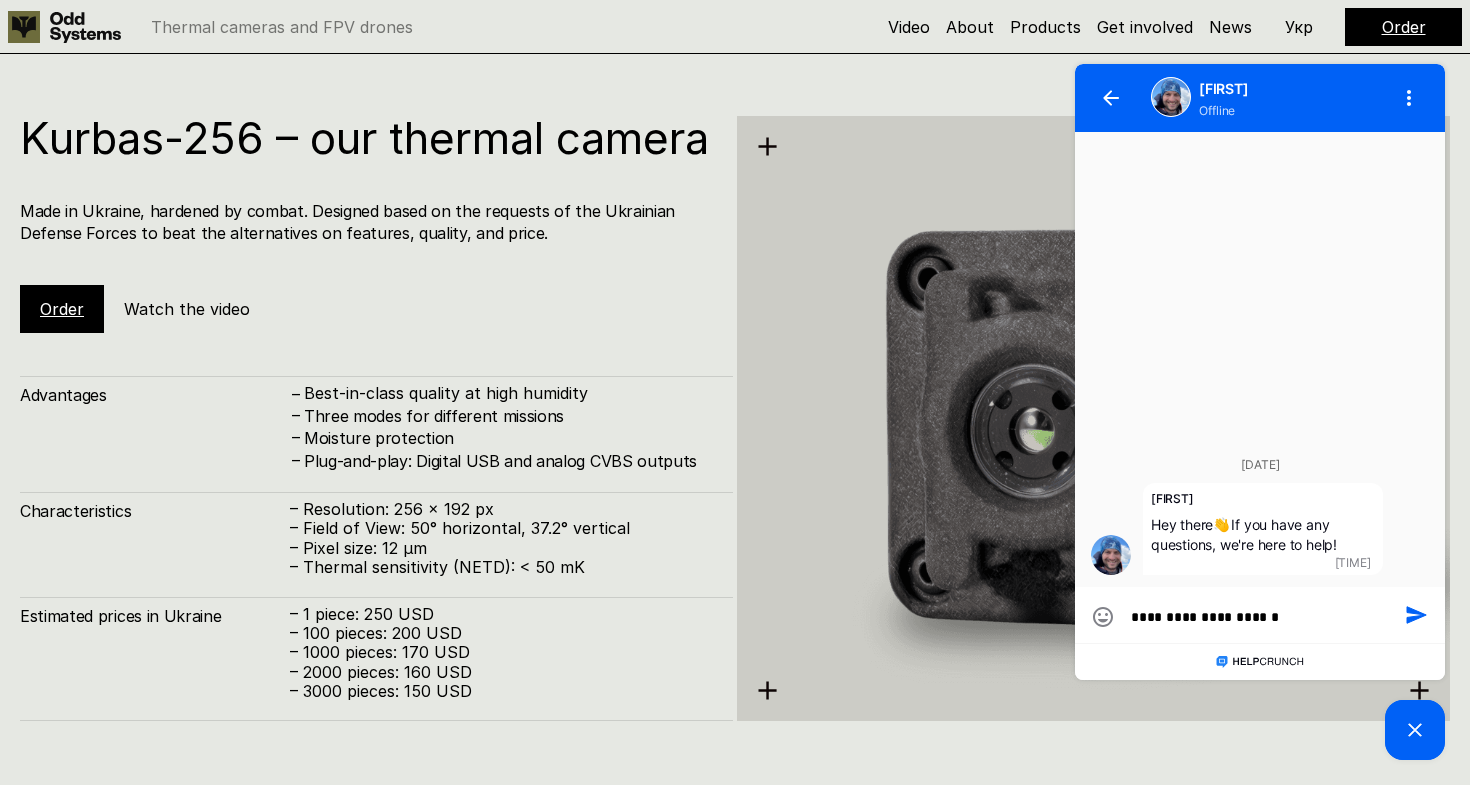 type on "**********" 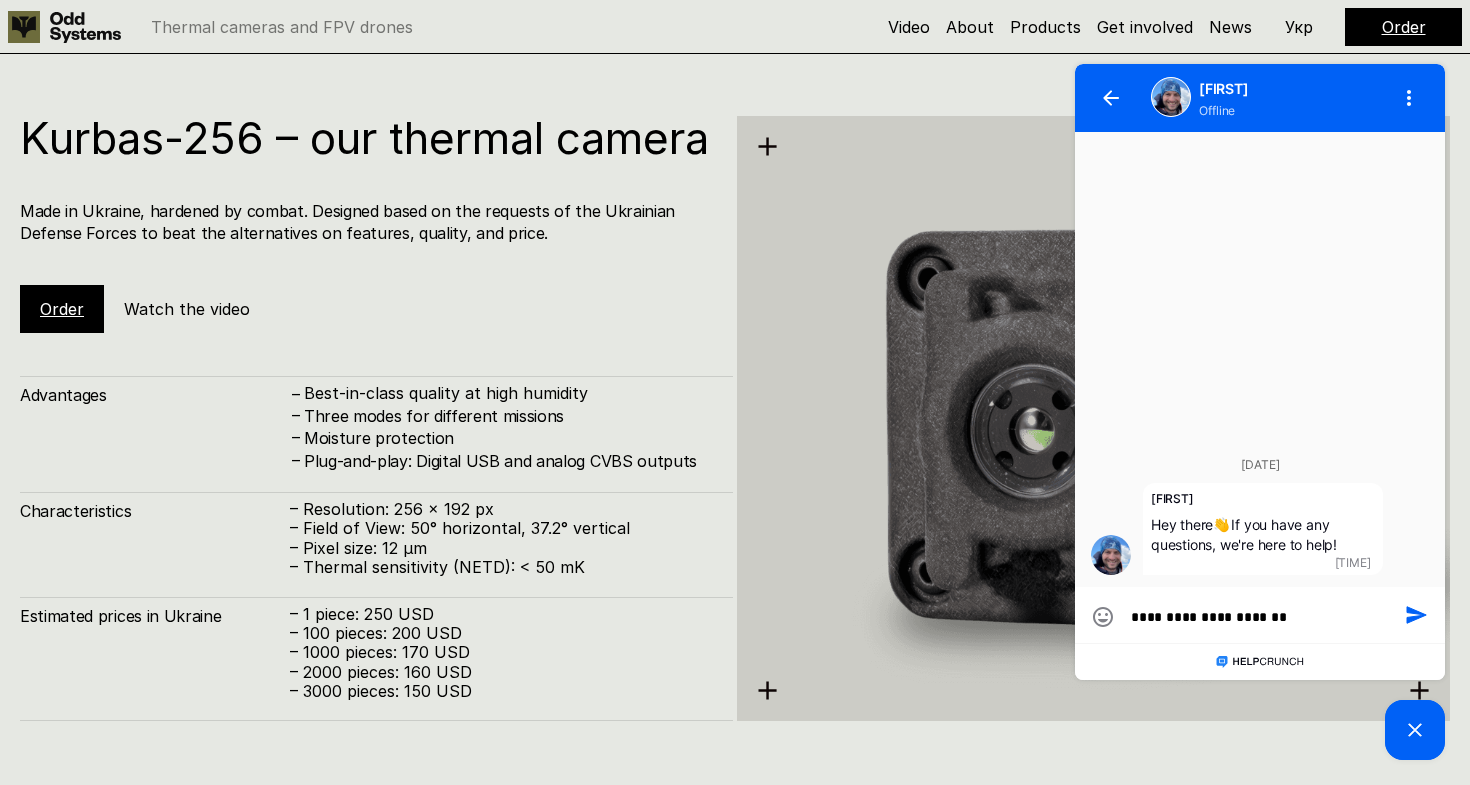 type on "**********" 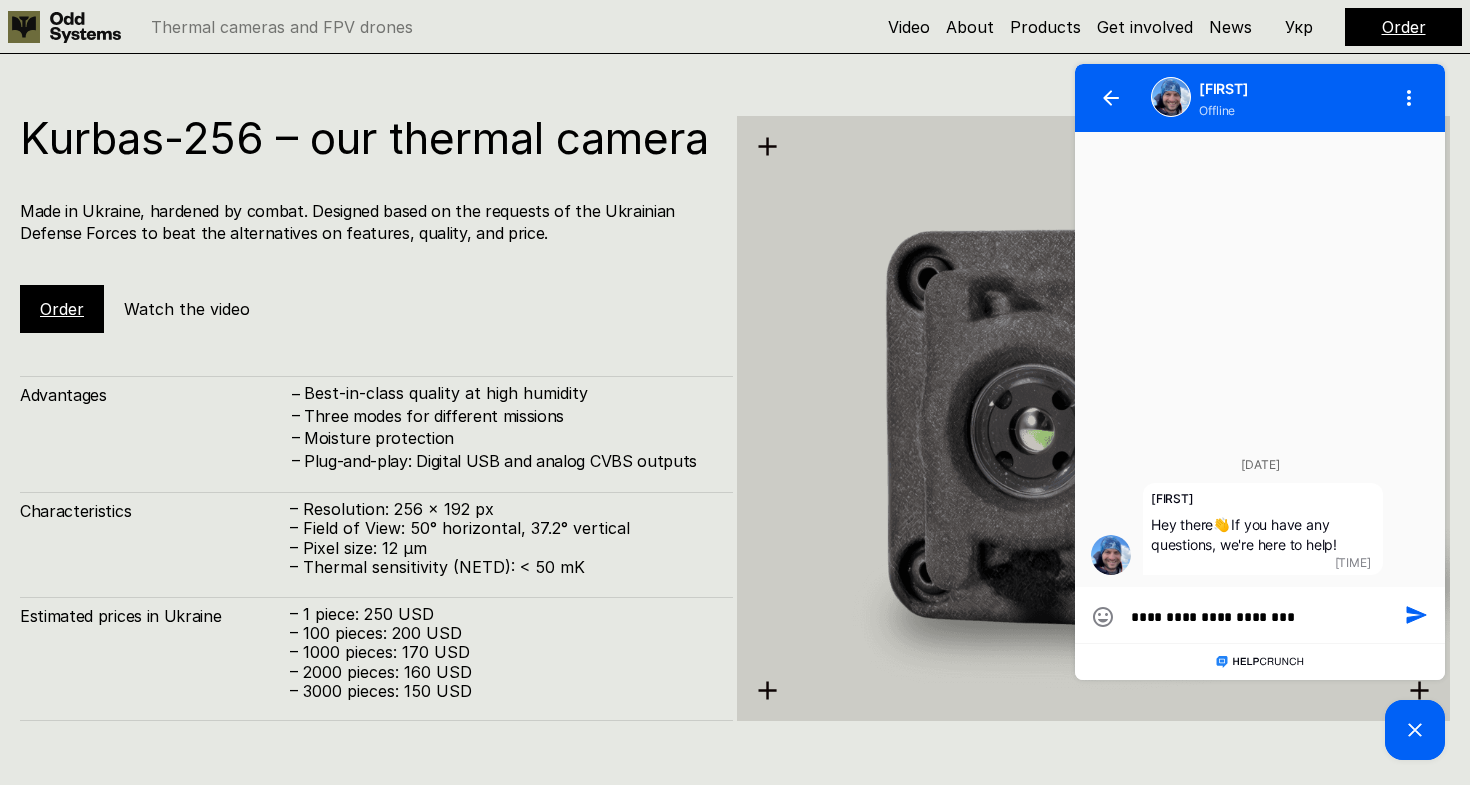type on "**********" 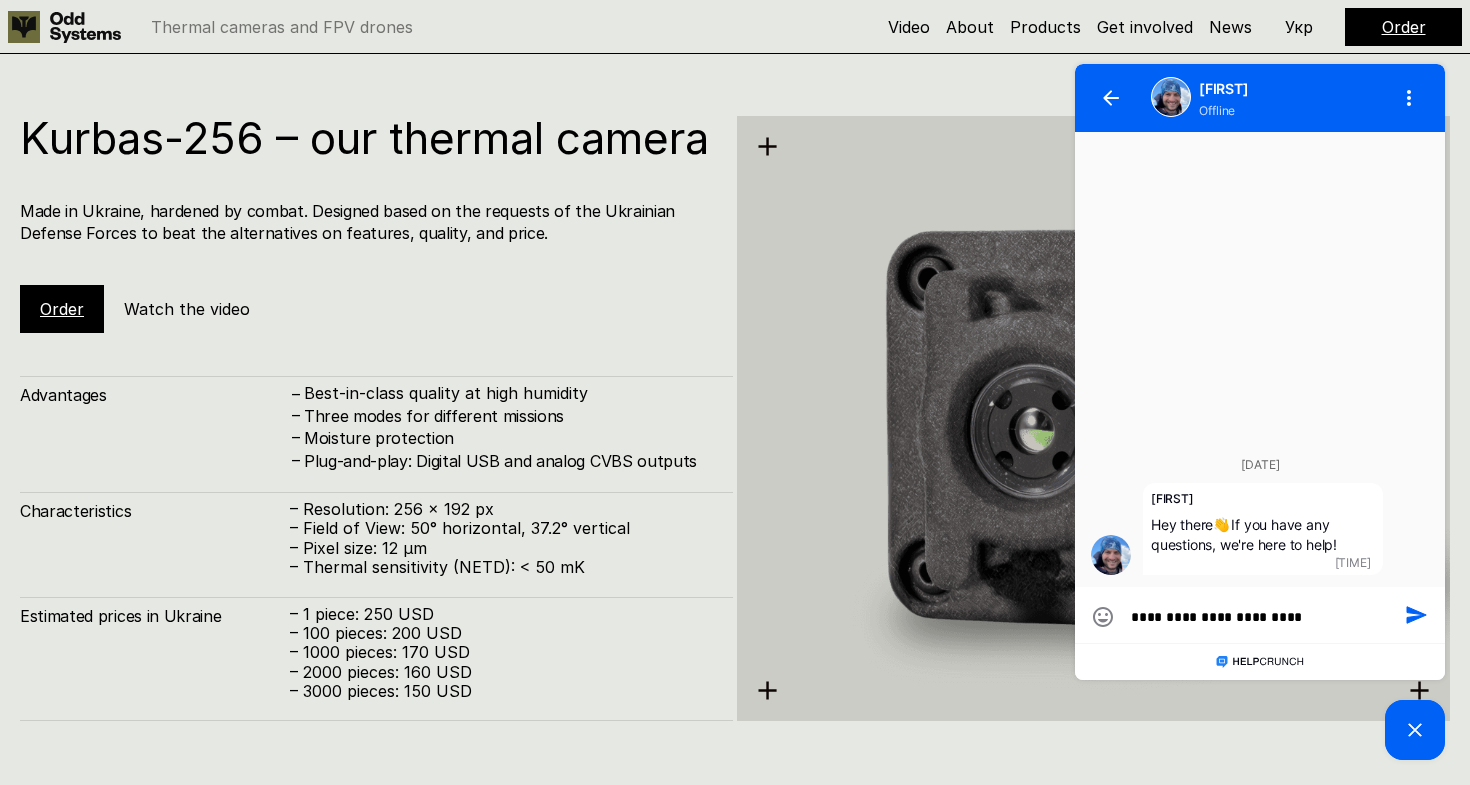 type on "**********" 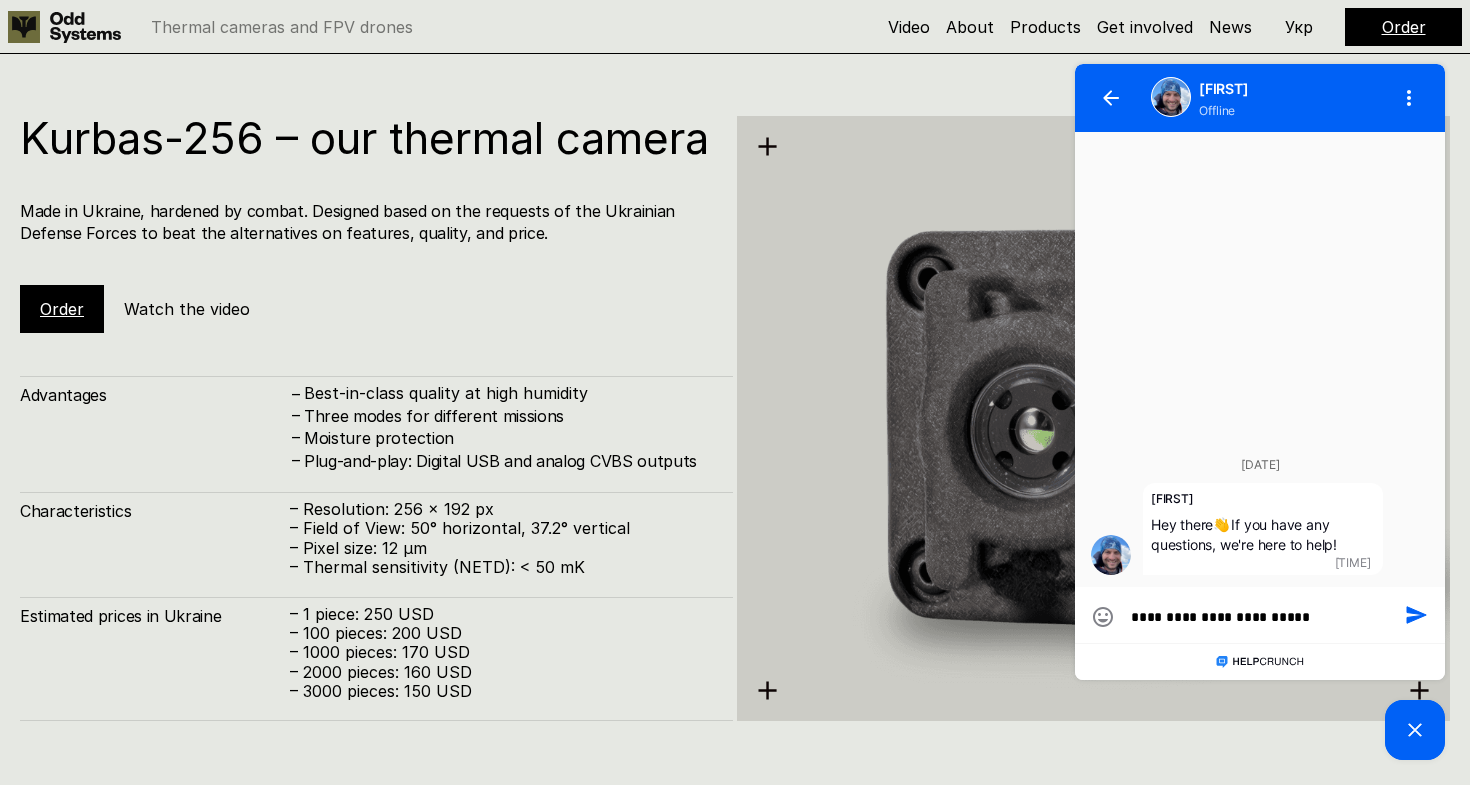 type on "**********" 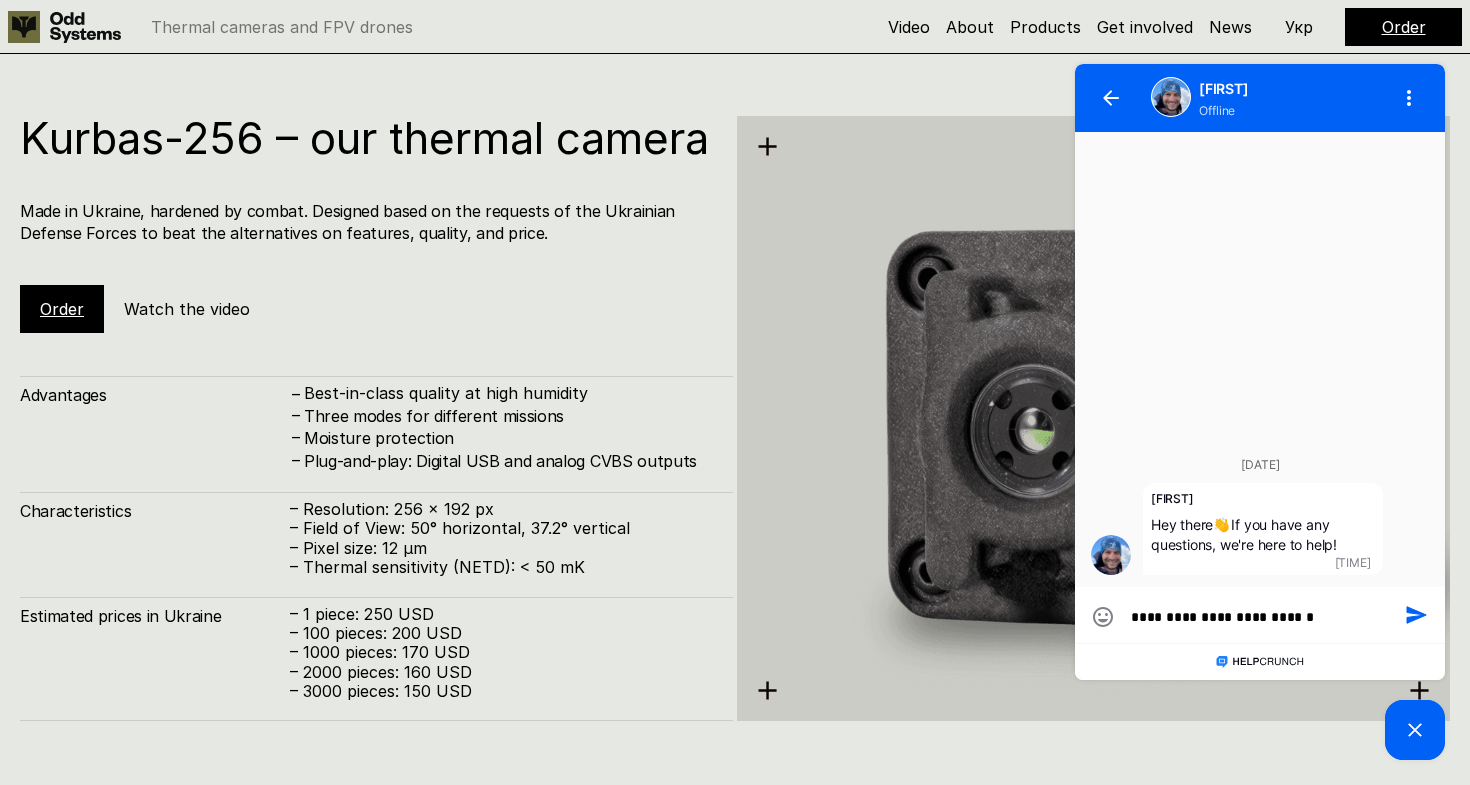 type on "**********" 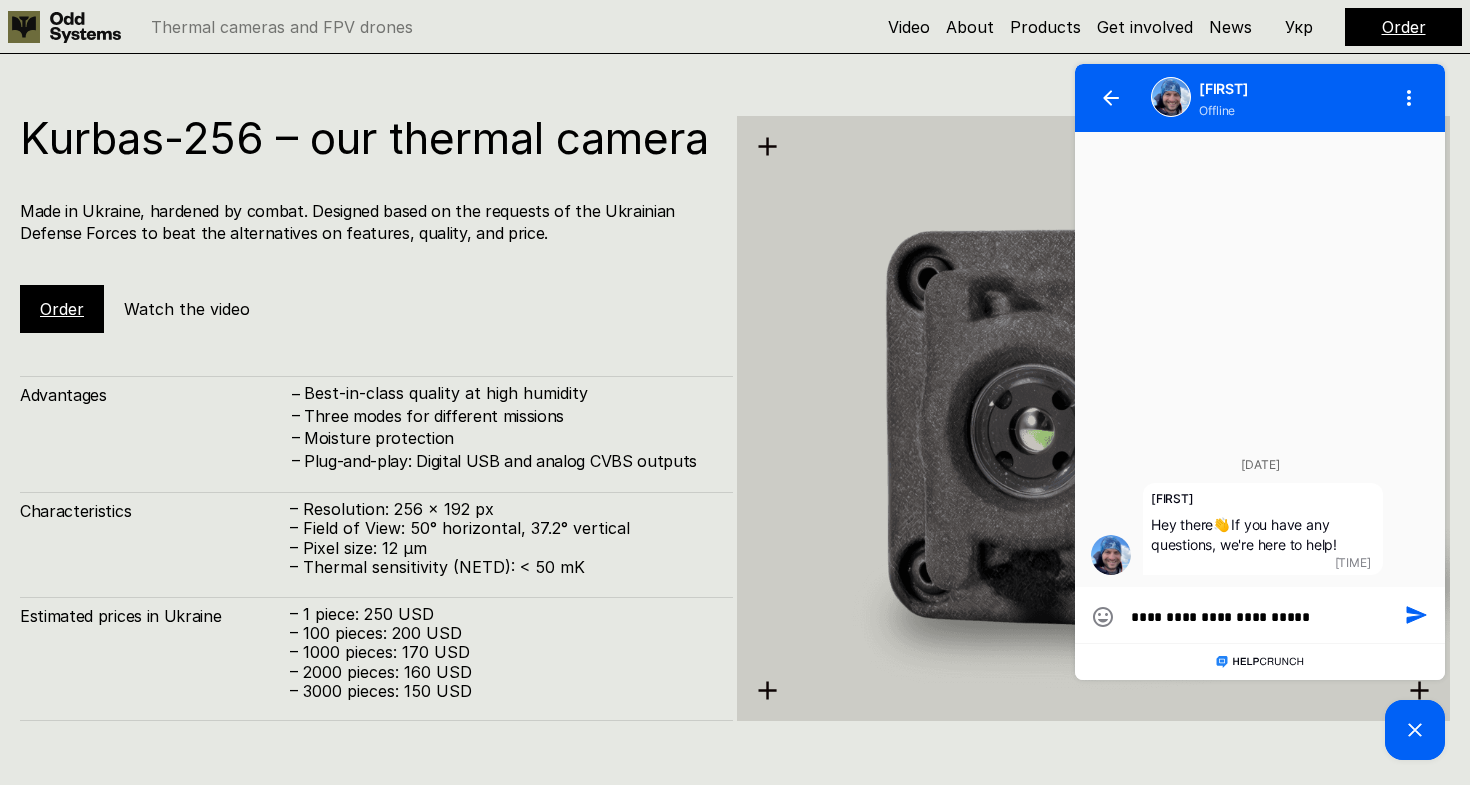 type on "**********" 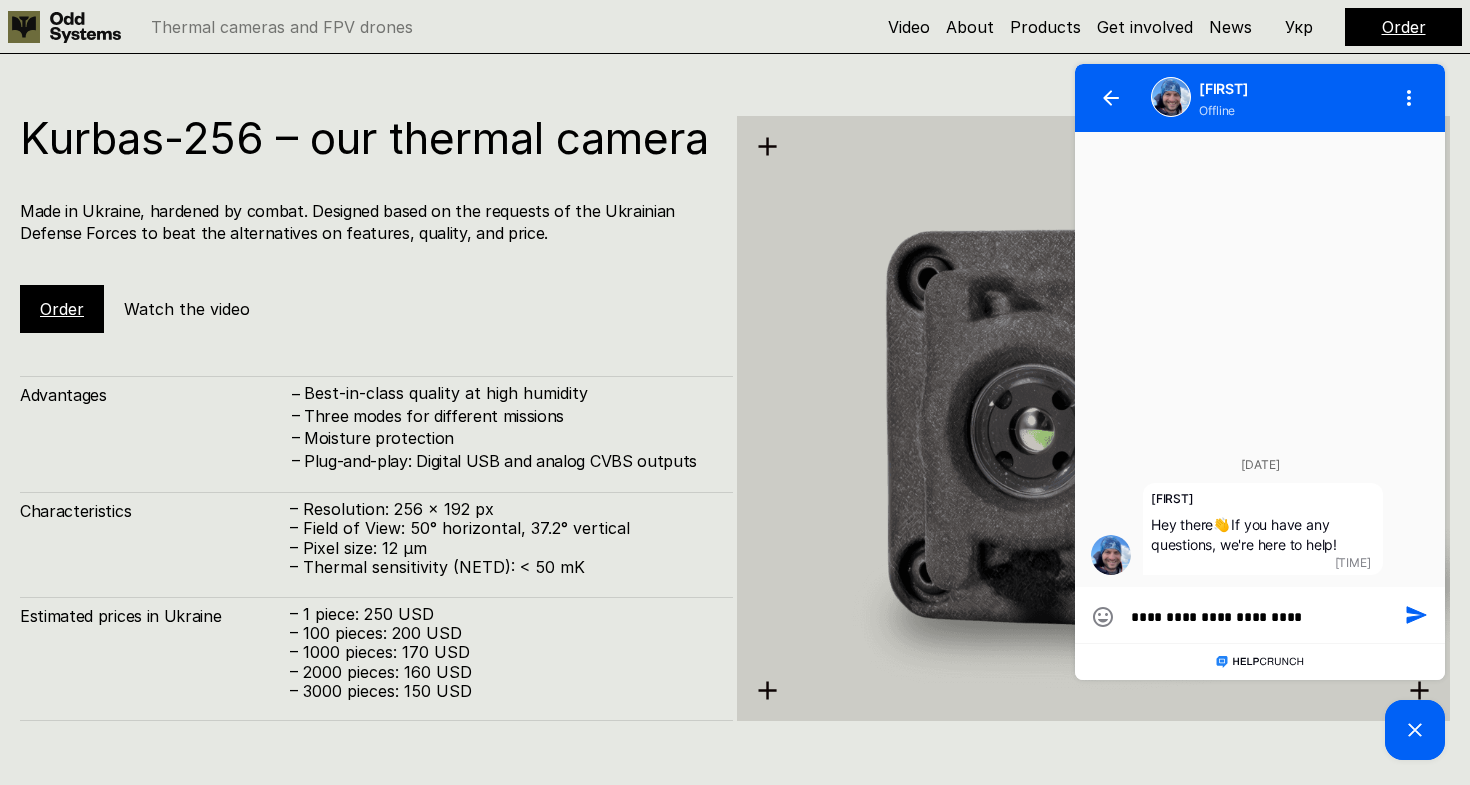 type on "**********" 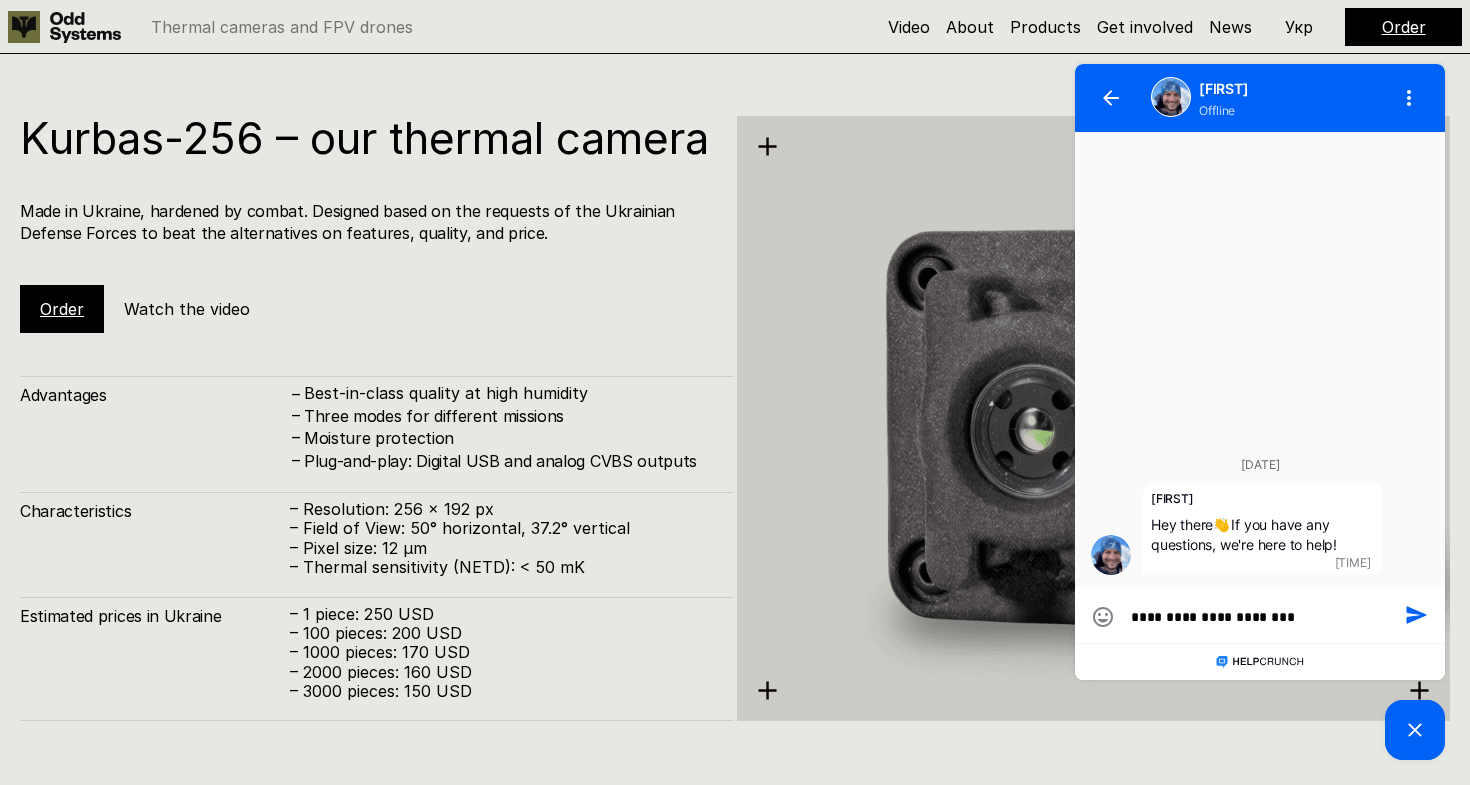type on "**********" 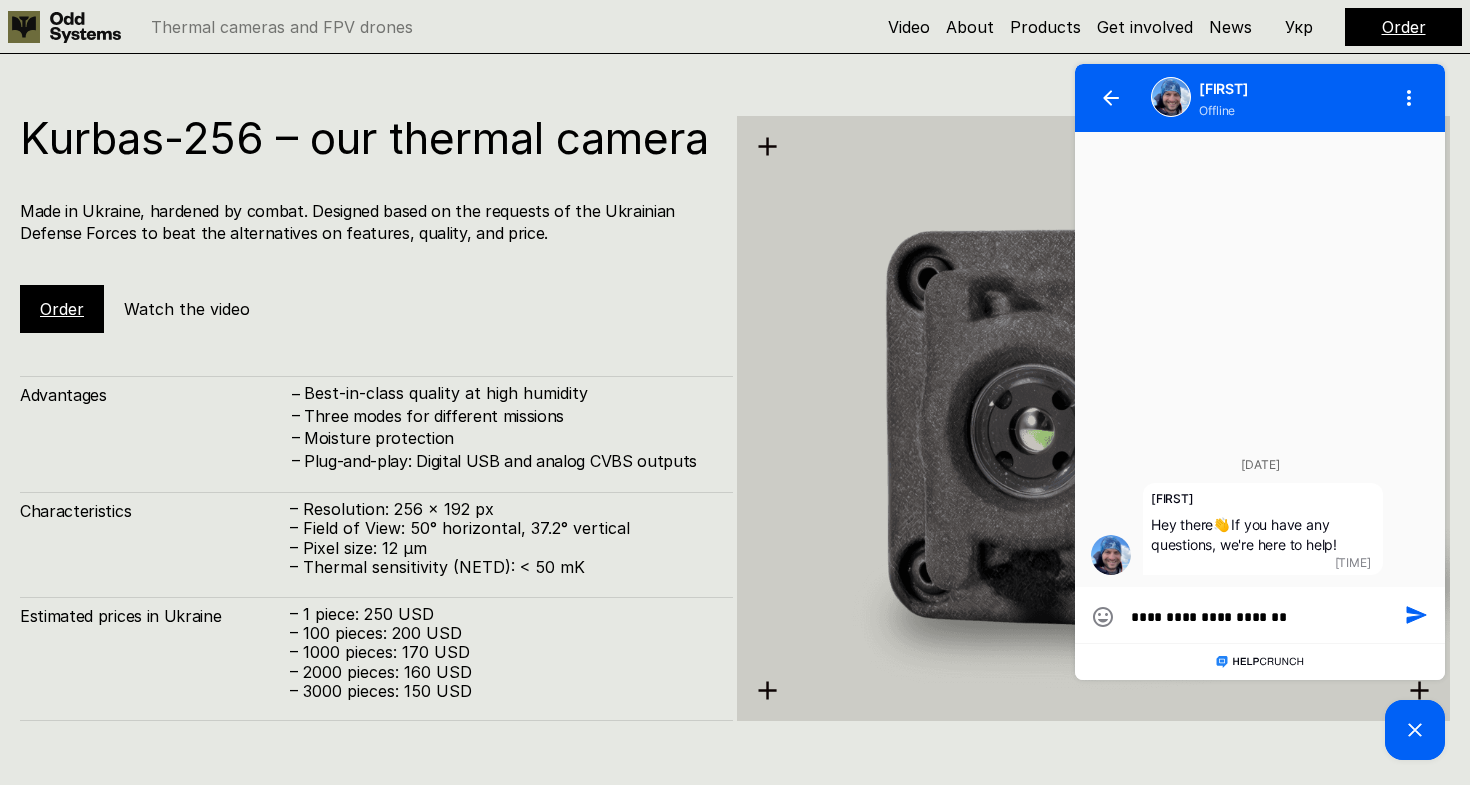 type on "**********" 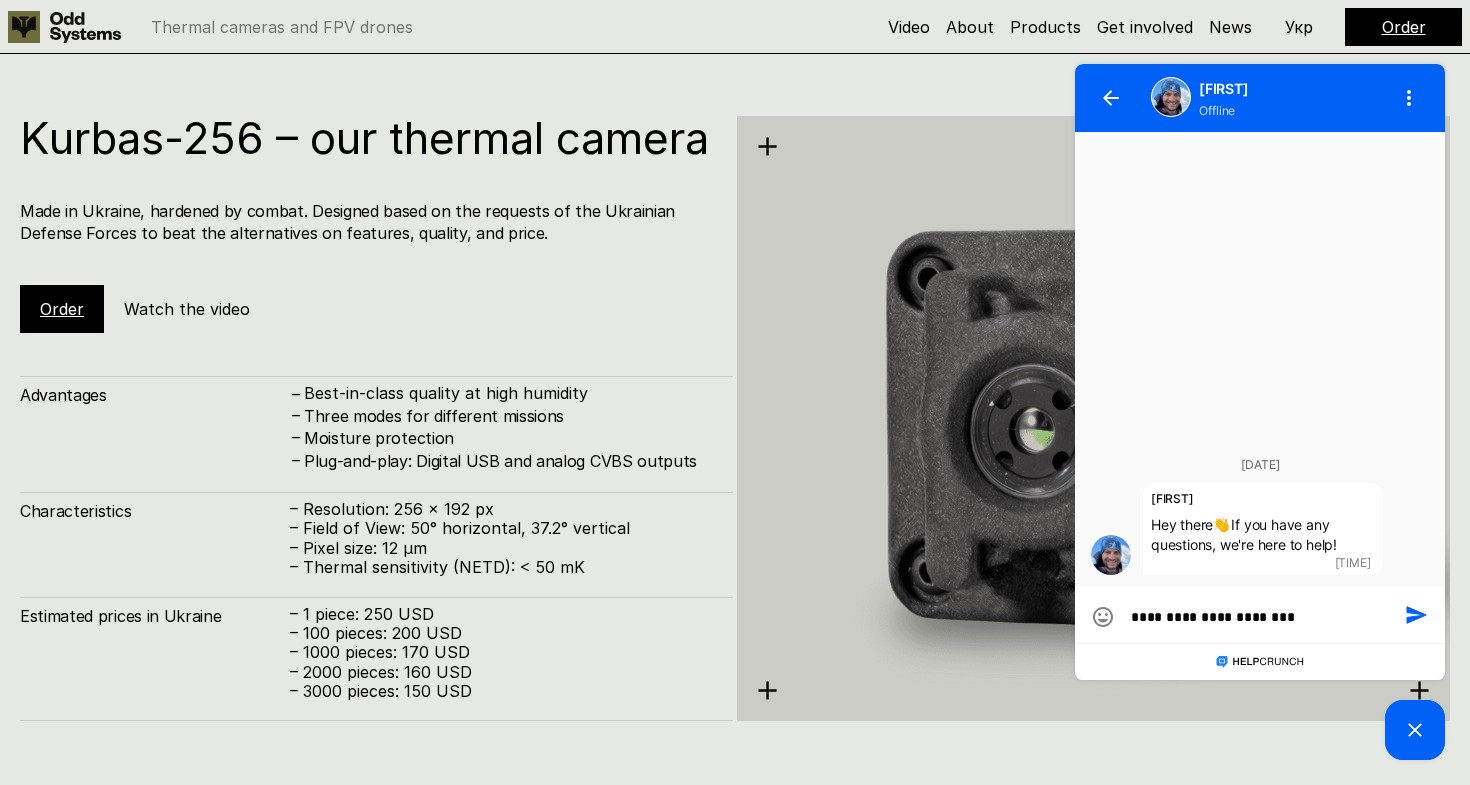 type on "**********" 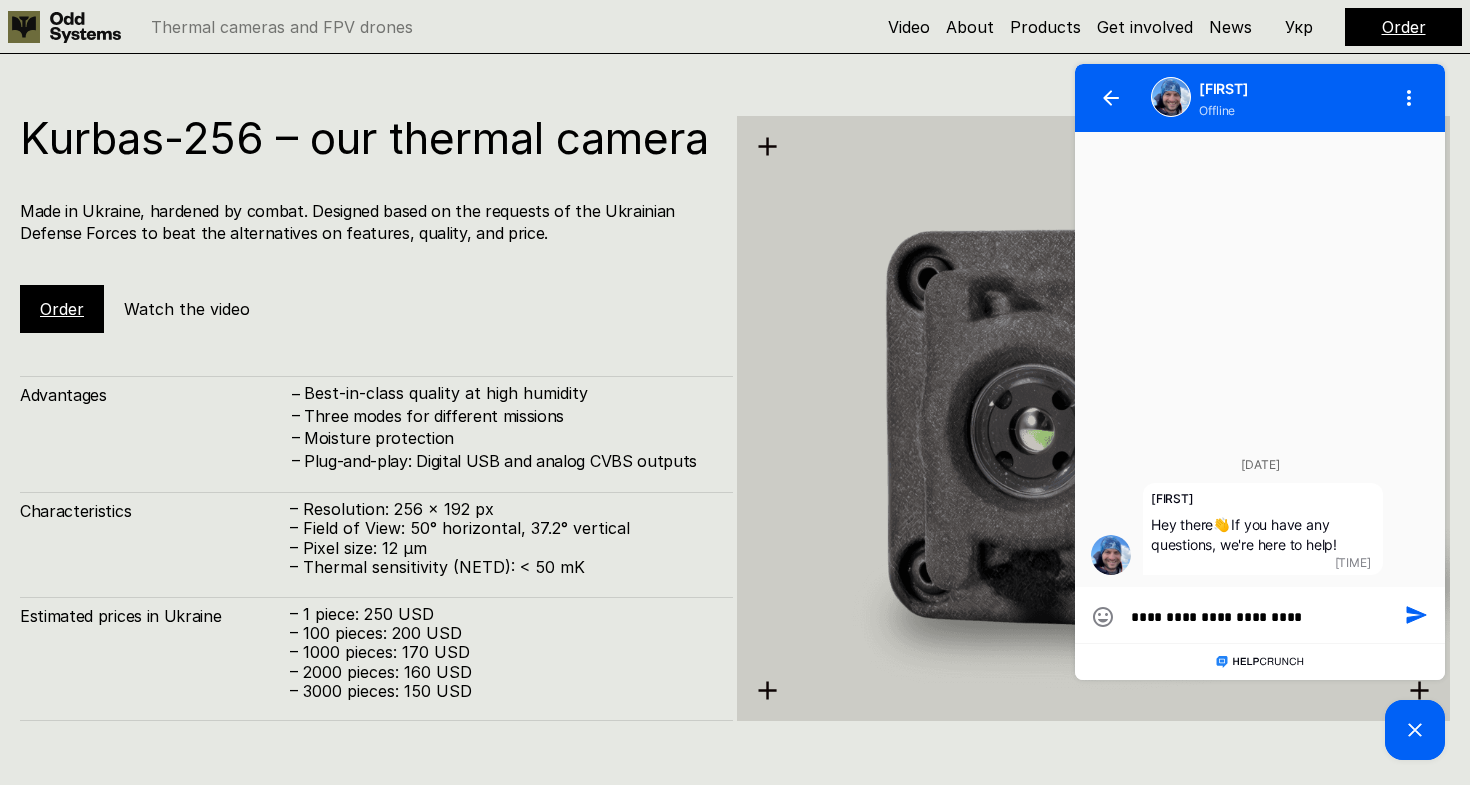 type on "**********" 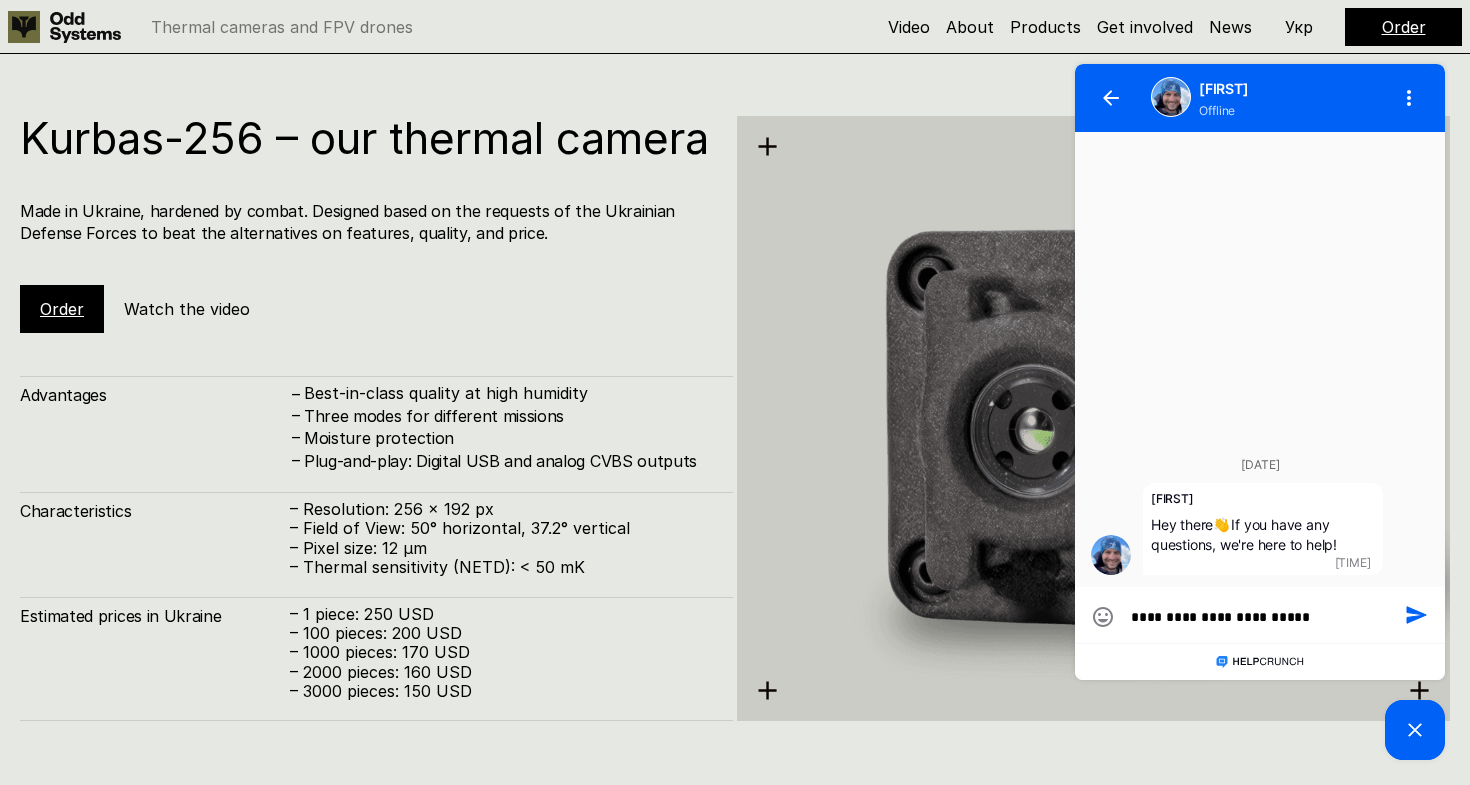type on "**********" 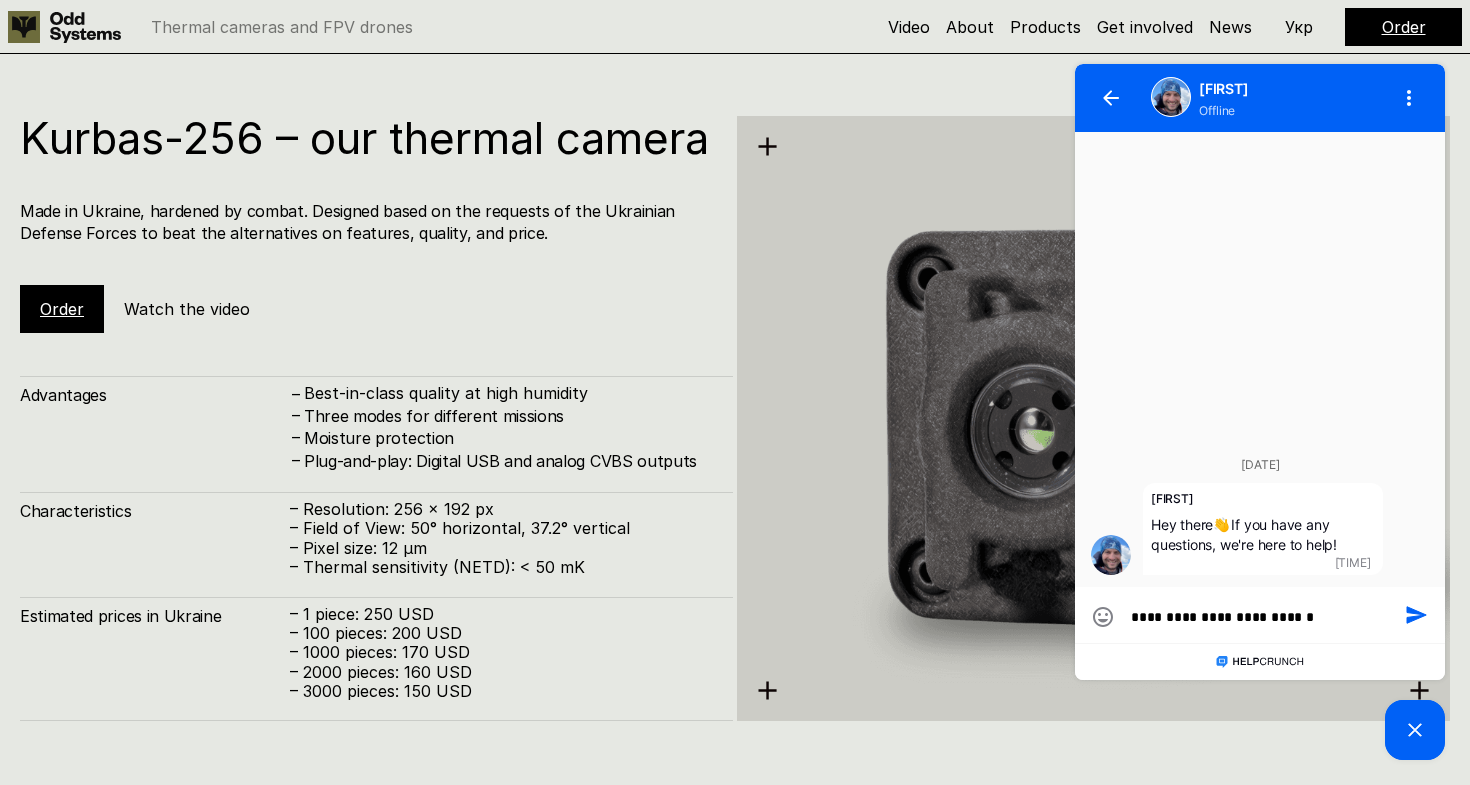 type on "**********" 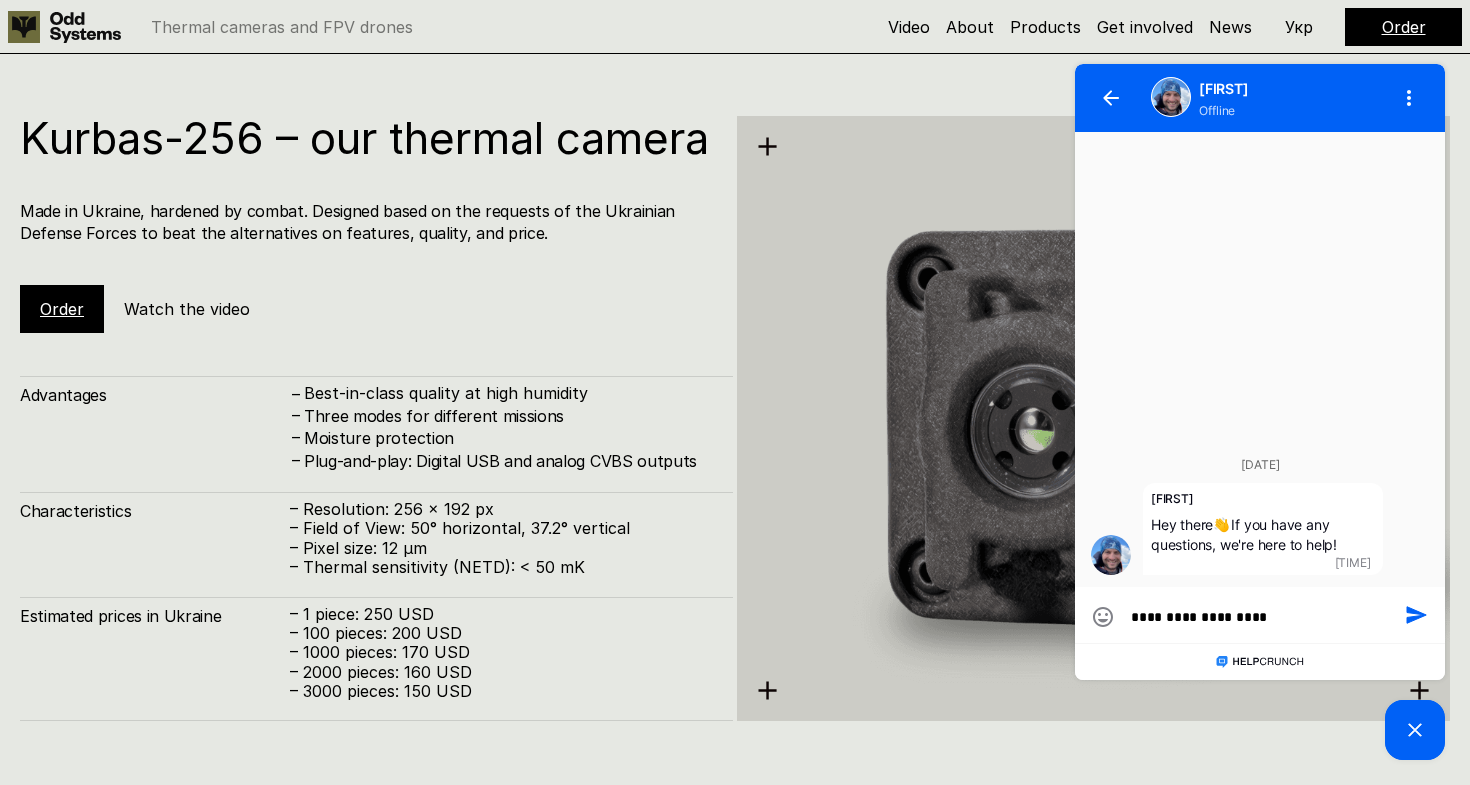 type on "**********" 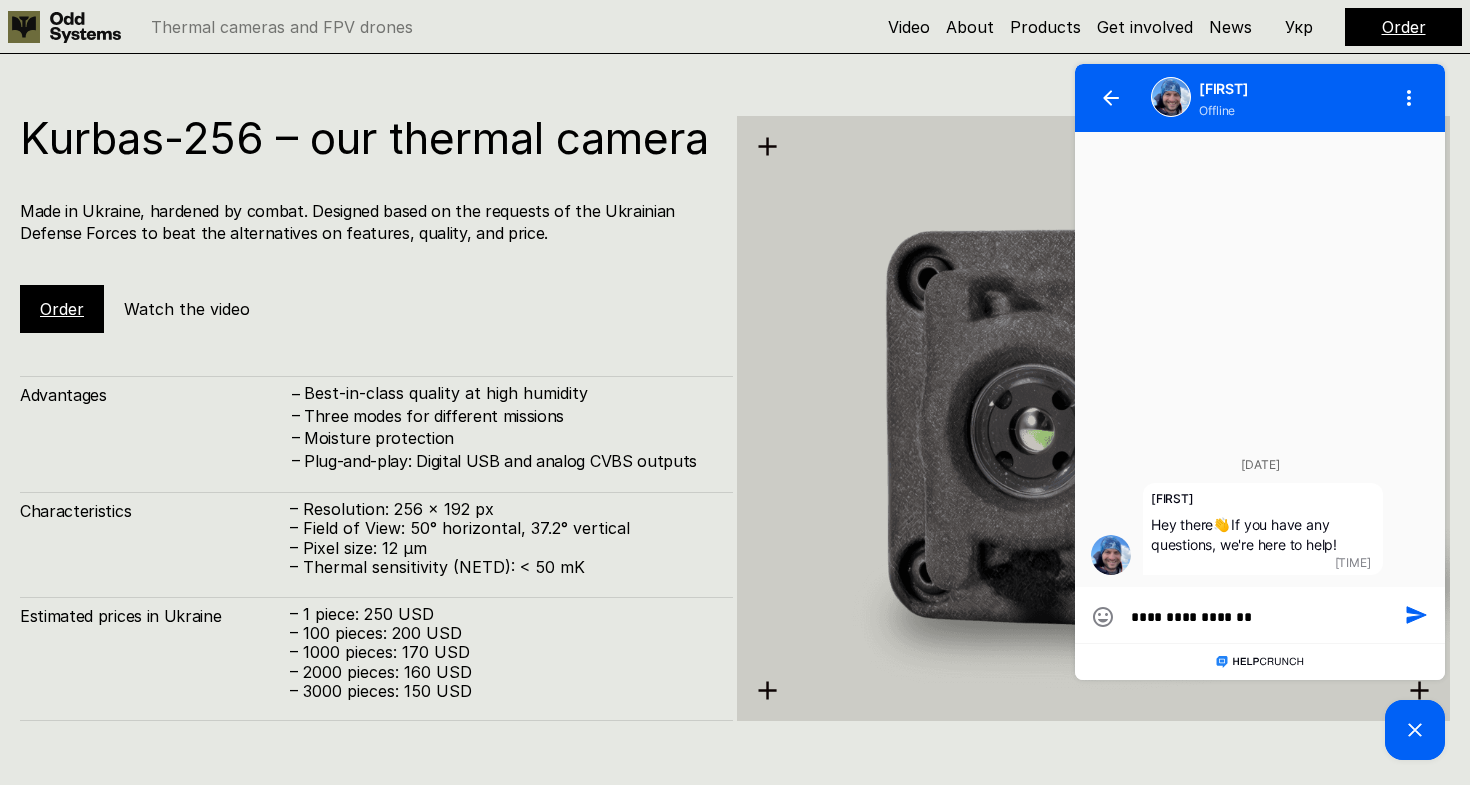 type on "**********" 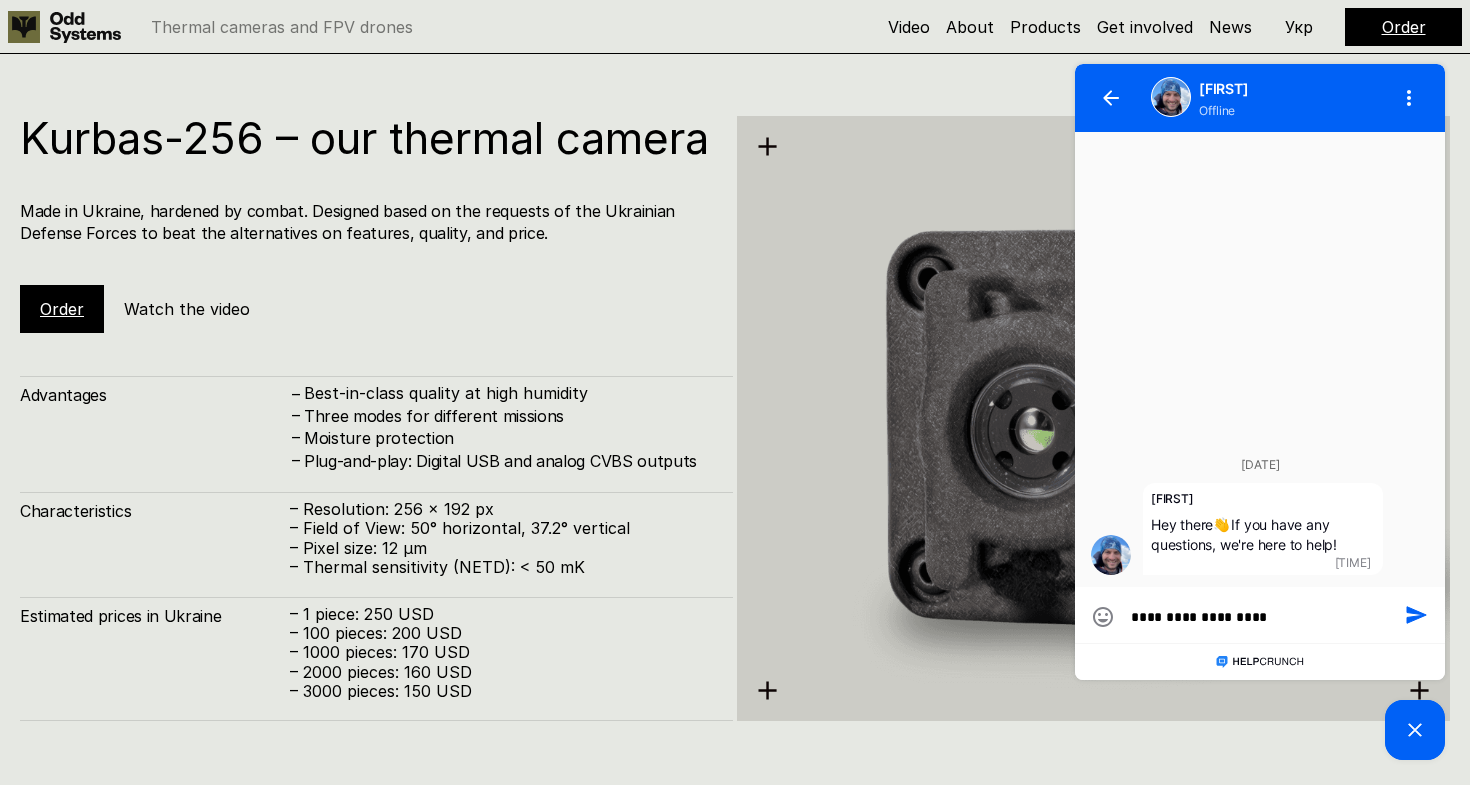 type on "**********" 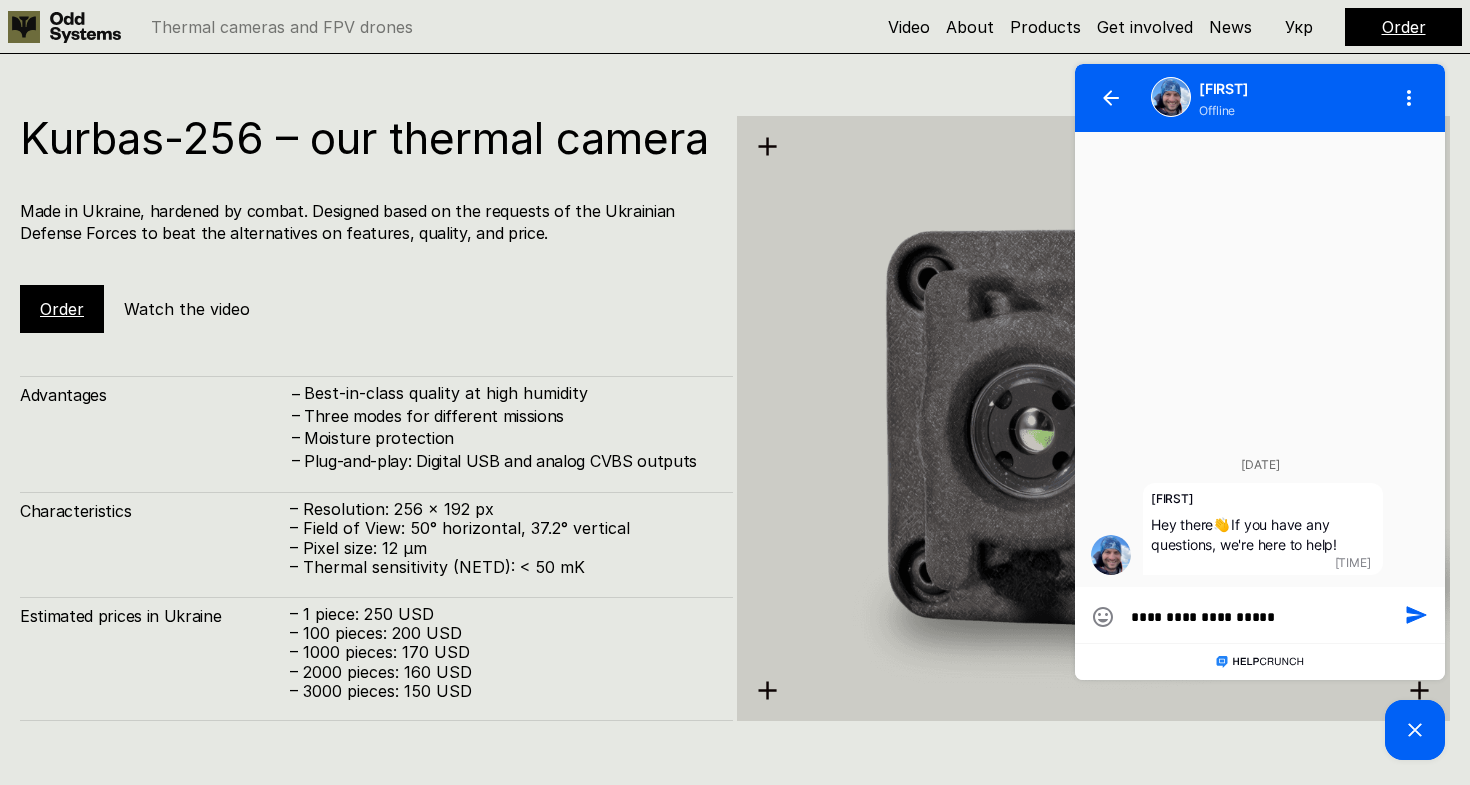 type on "**********" 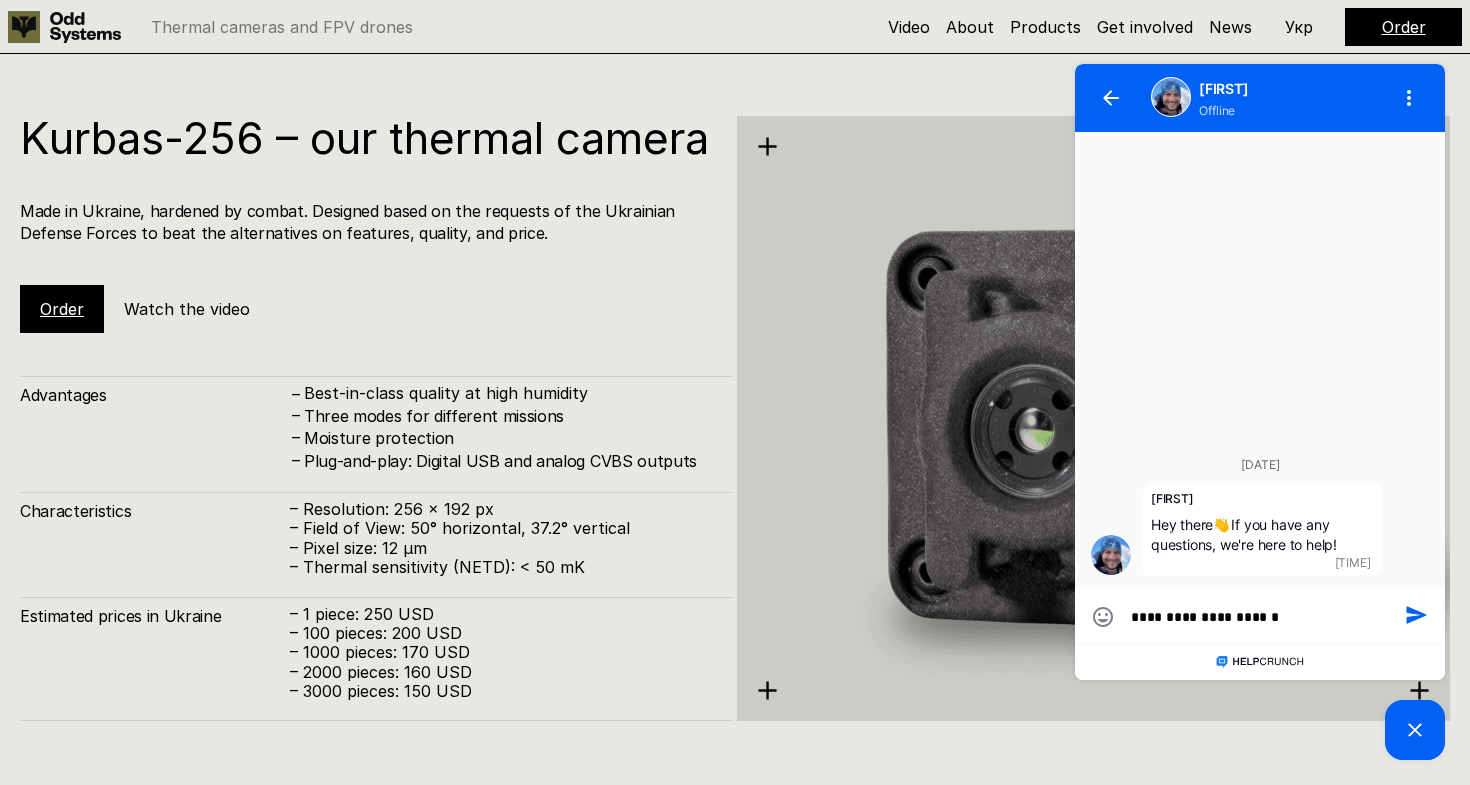 type on "**********" 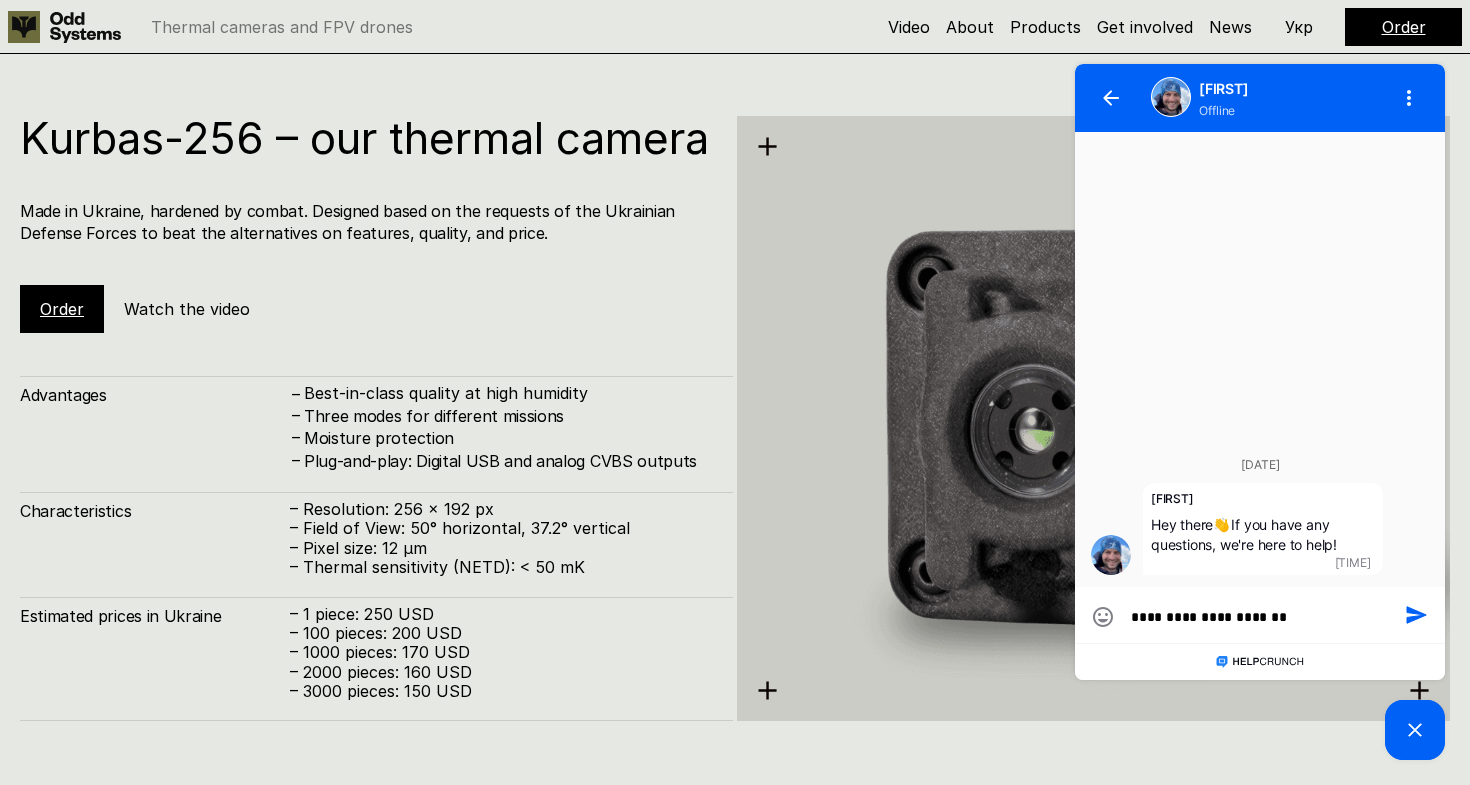 type on "**********" 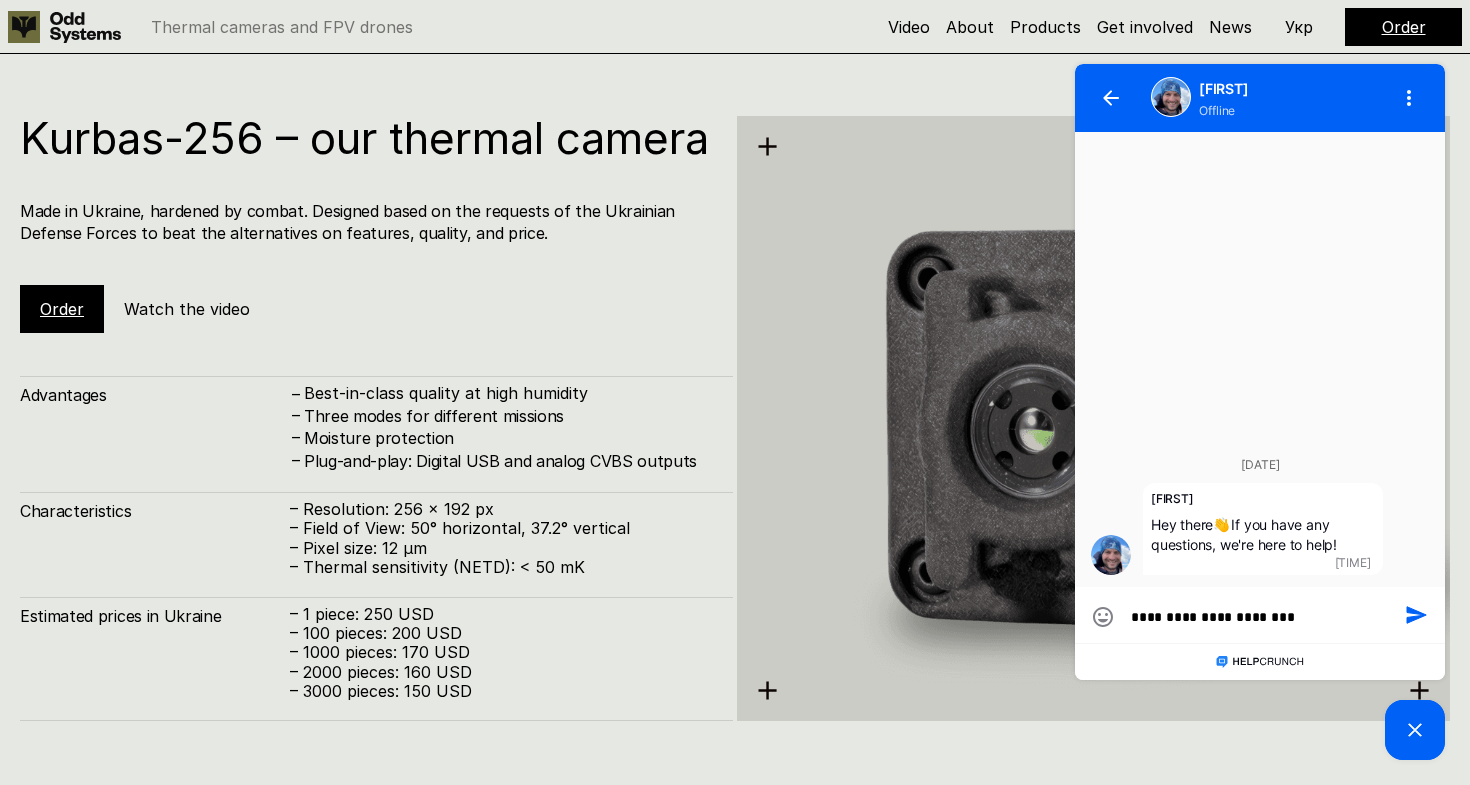 type on "**********" 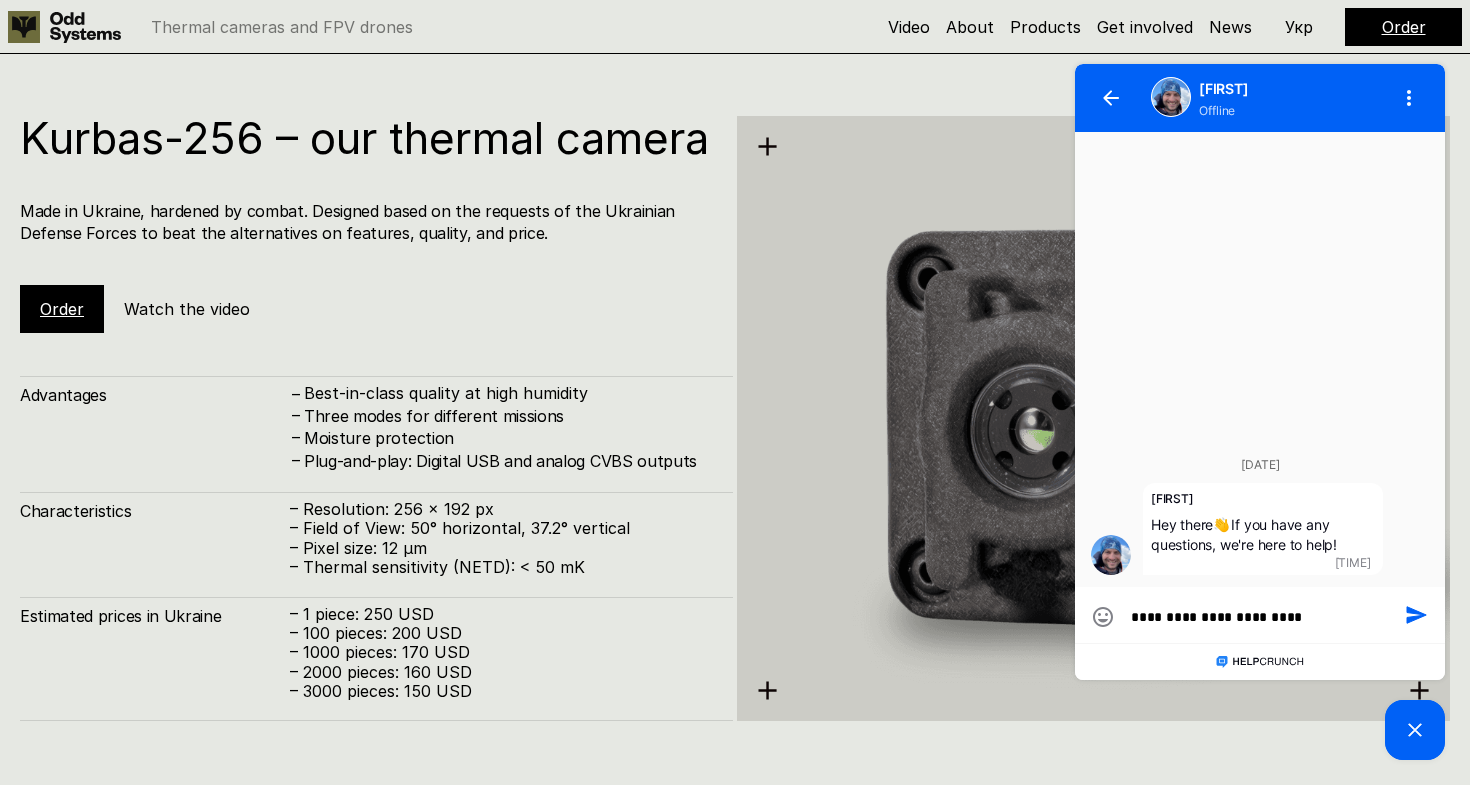 type on "**********" 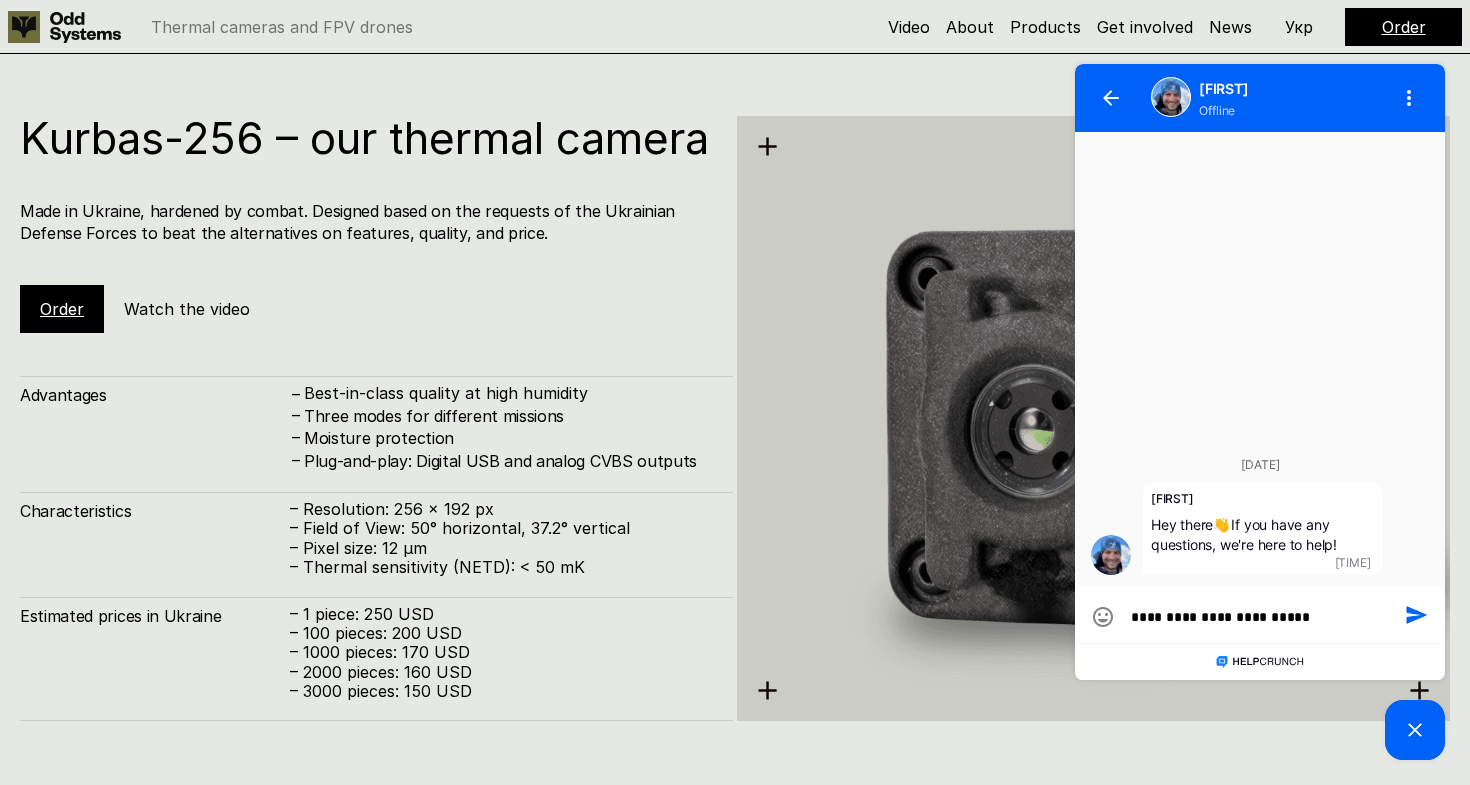 type on "**********" 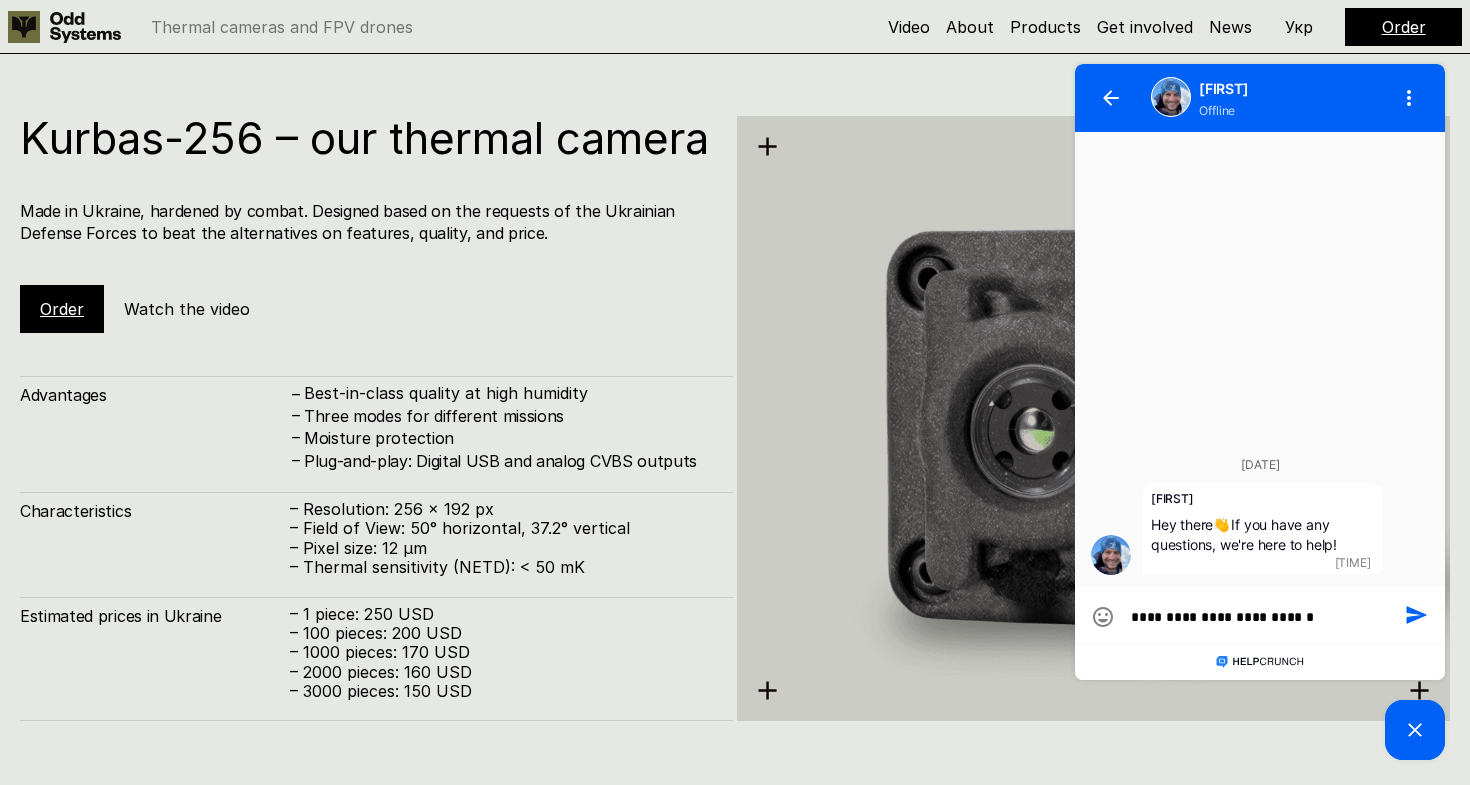 type on "**********" 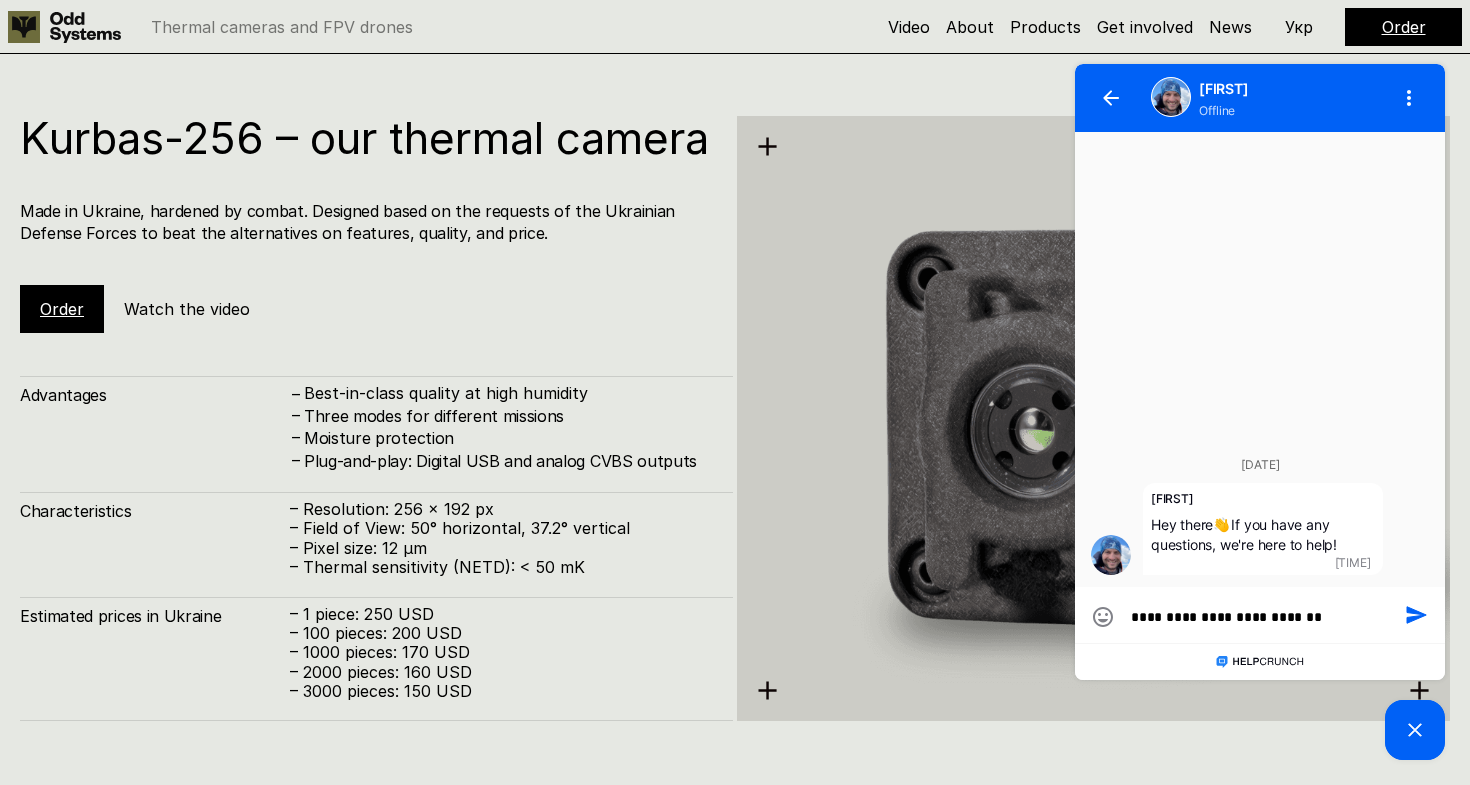 type on "**********" 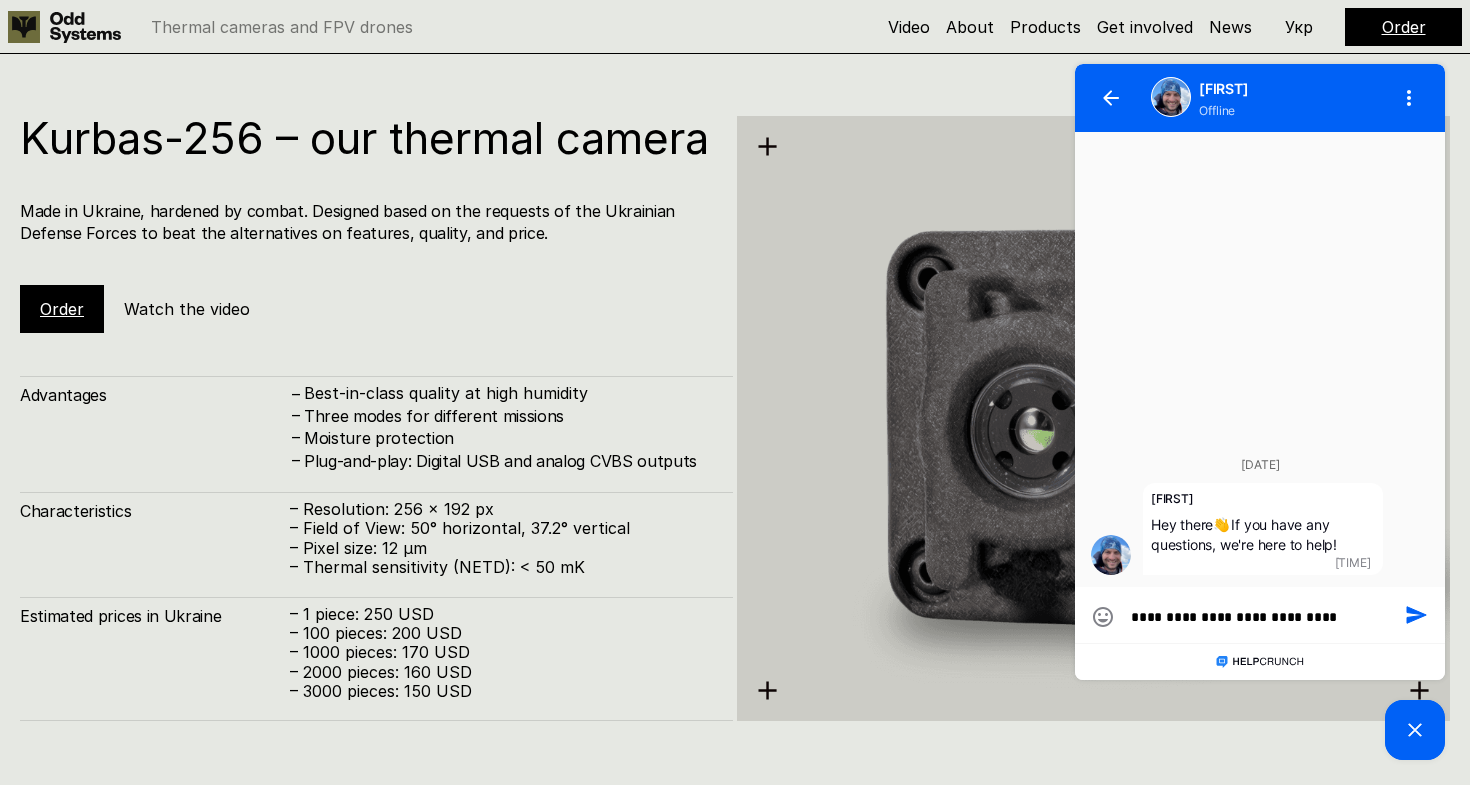 type on "**********" 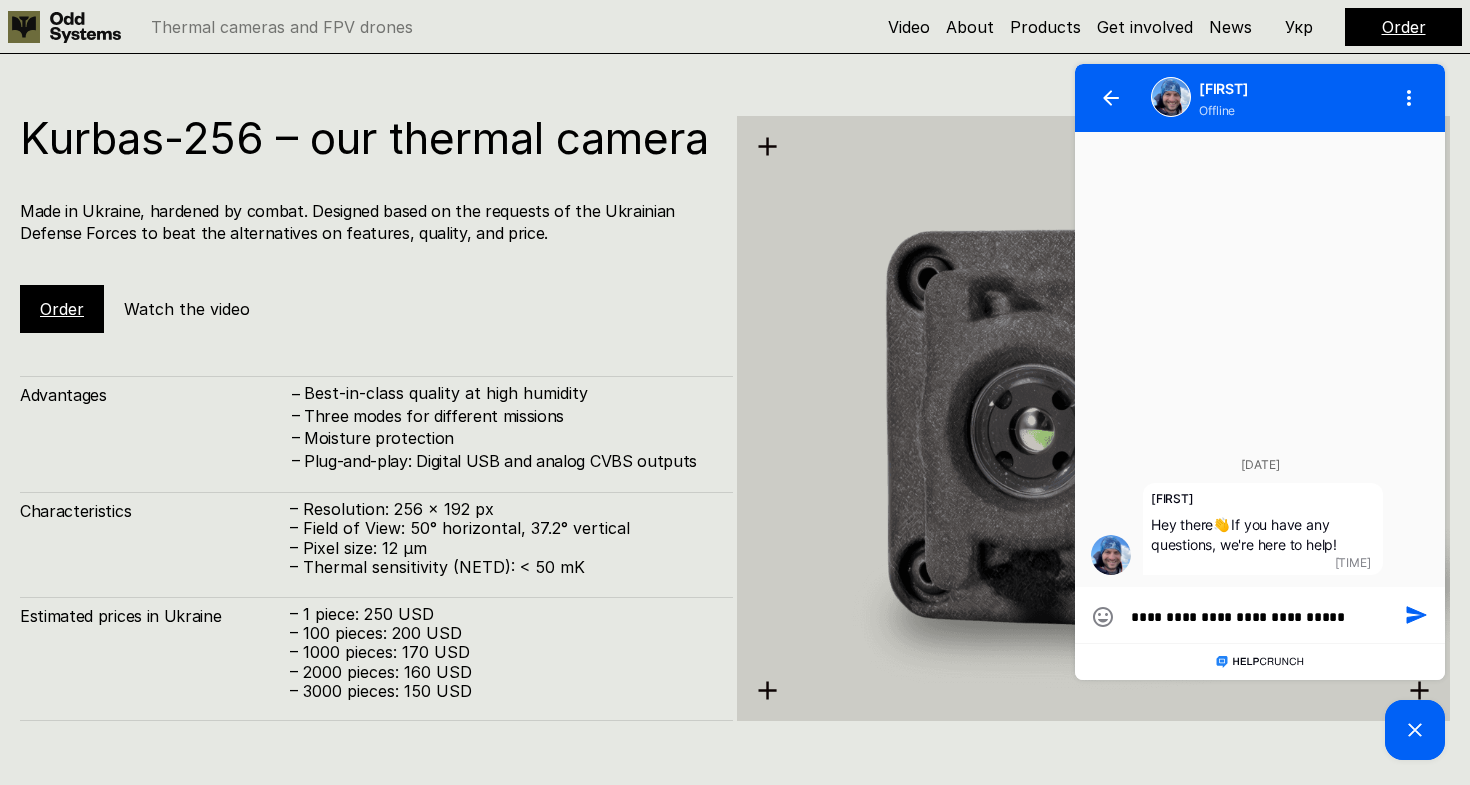 type on "**********" 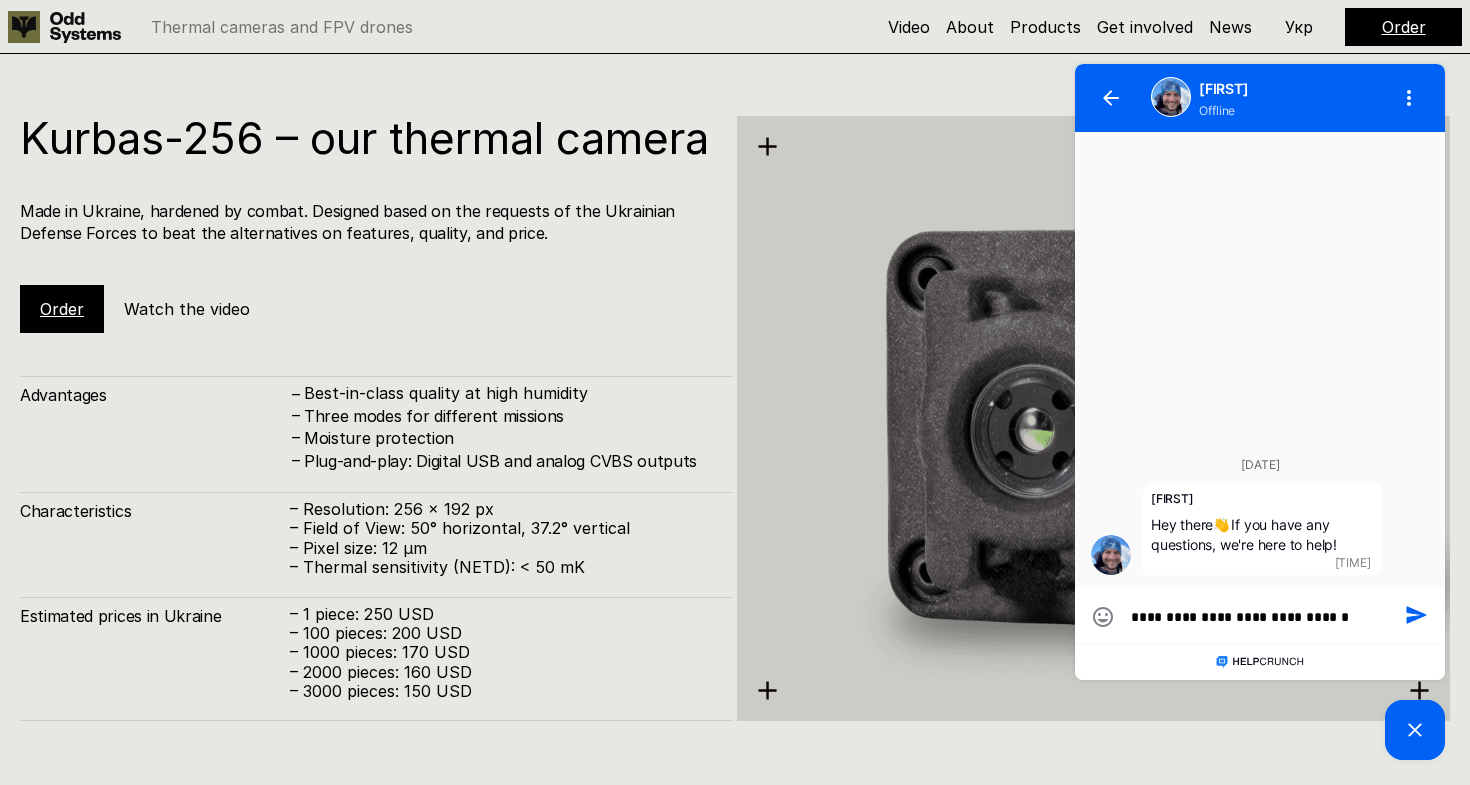 type on "**********" 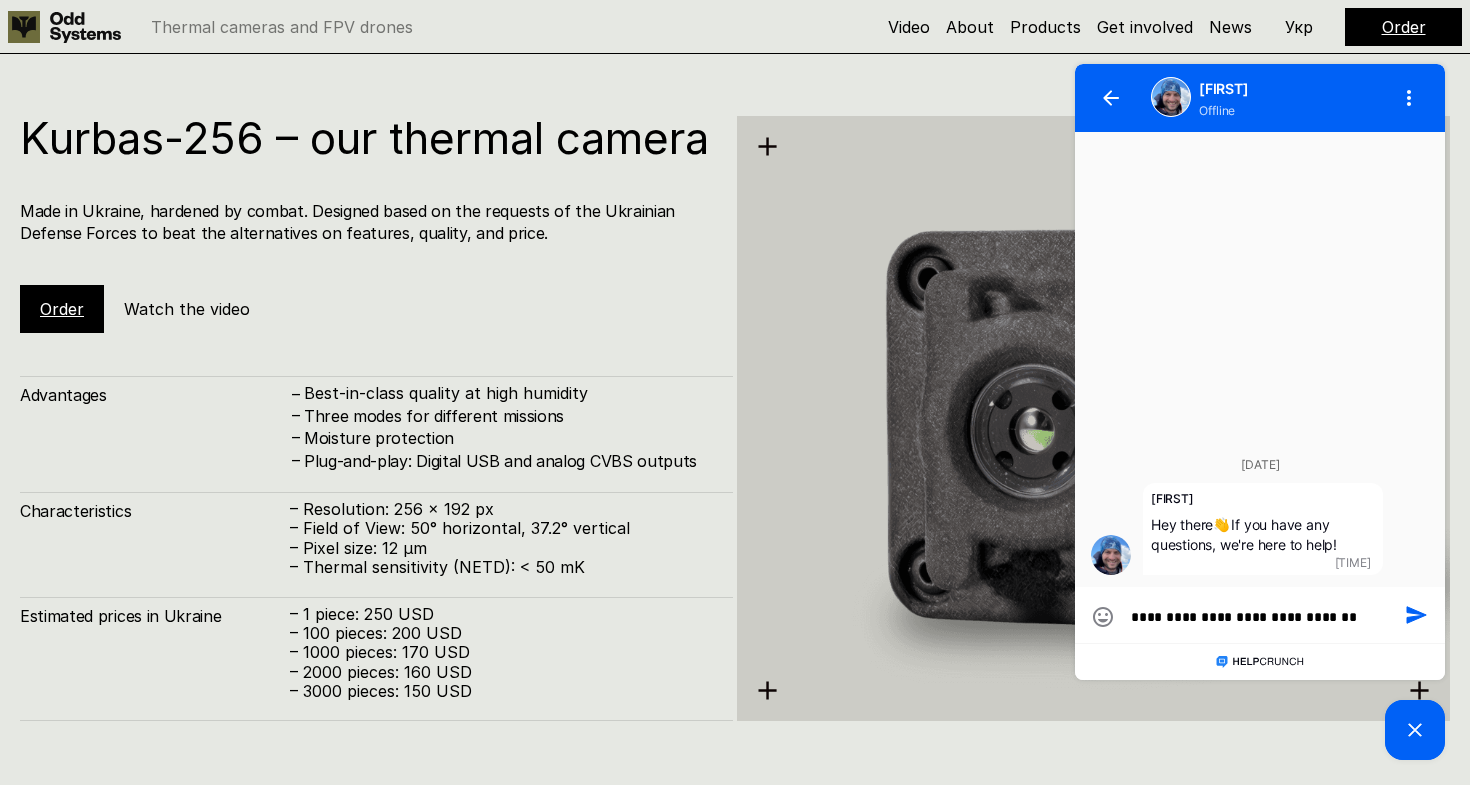 type on "**********" 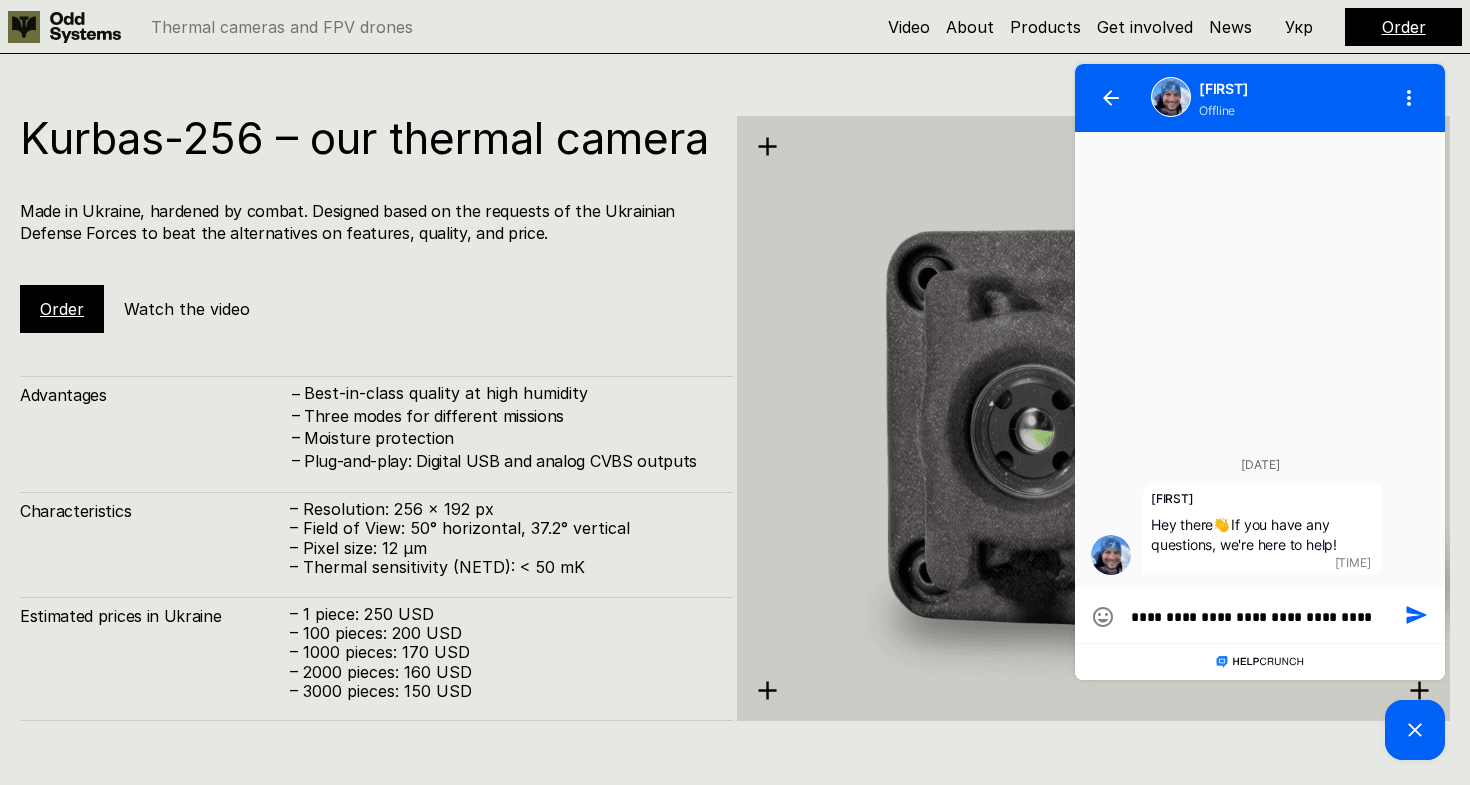 type on "**********" 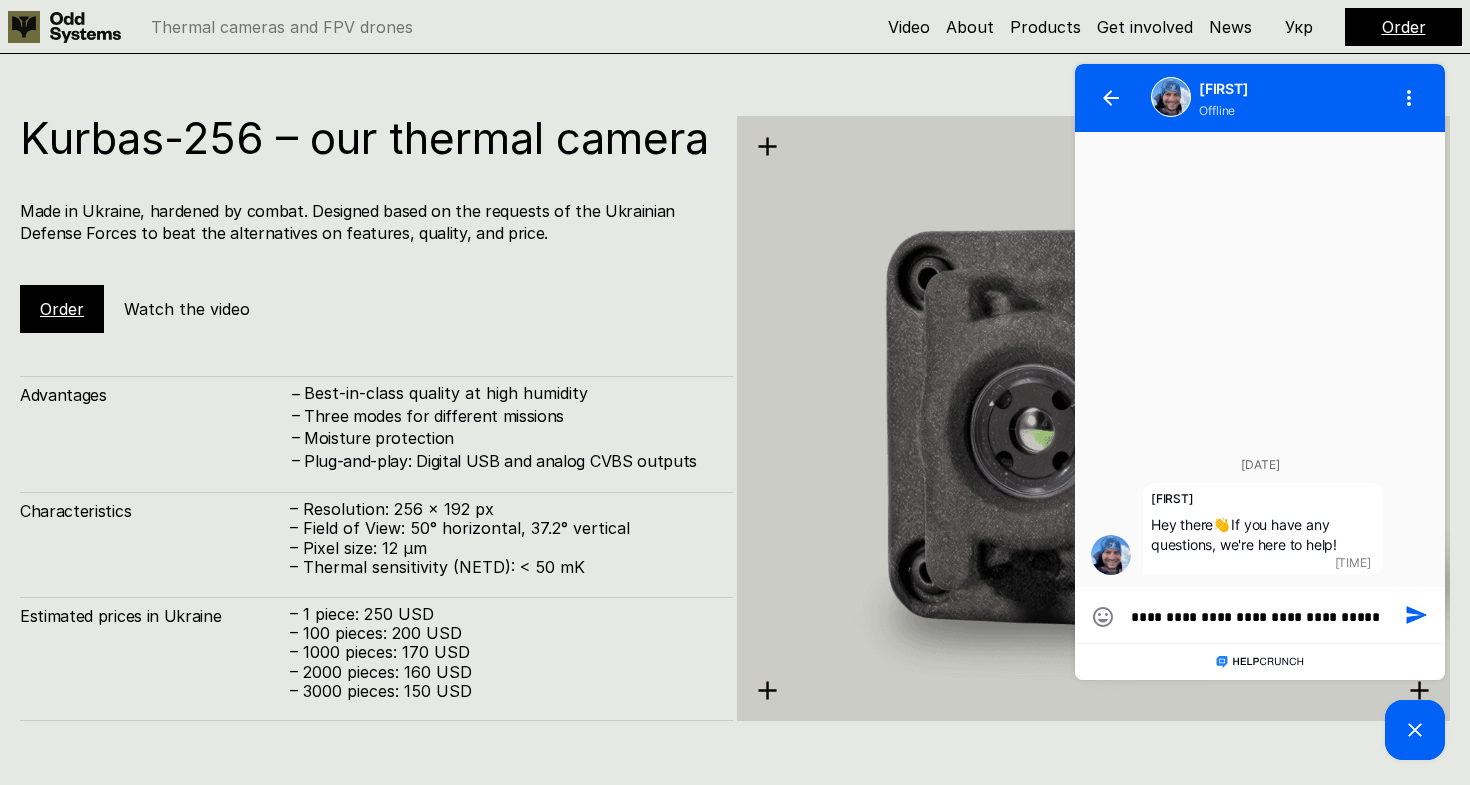 type on "**********" 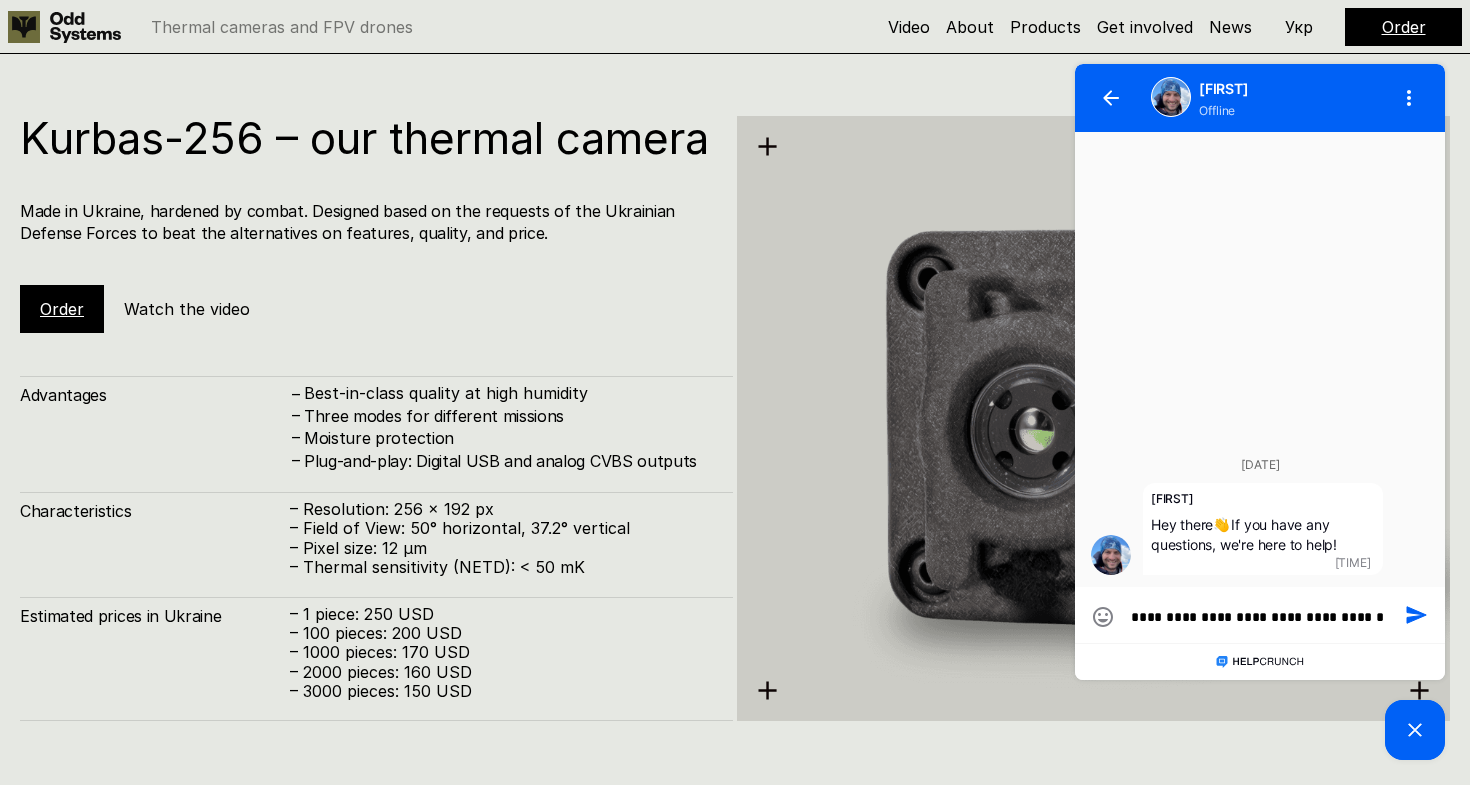 type on "**********" 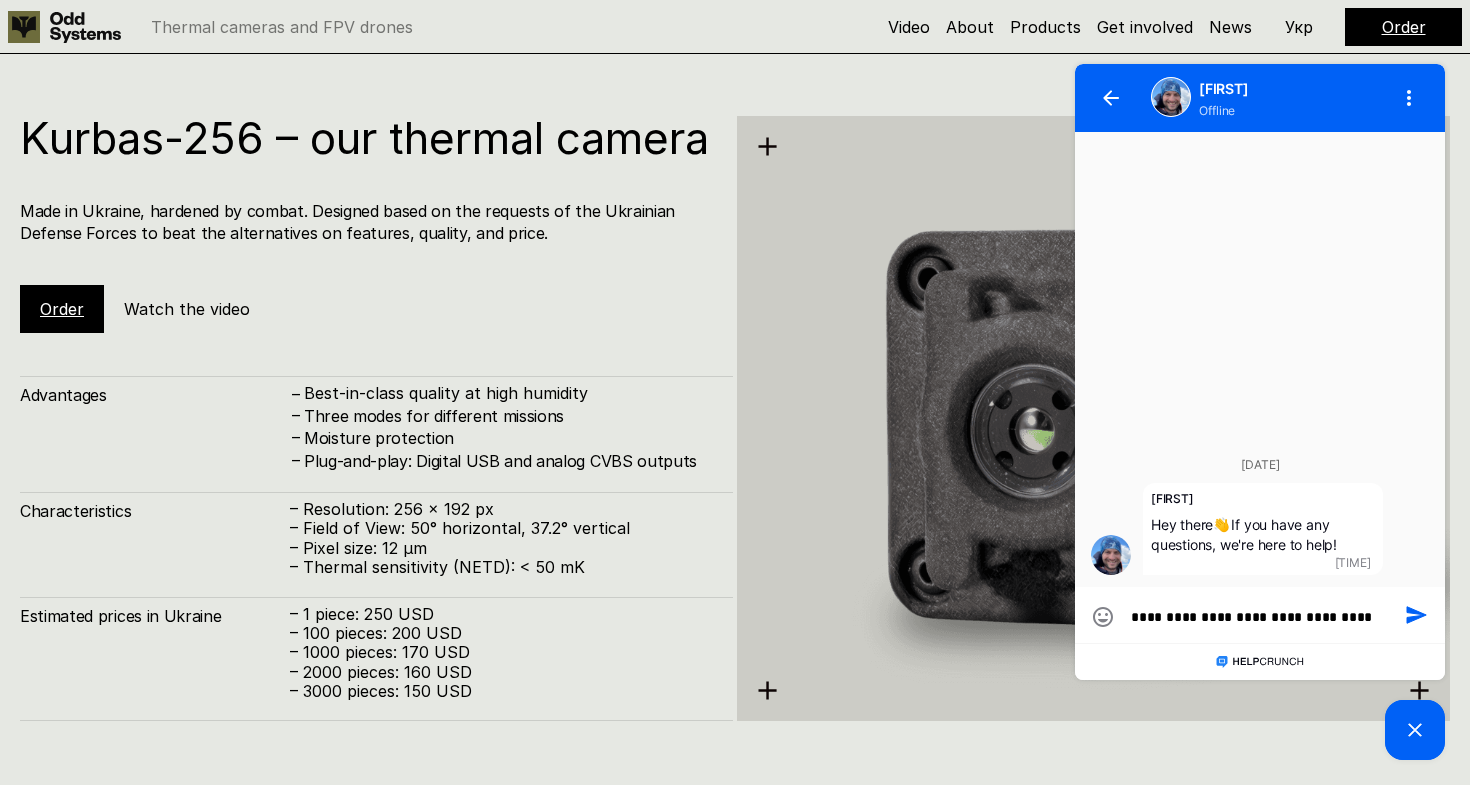 type on "**********" 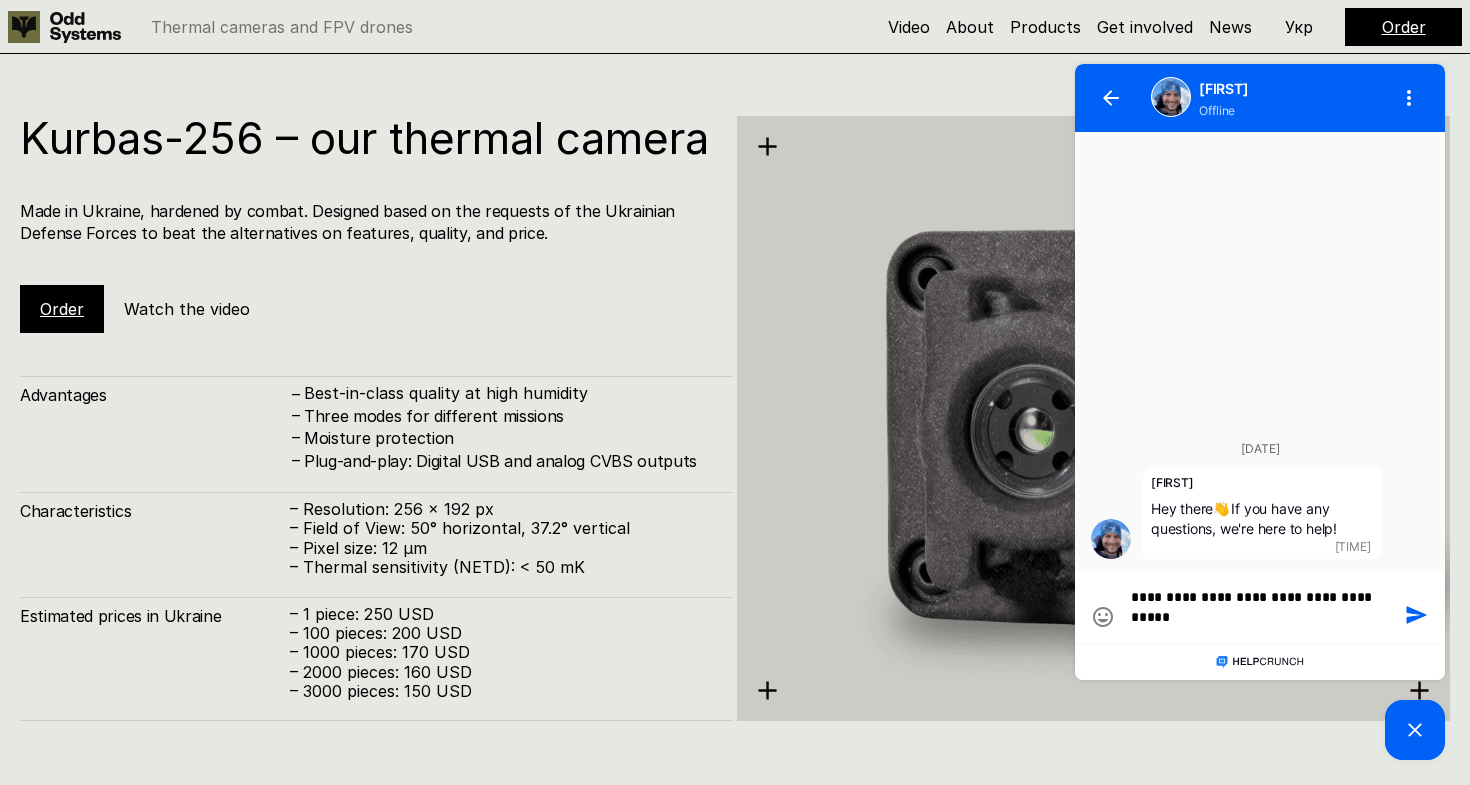 type on "**********" 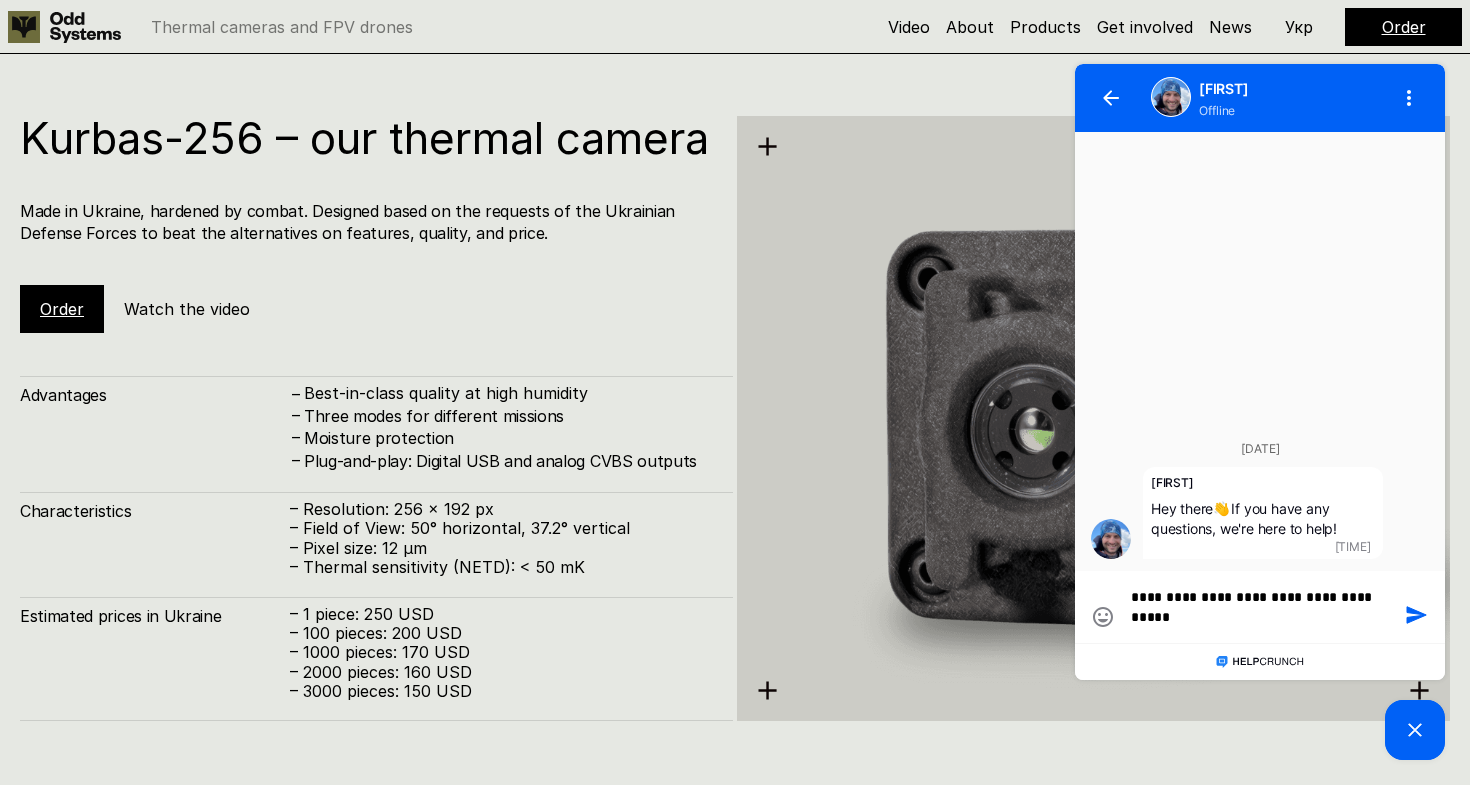 type on "**********" 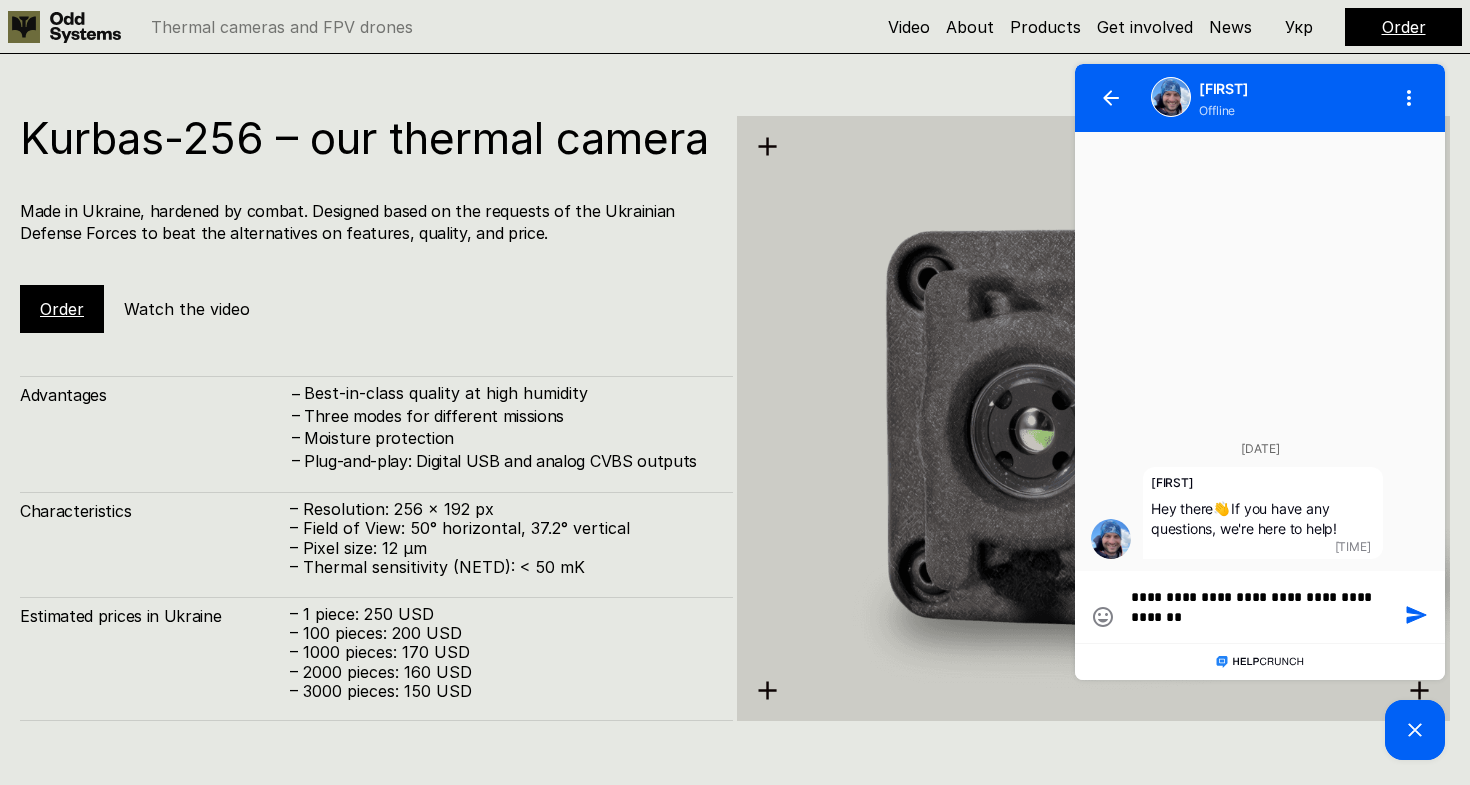 type on "**********" 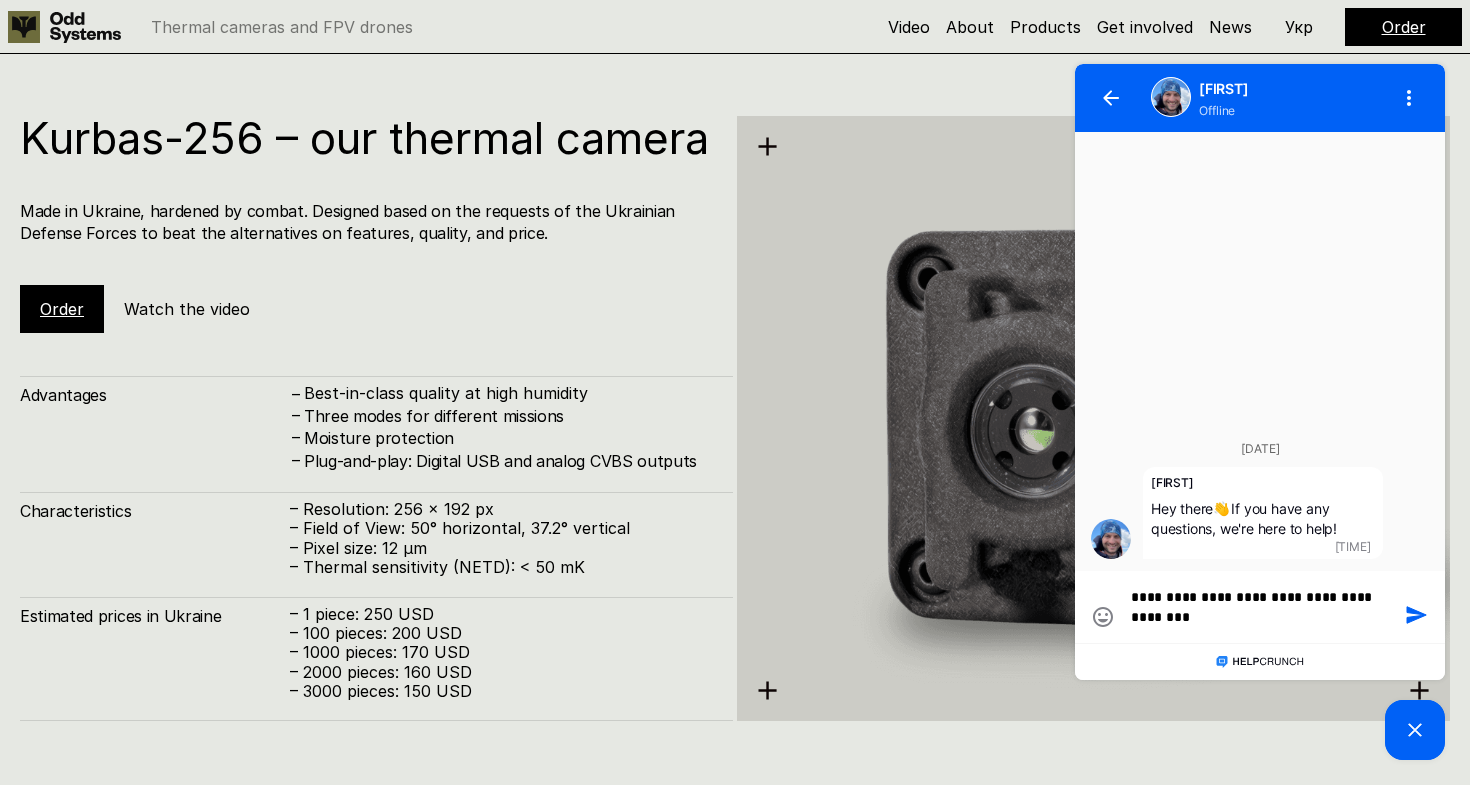 type on "**********" 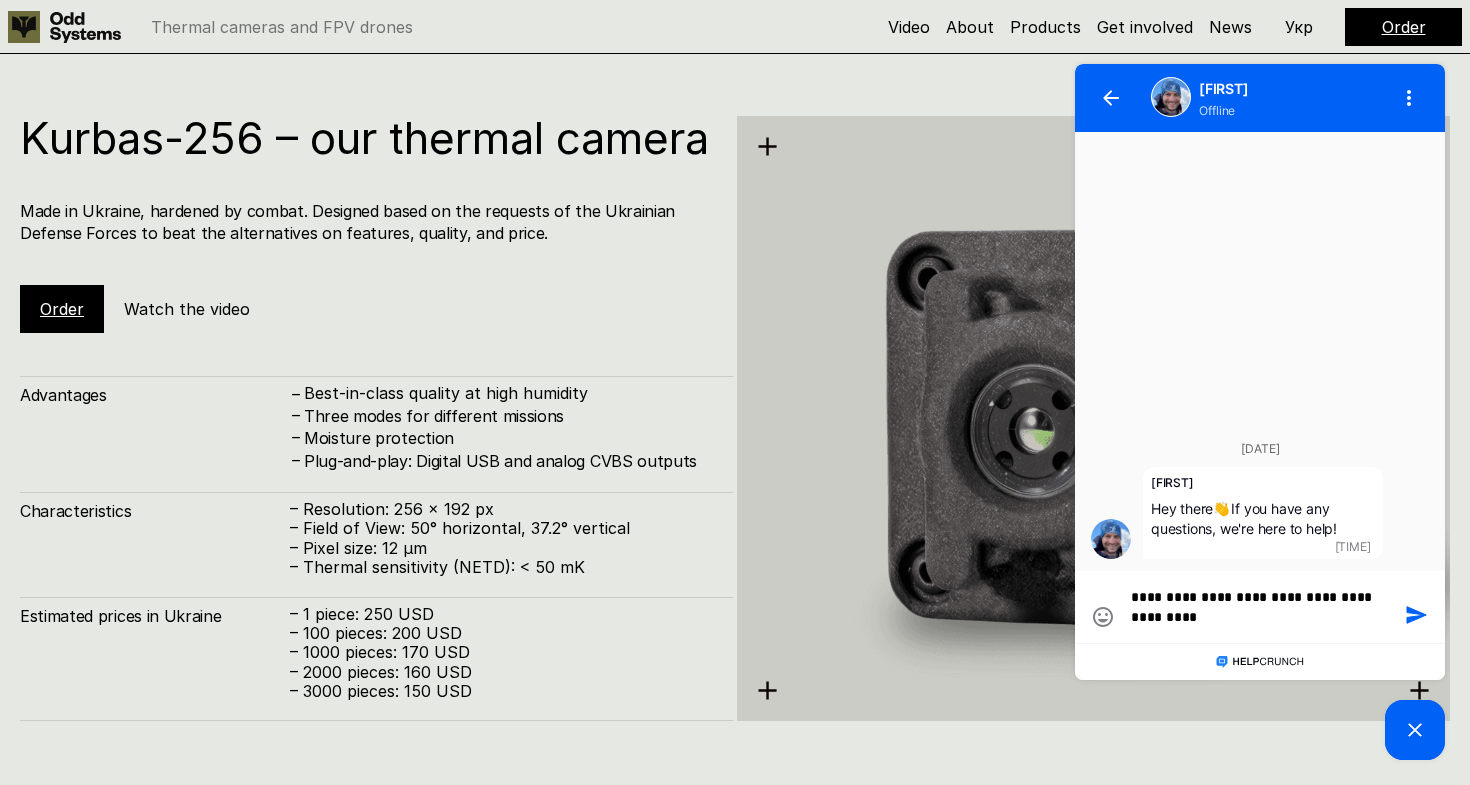 type on "**********" 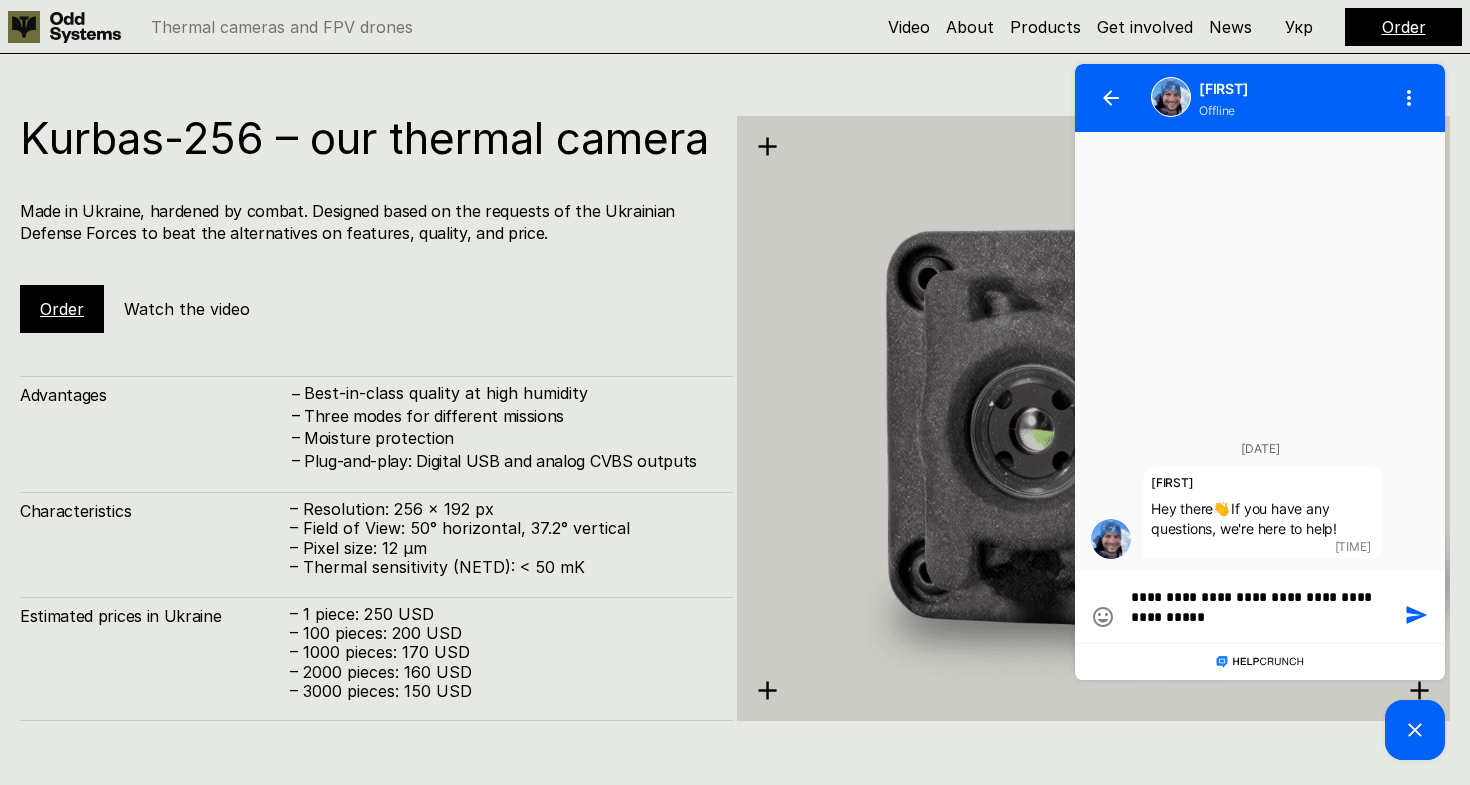 type on "**********" 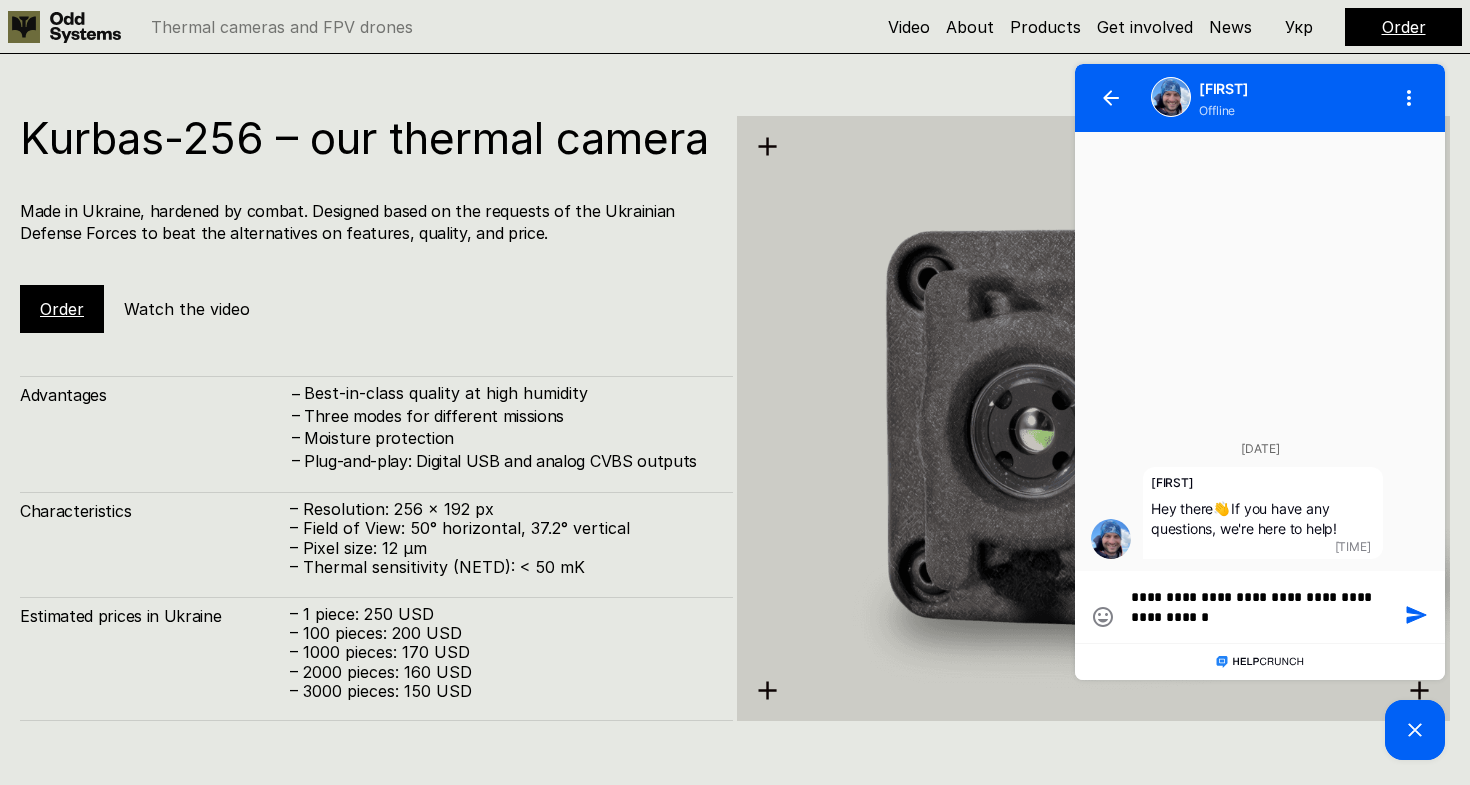 type on "**********" 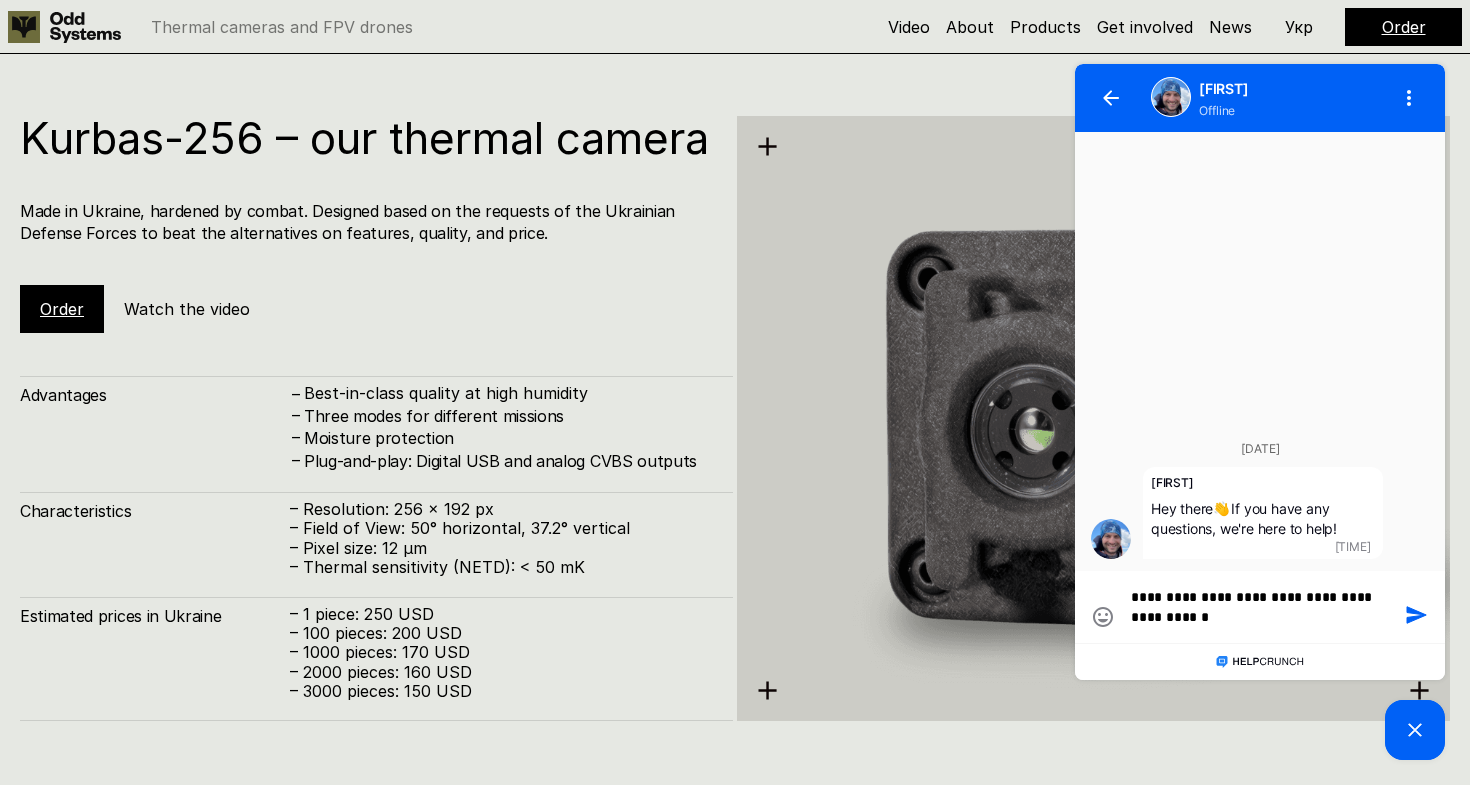 type on "**********" 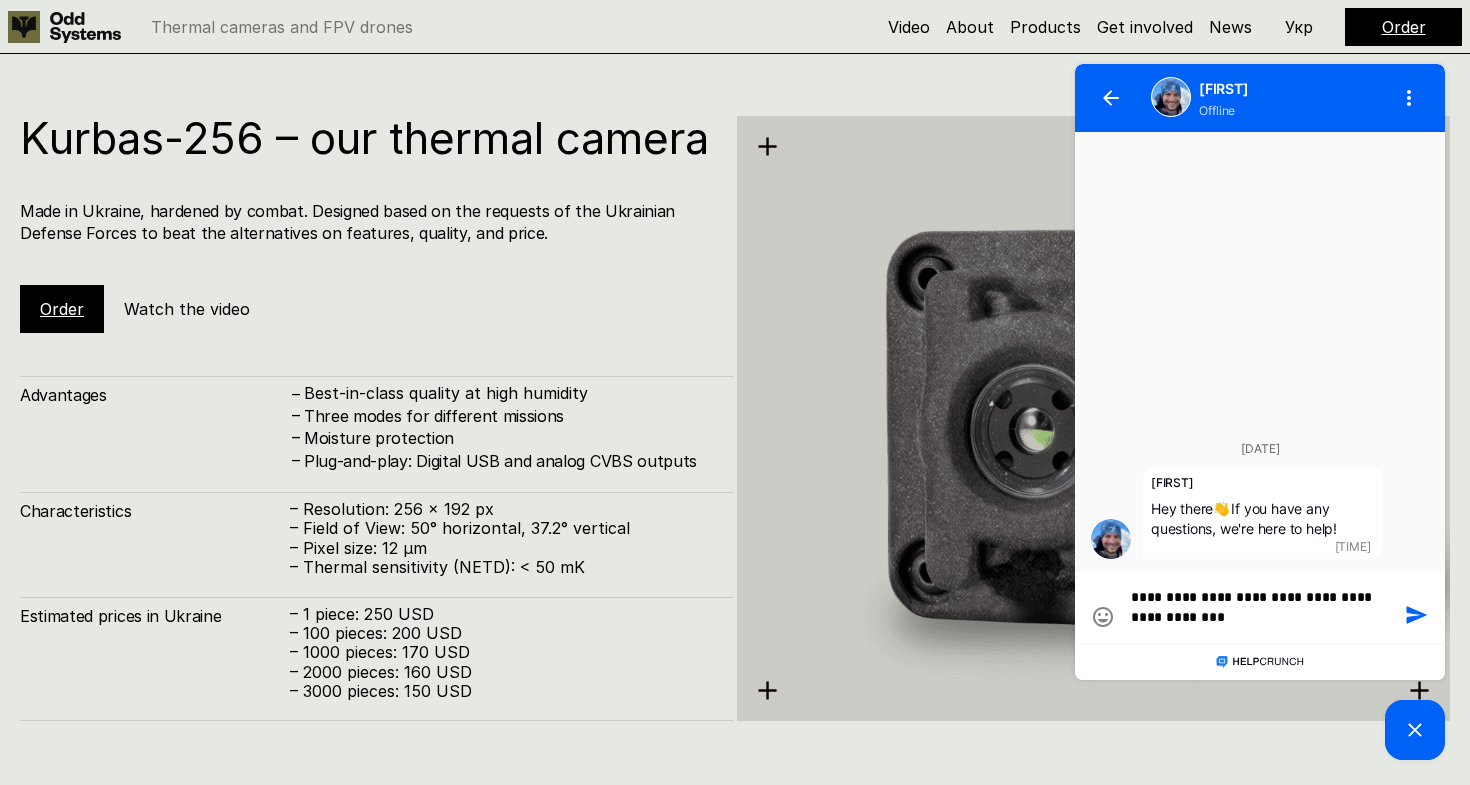 type on "**********" 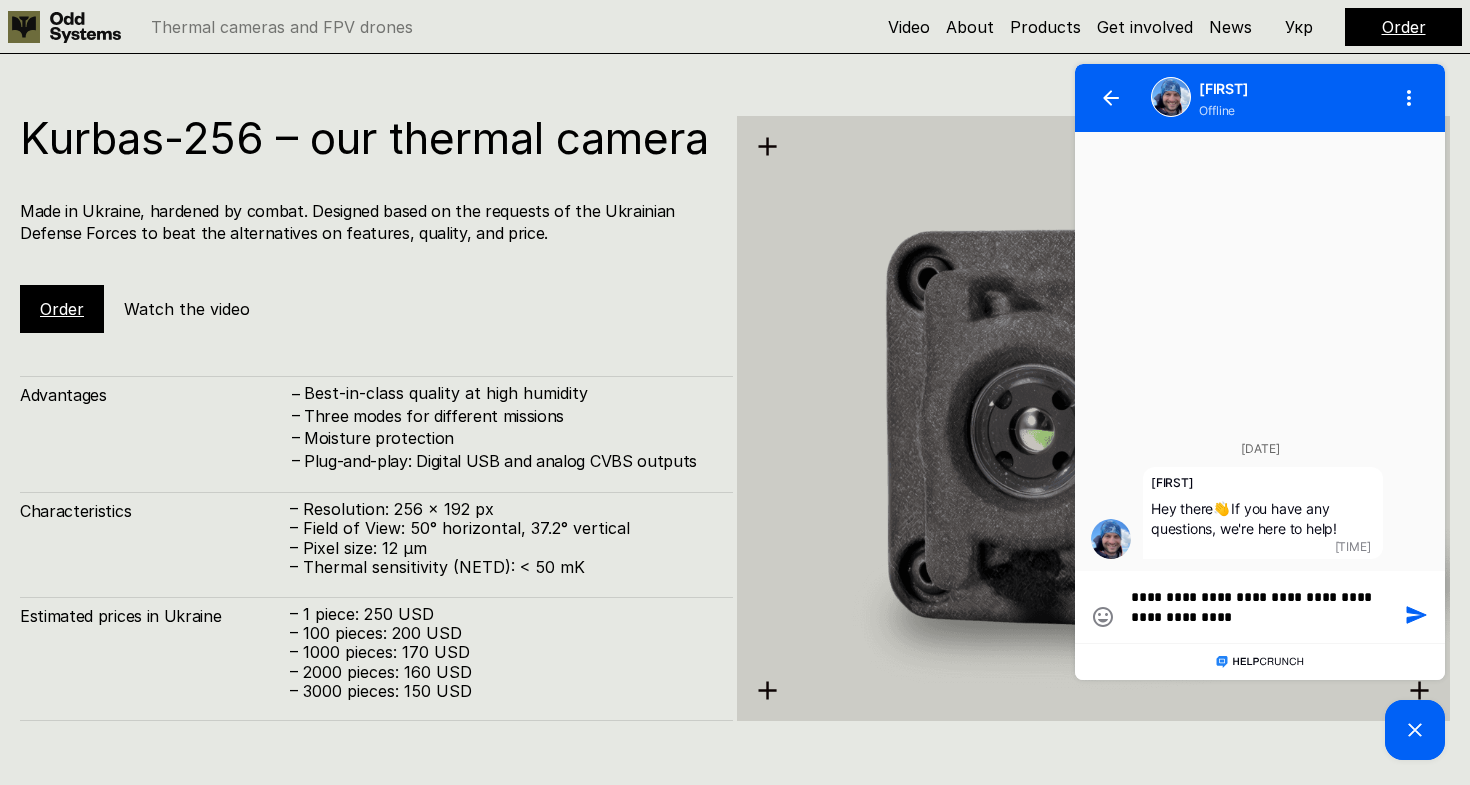 type on "**********" 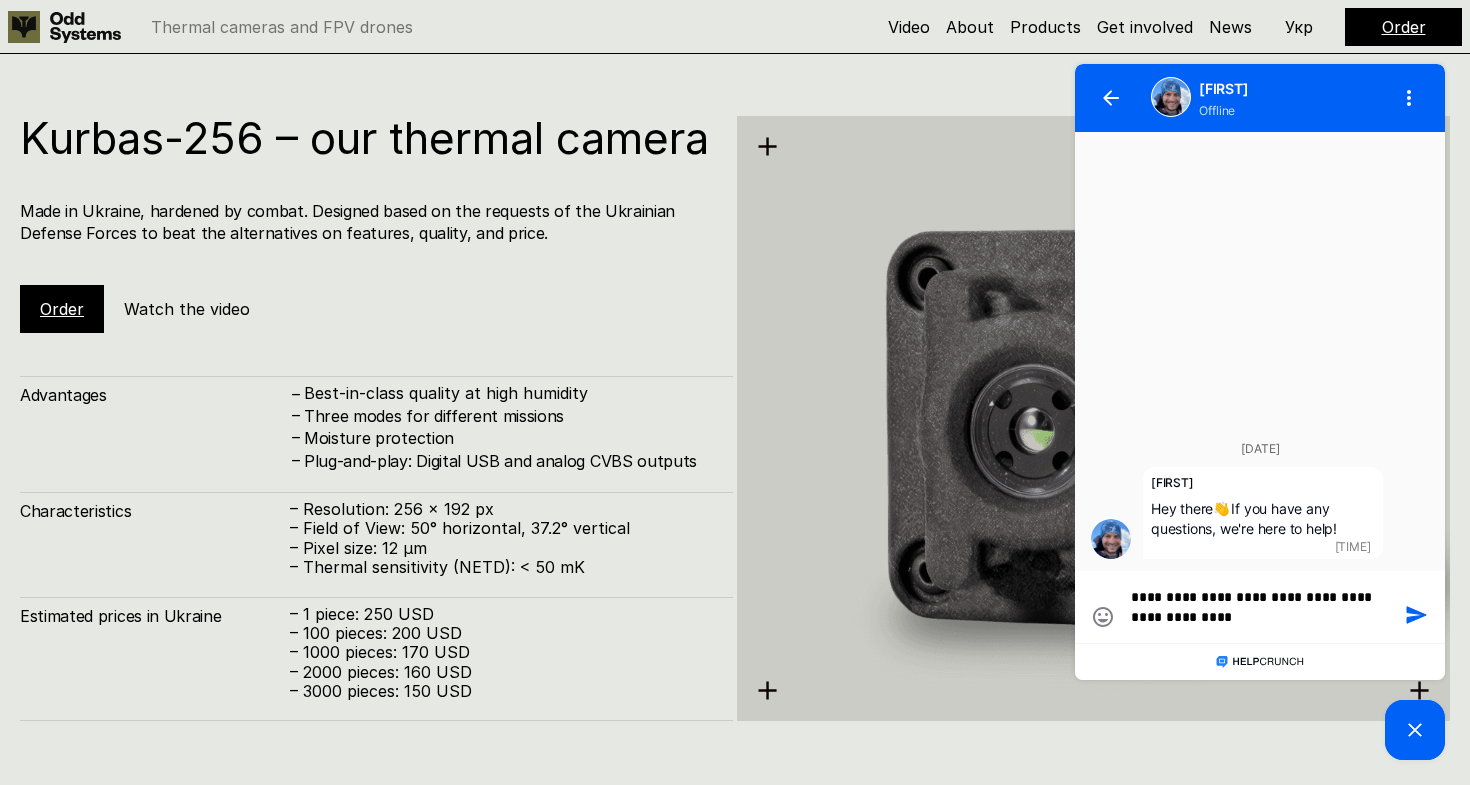 type on "**********" 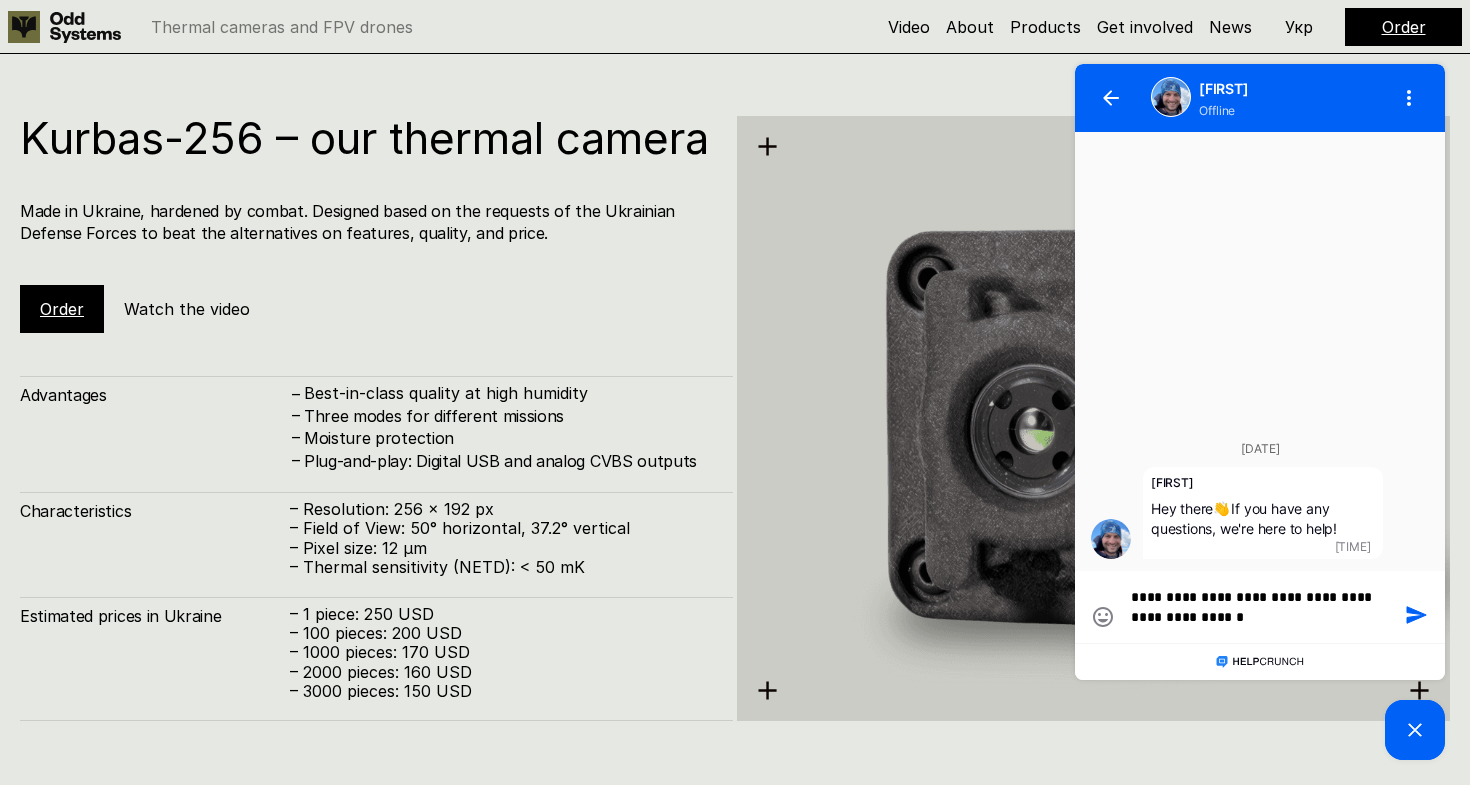 type on "**********" 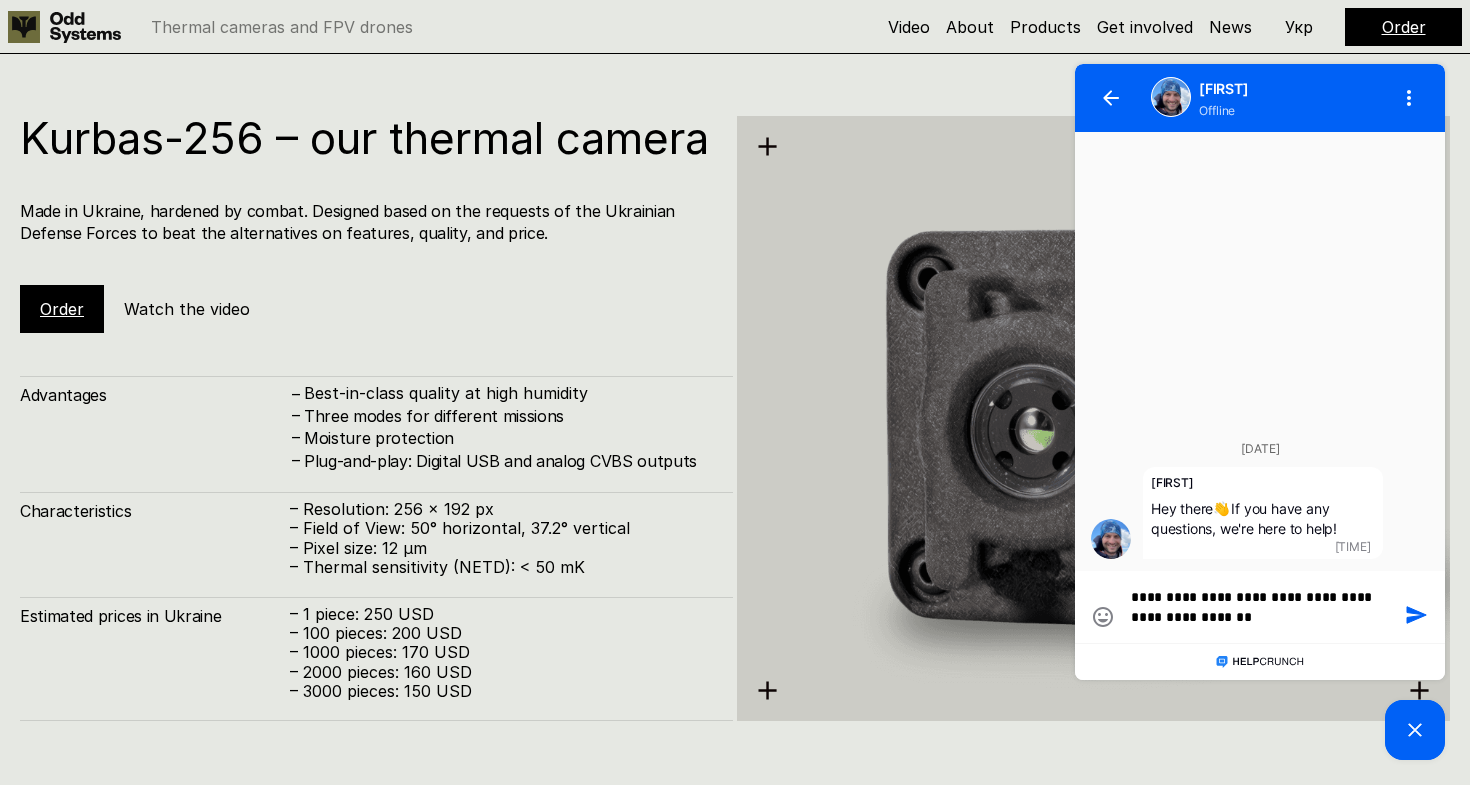 type on "**********" 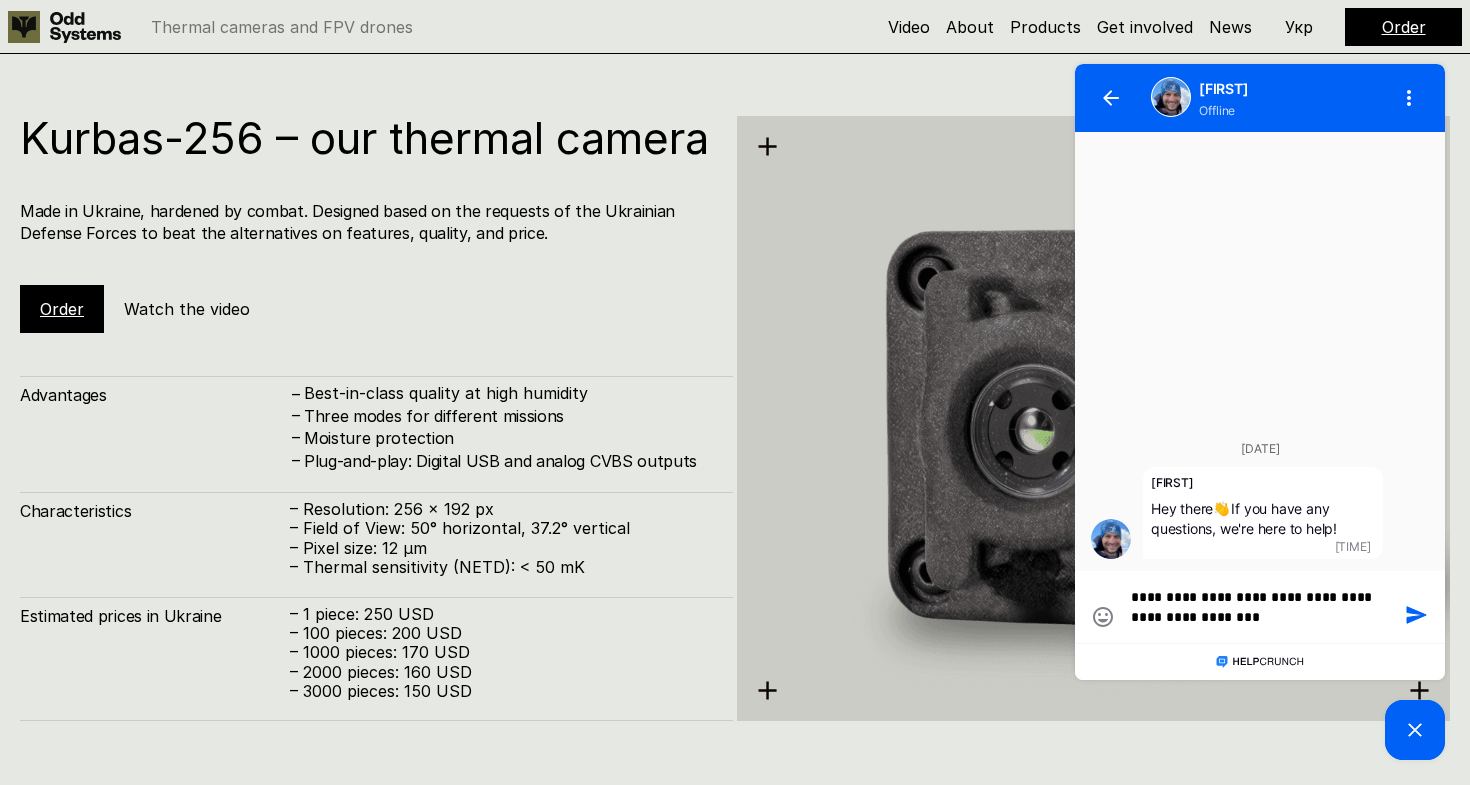 type on "**********" 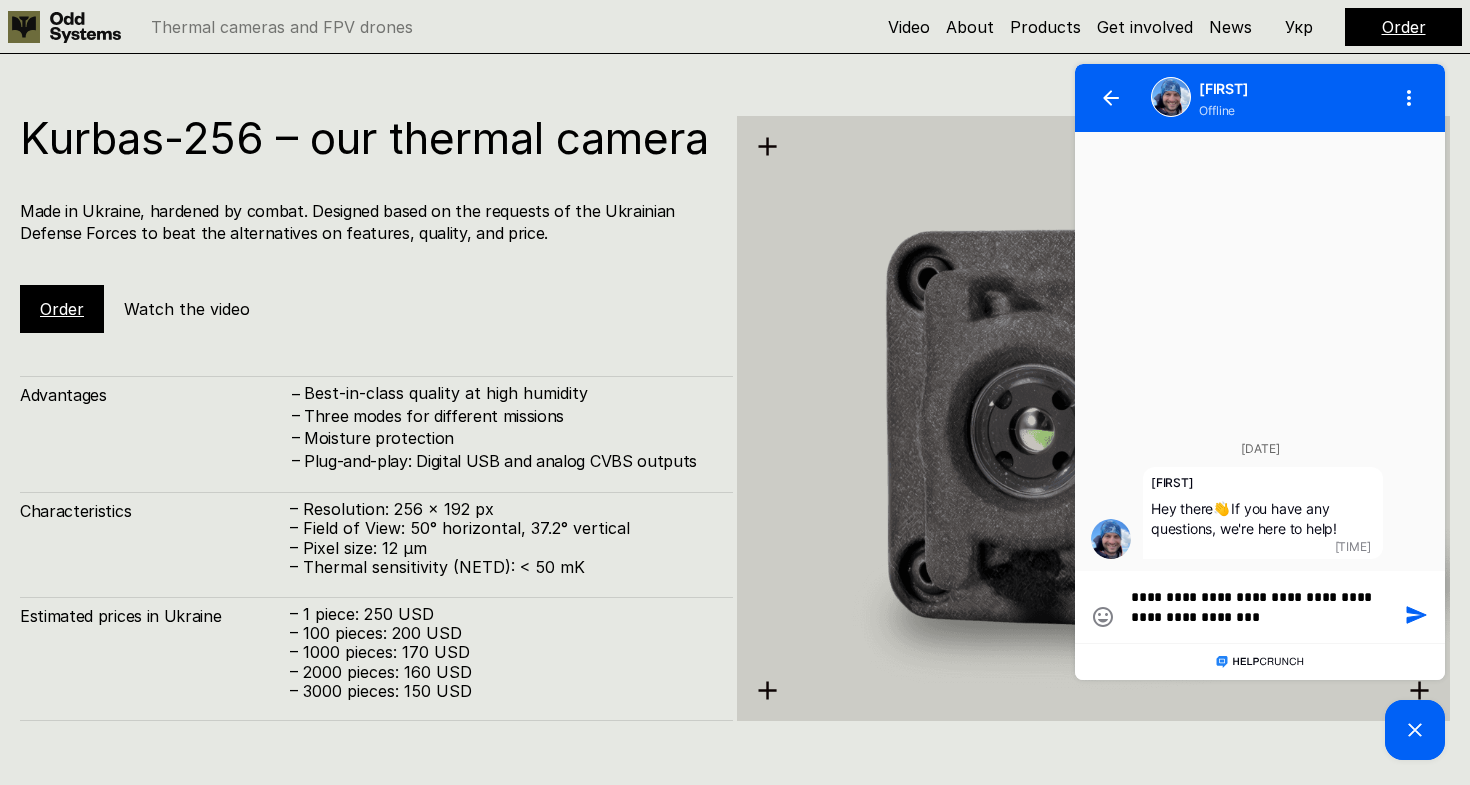 type on "**********" 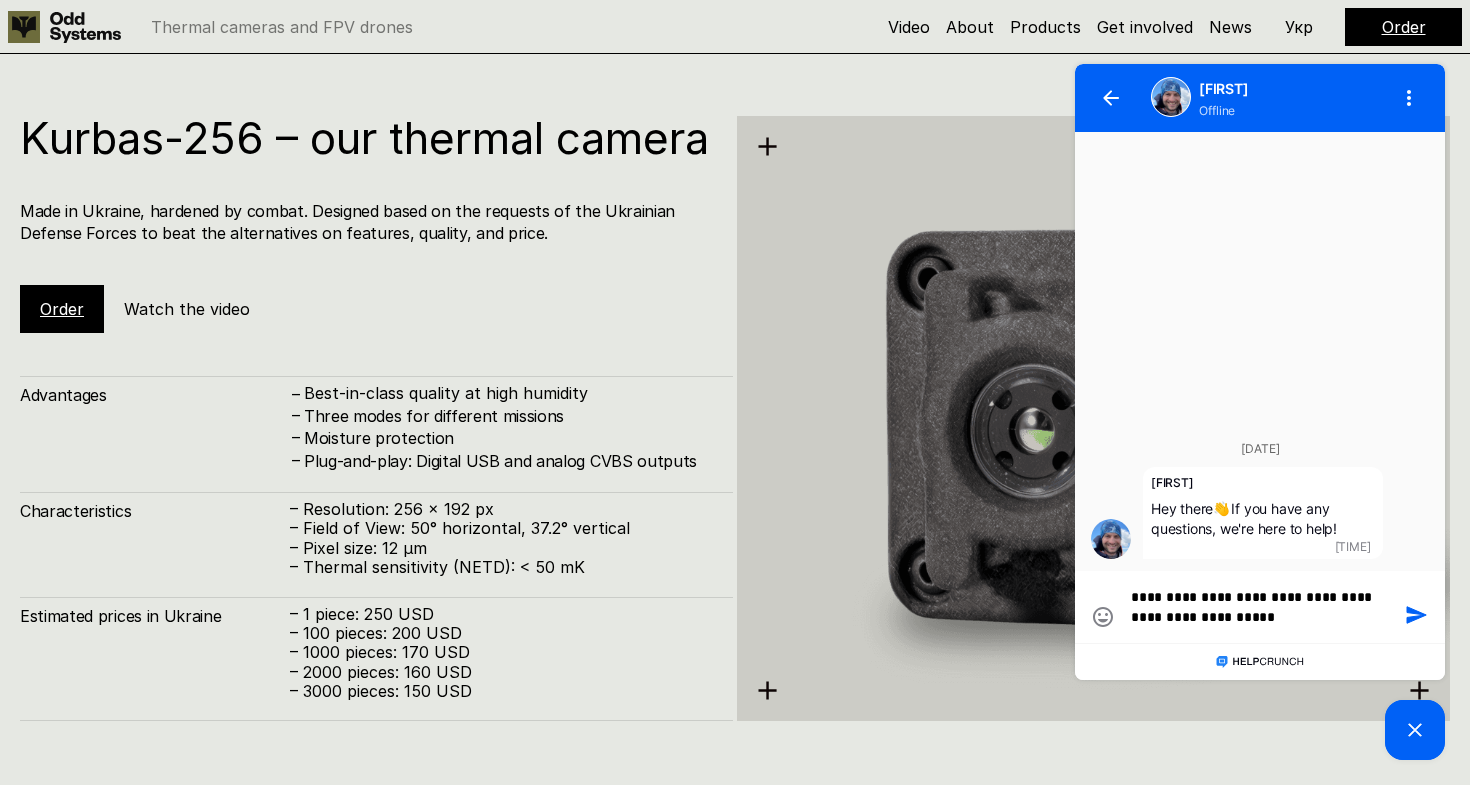 type on "**********" 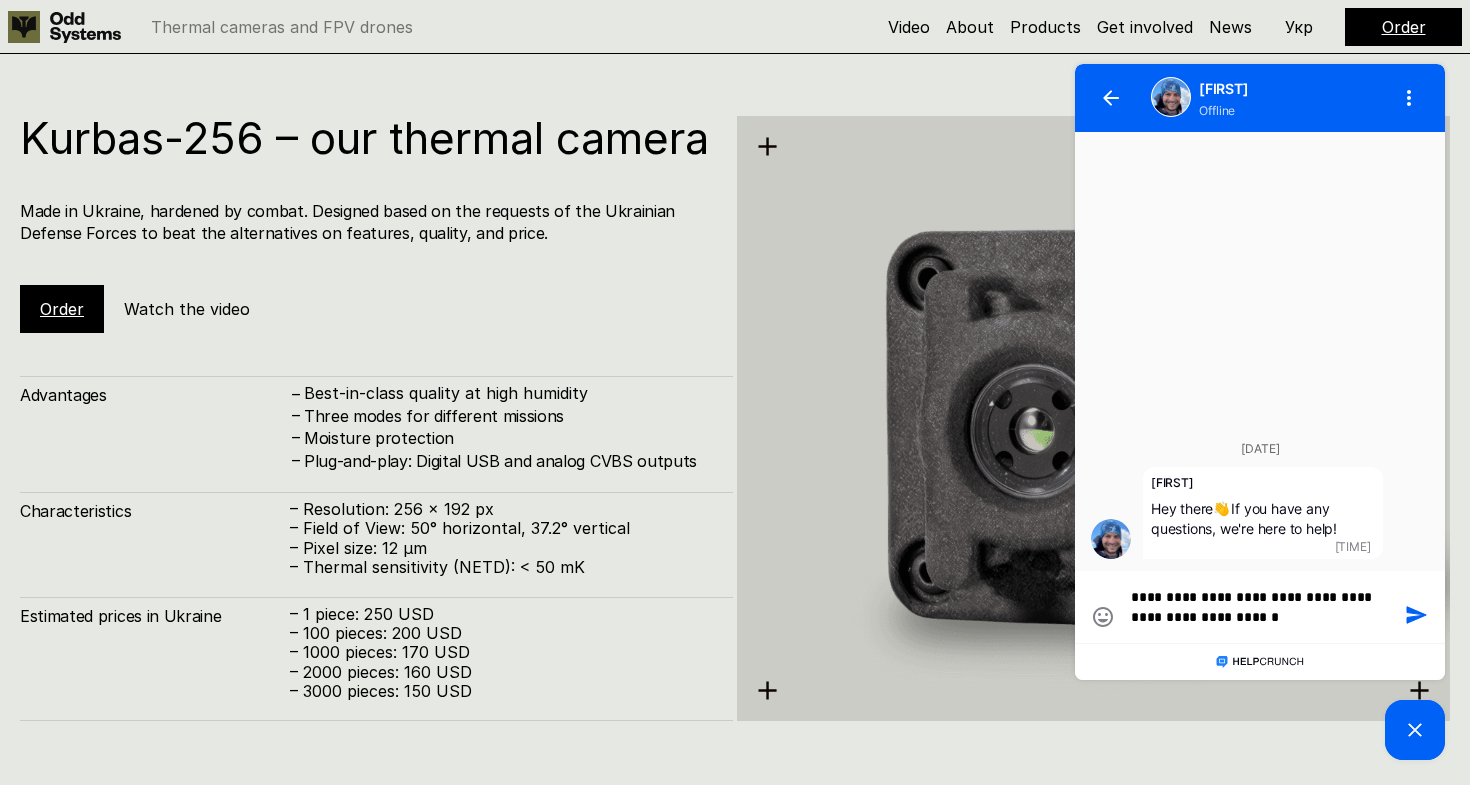 type on "**********" 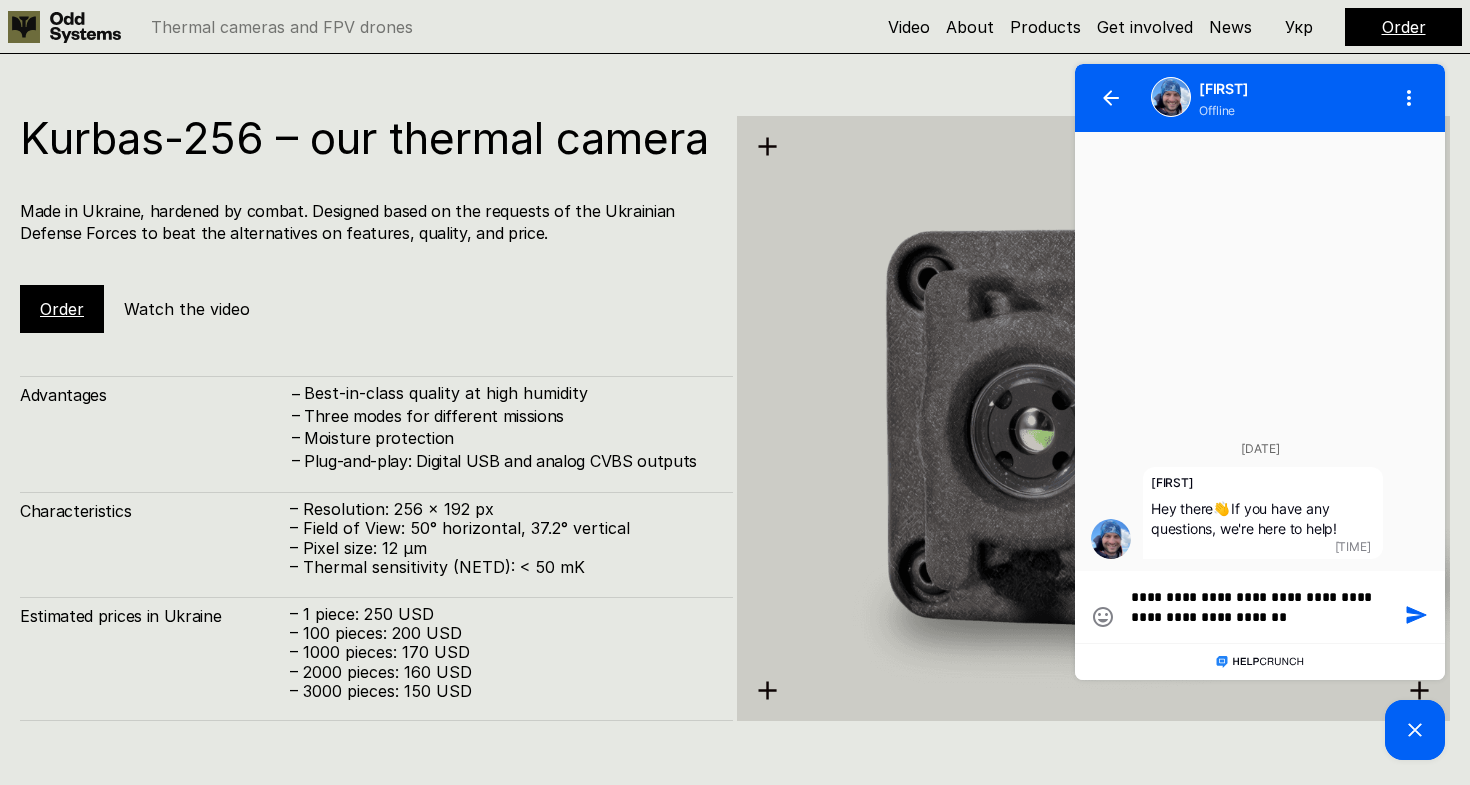 type on "**********" 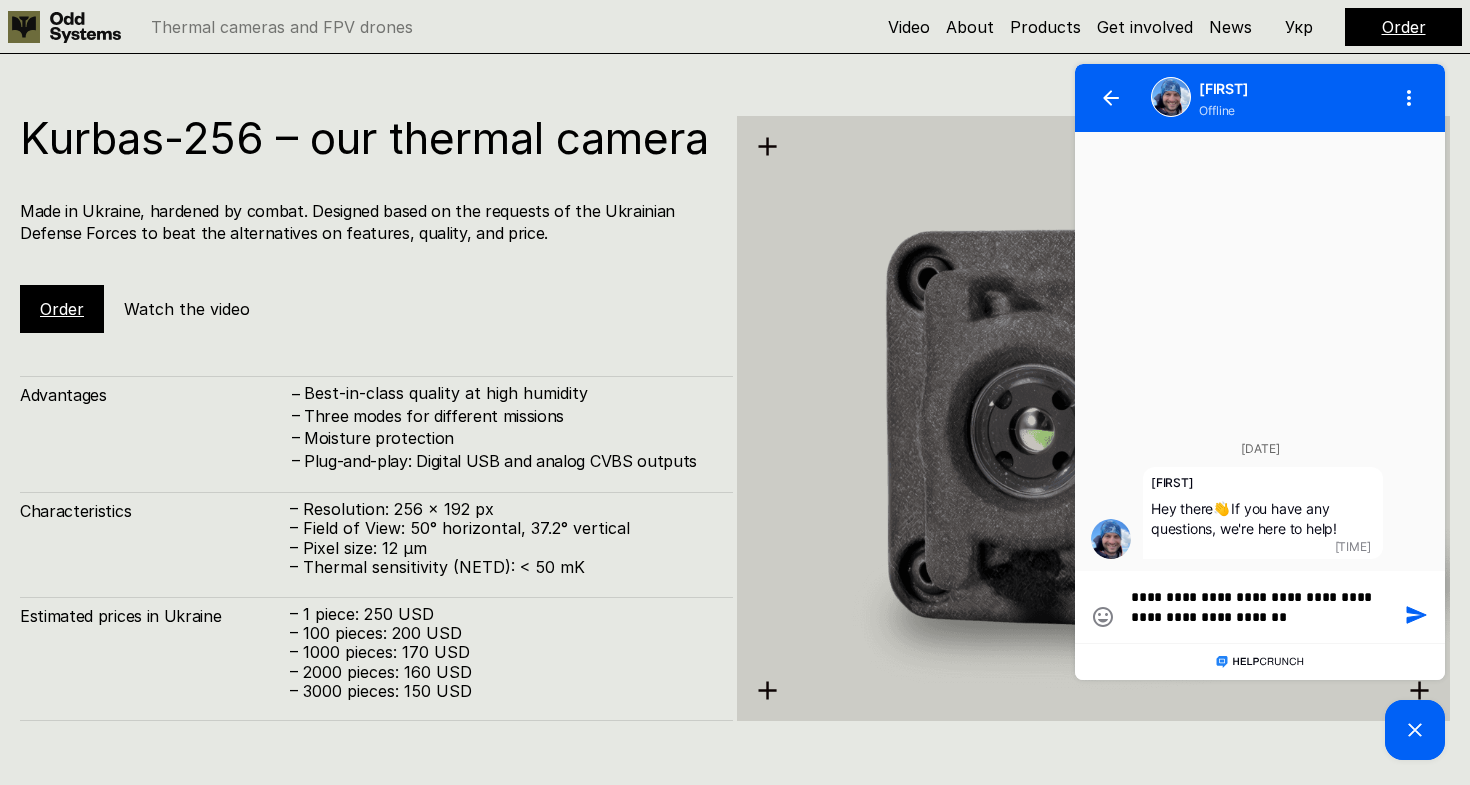 type on "**********" 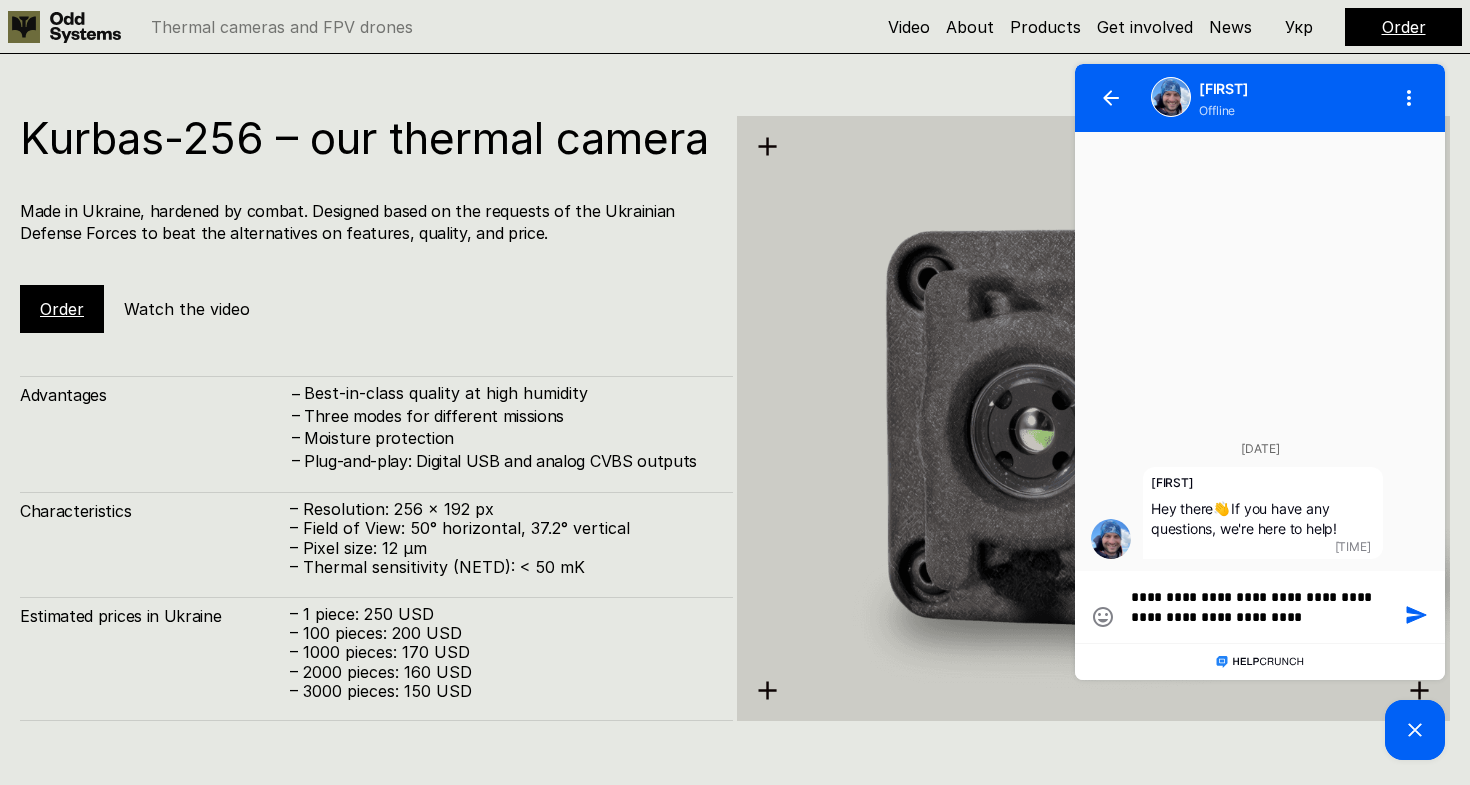 type on "**********" 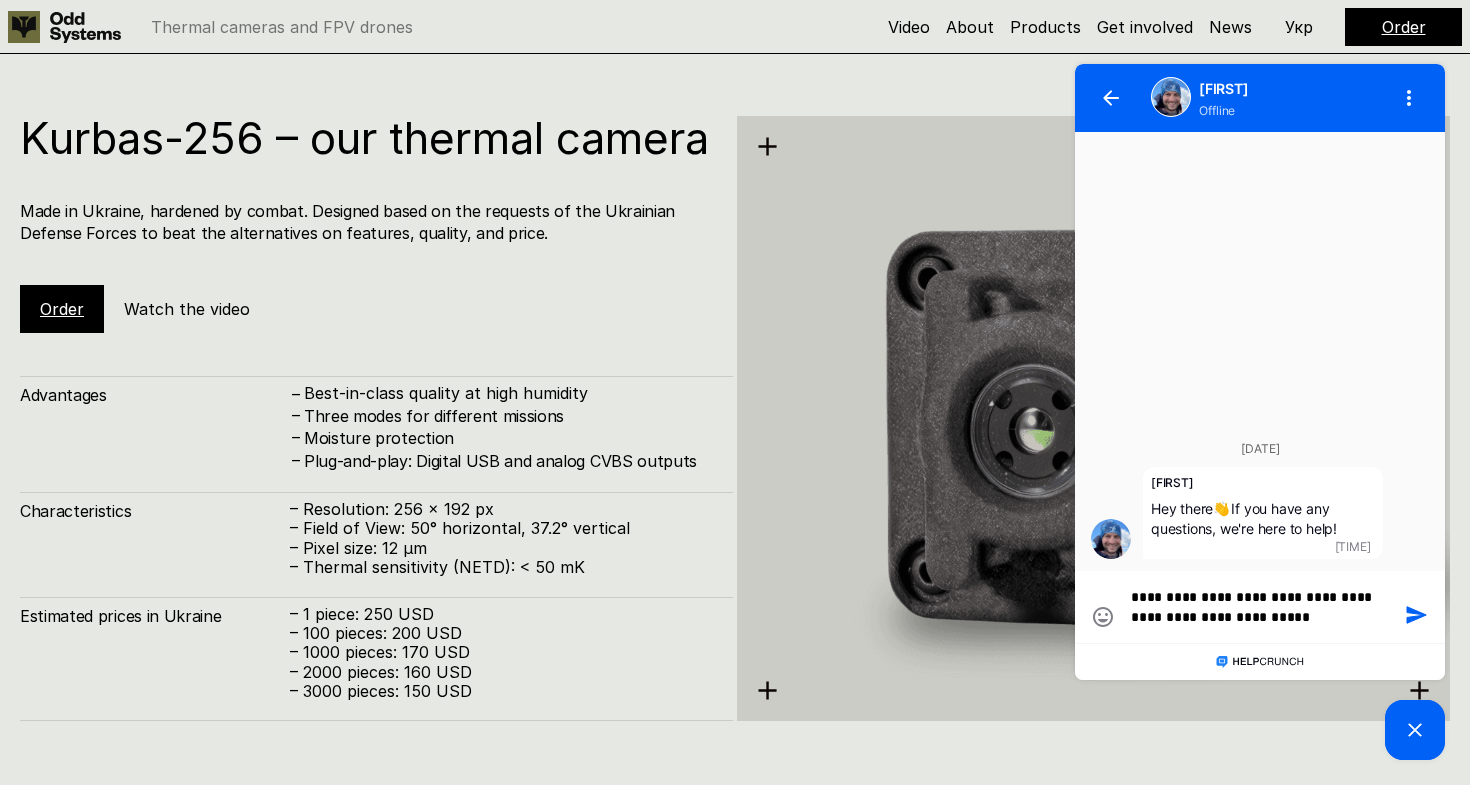 type on "**********" 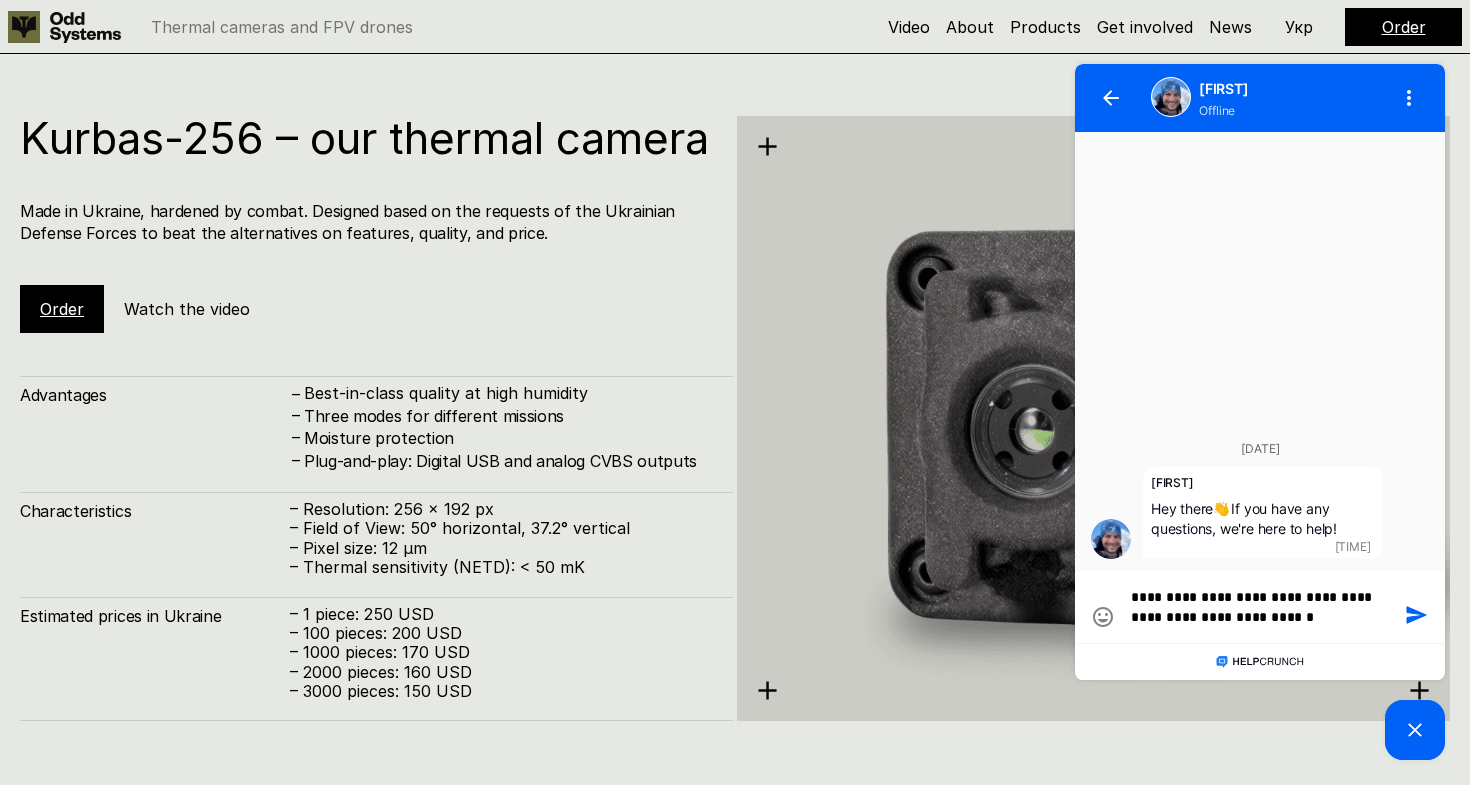 type on "**********" 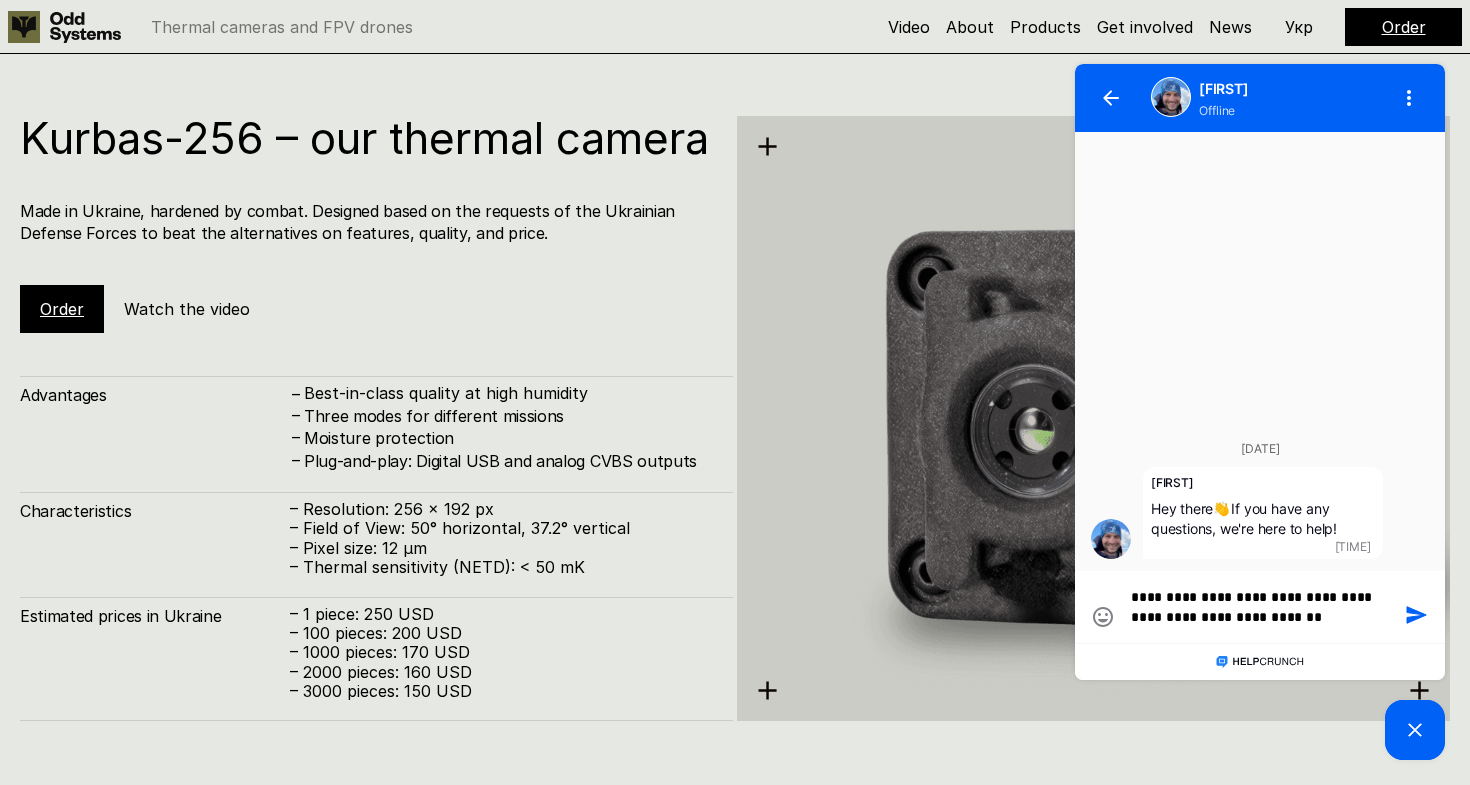 type on "**********" 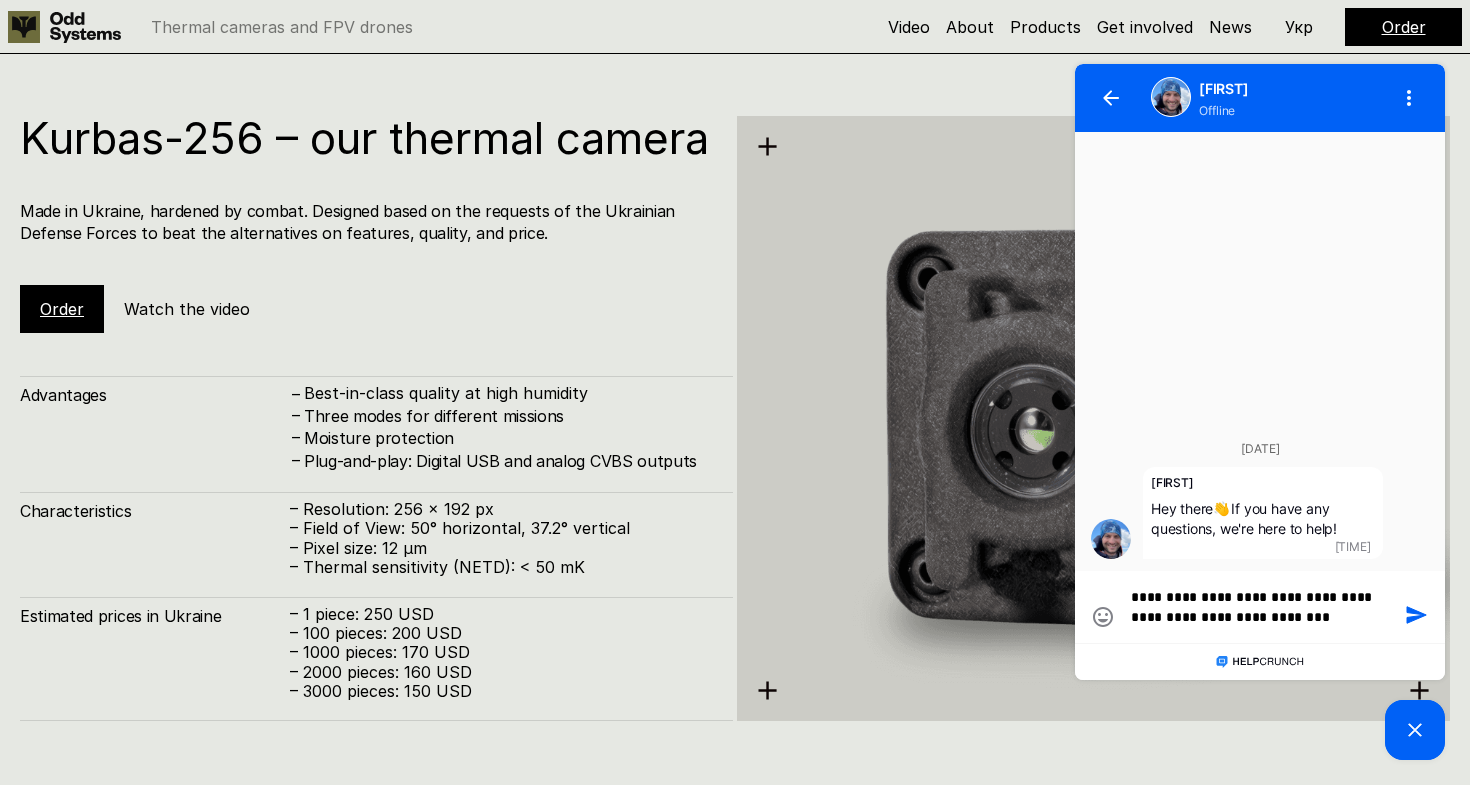 type on "**********" 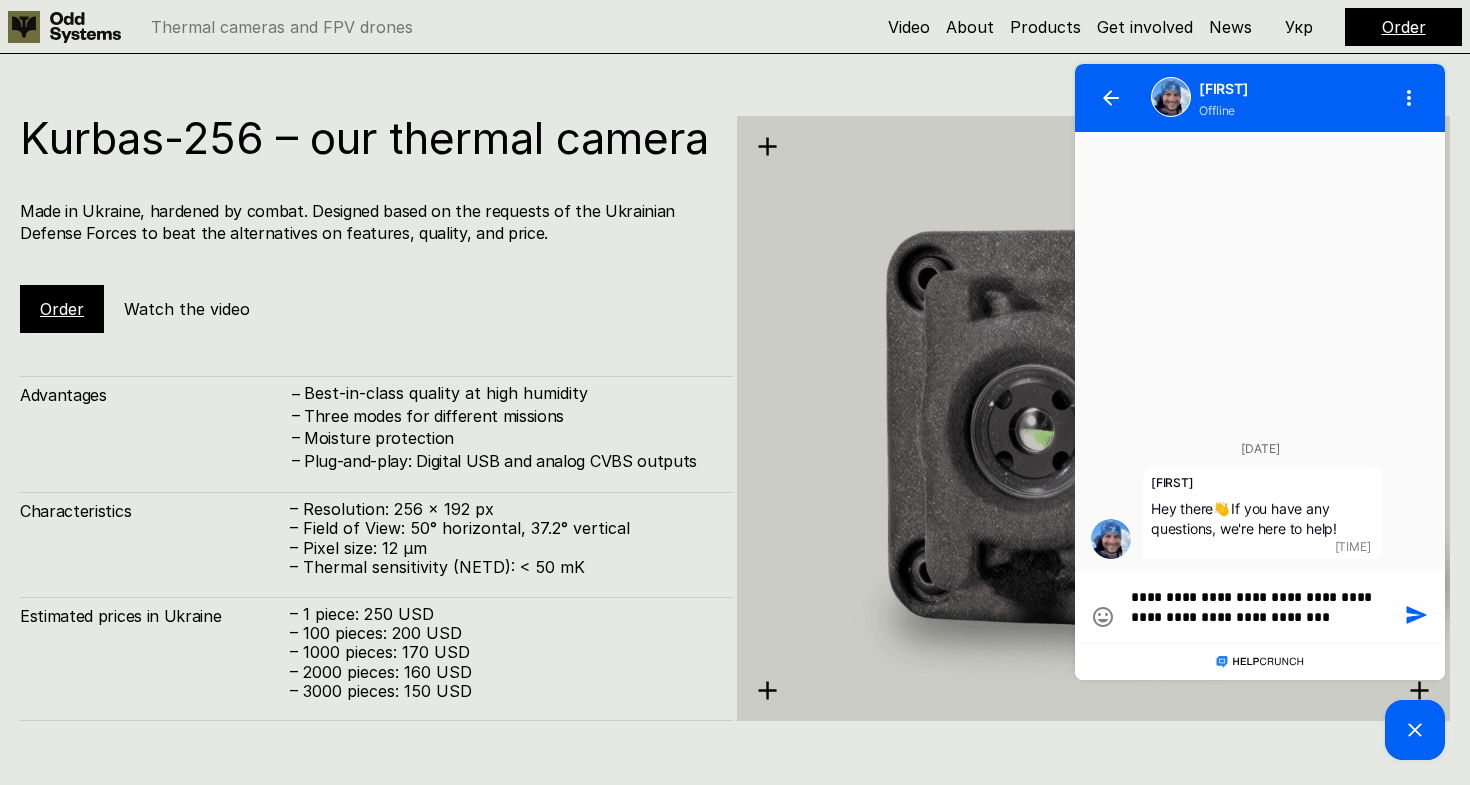 type on "**********" 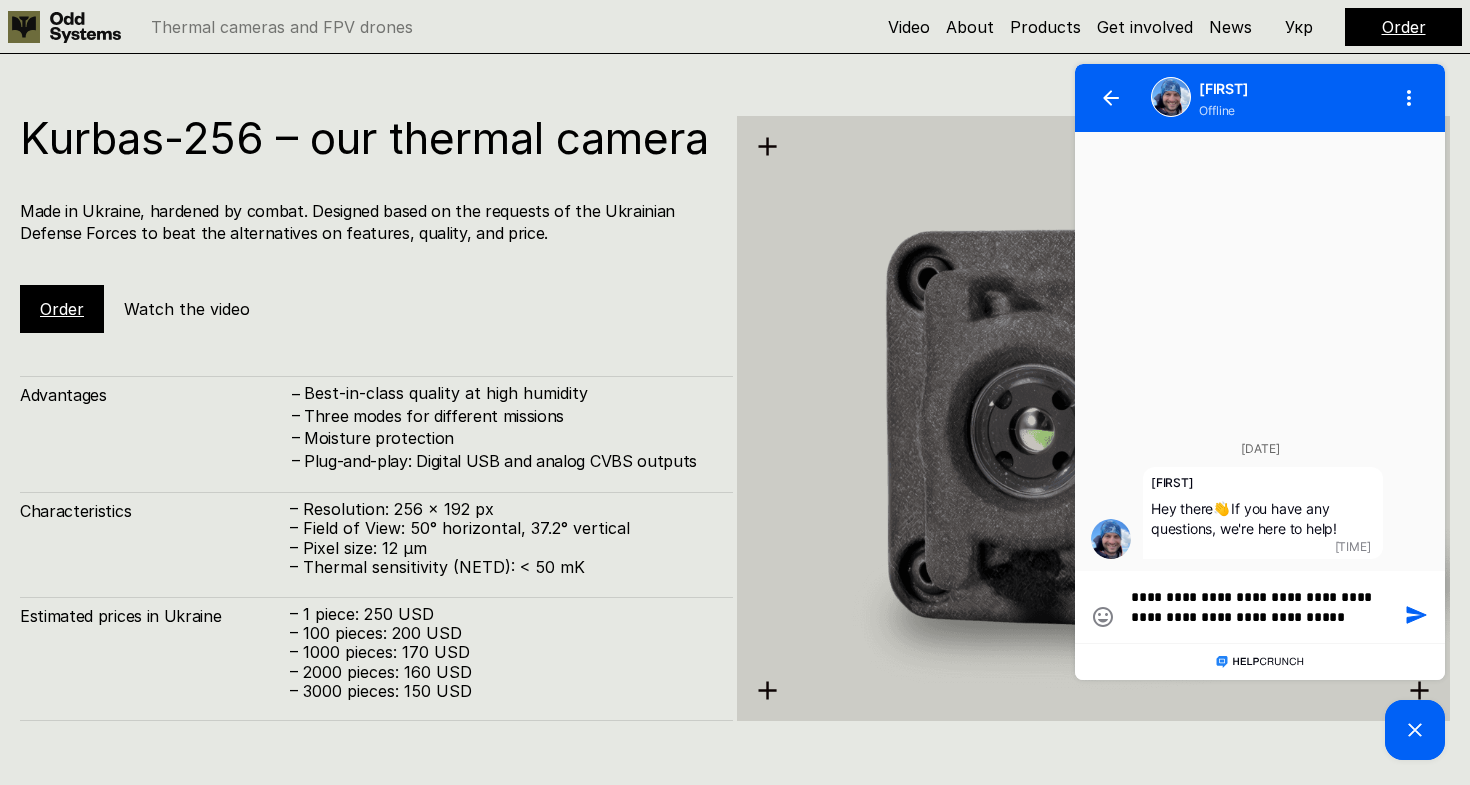 type on "**********" 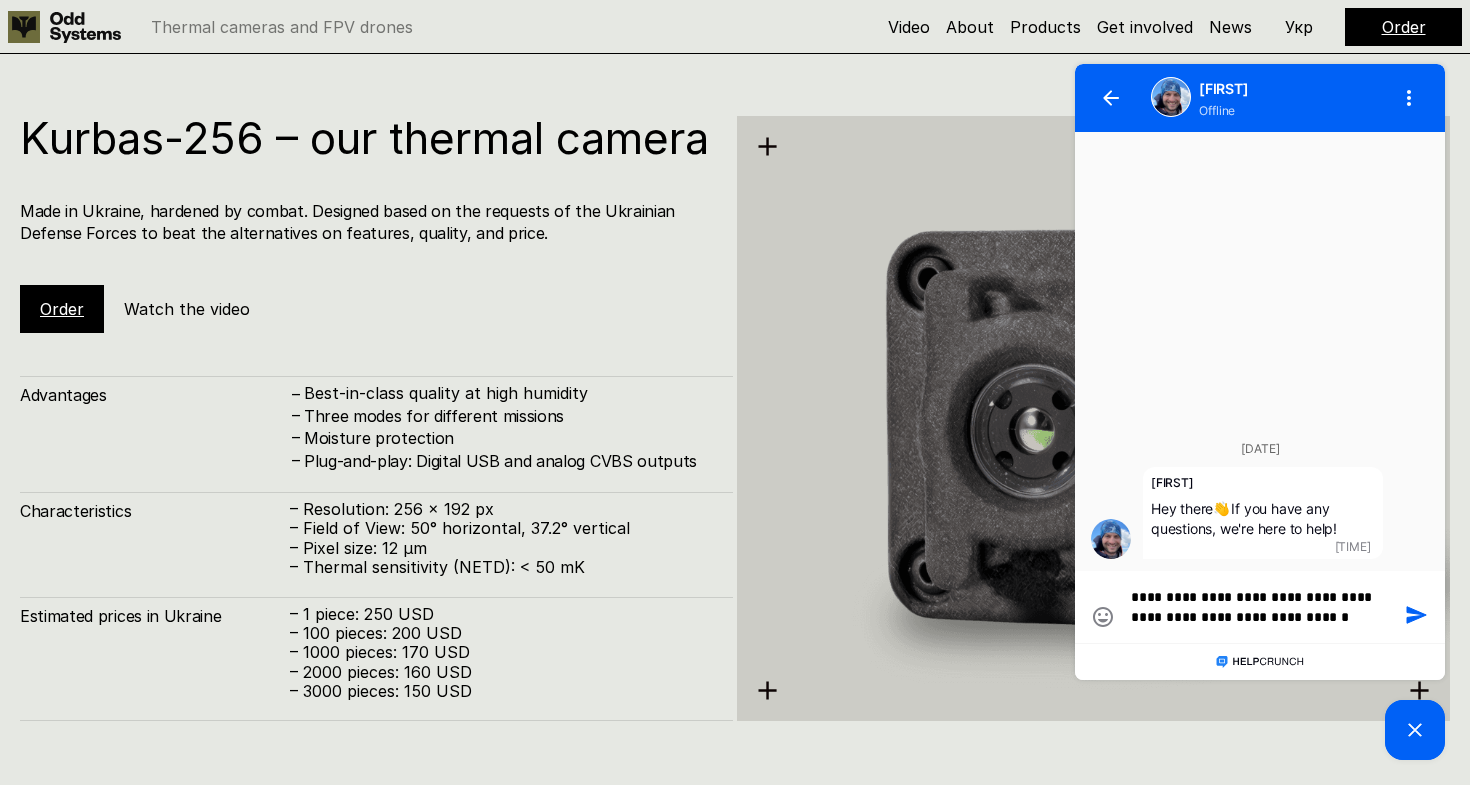 type on "**********" 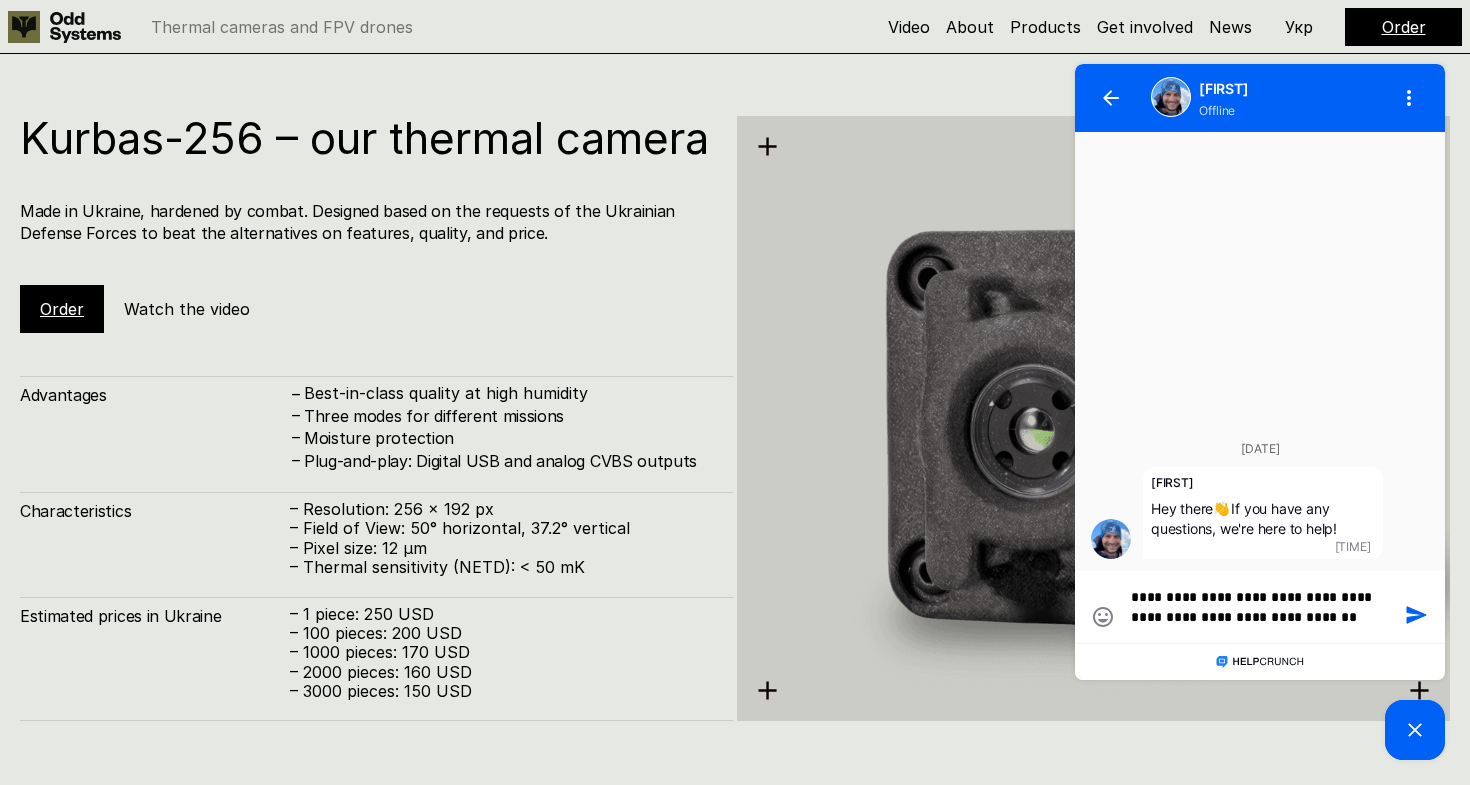 type on "**********" 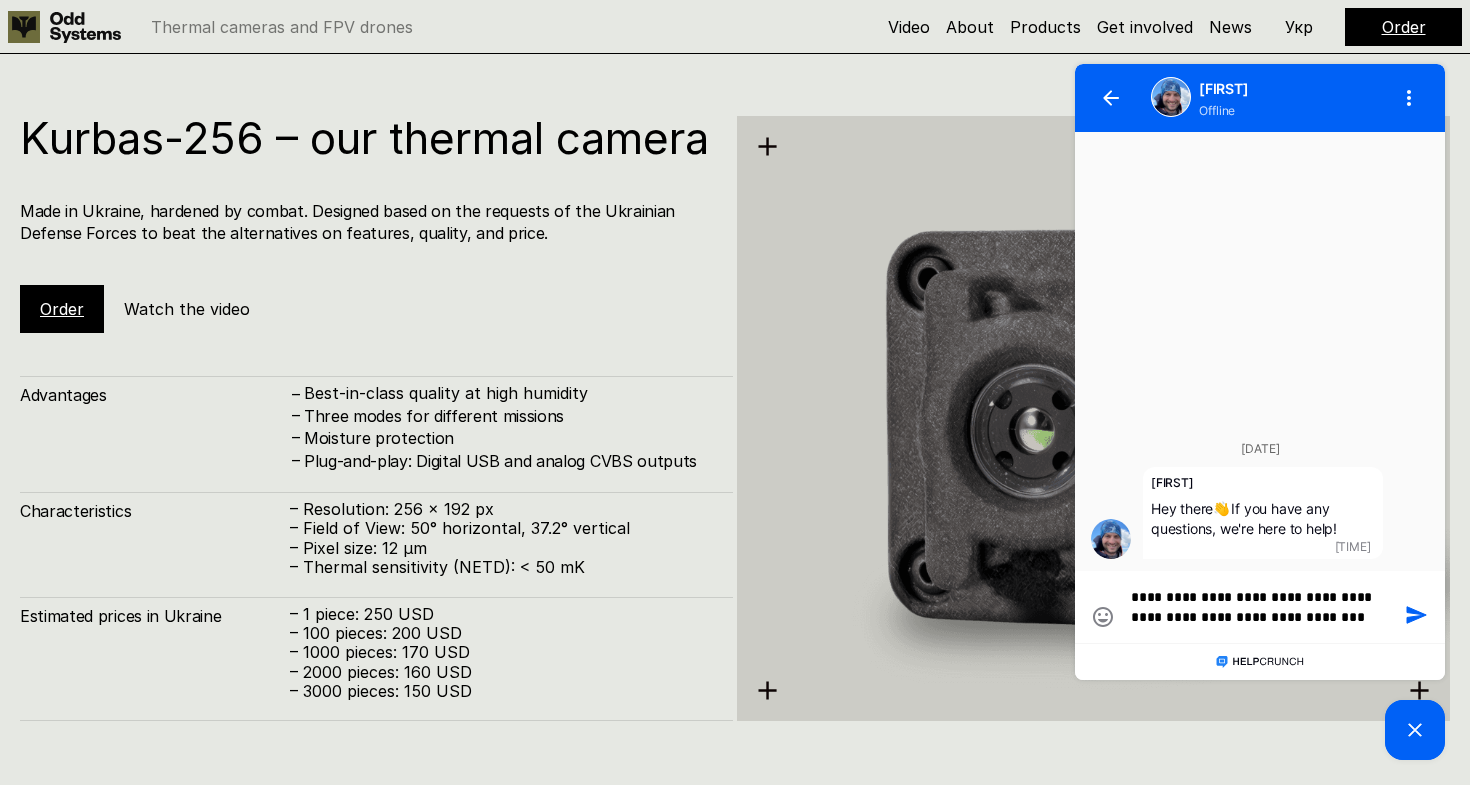 type on "**********" 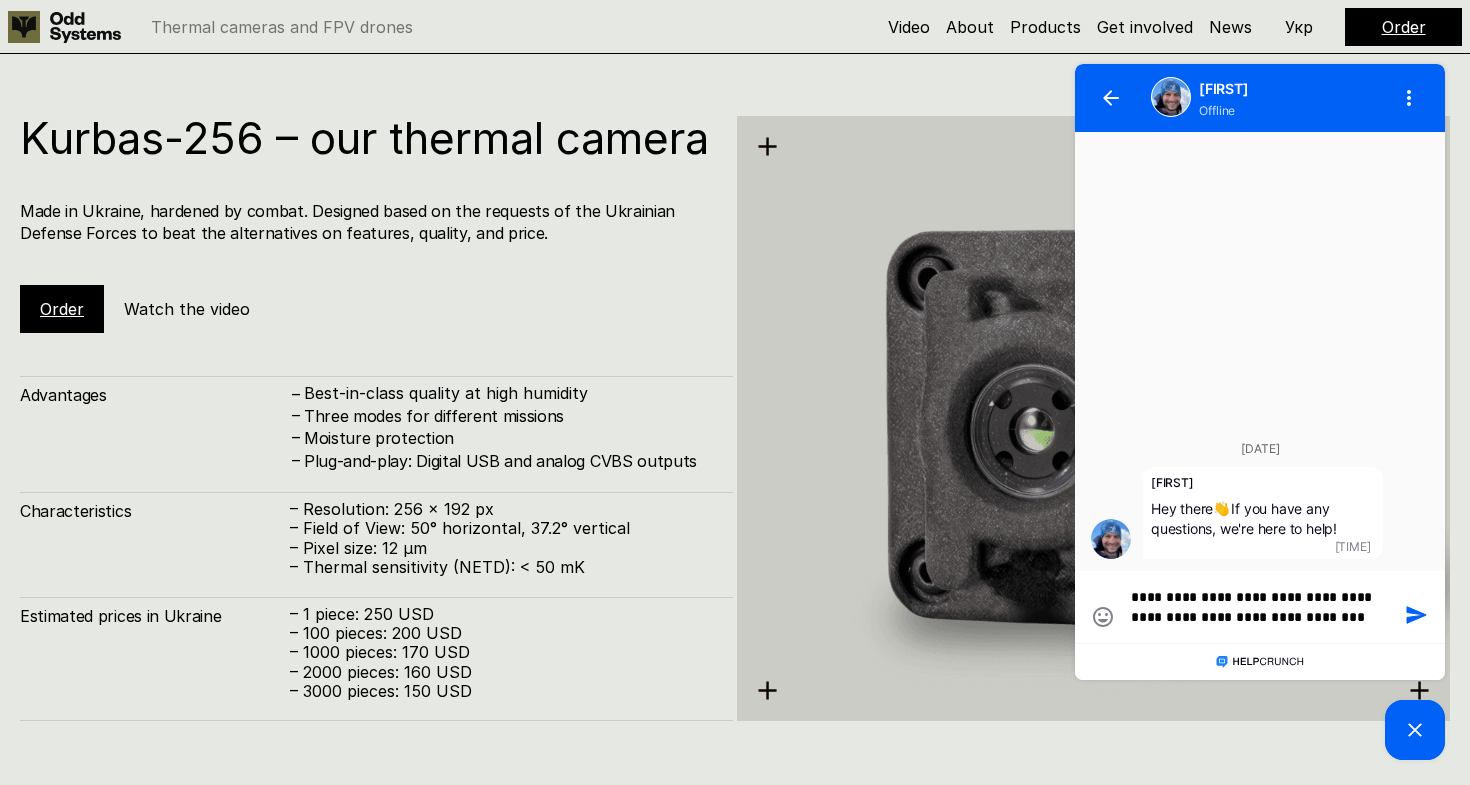 type on "**********" 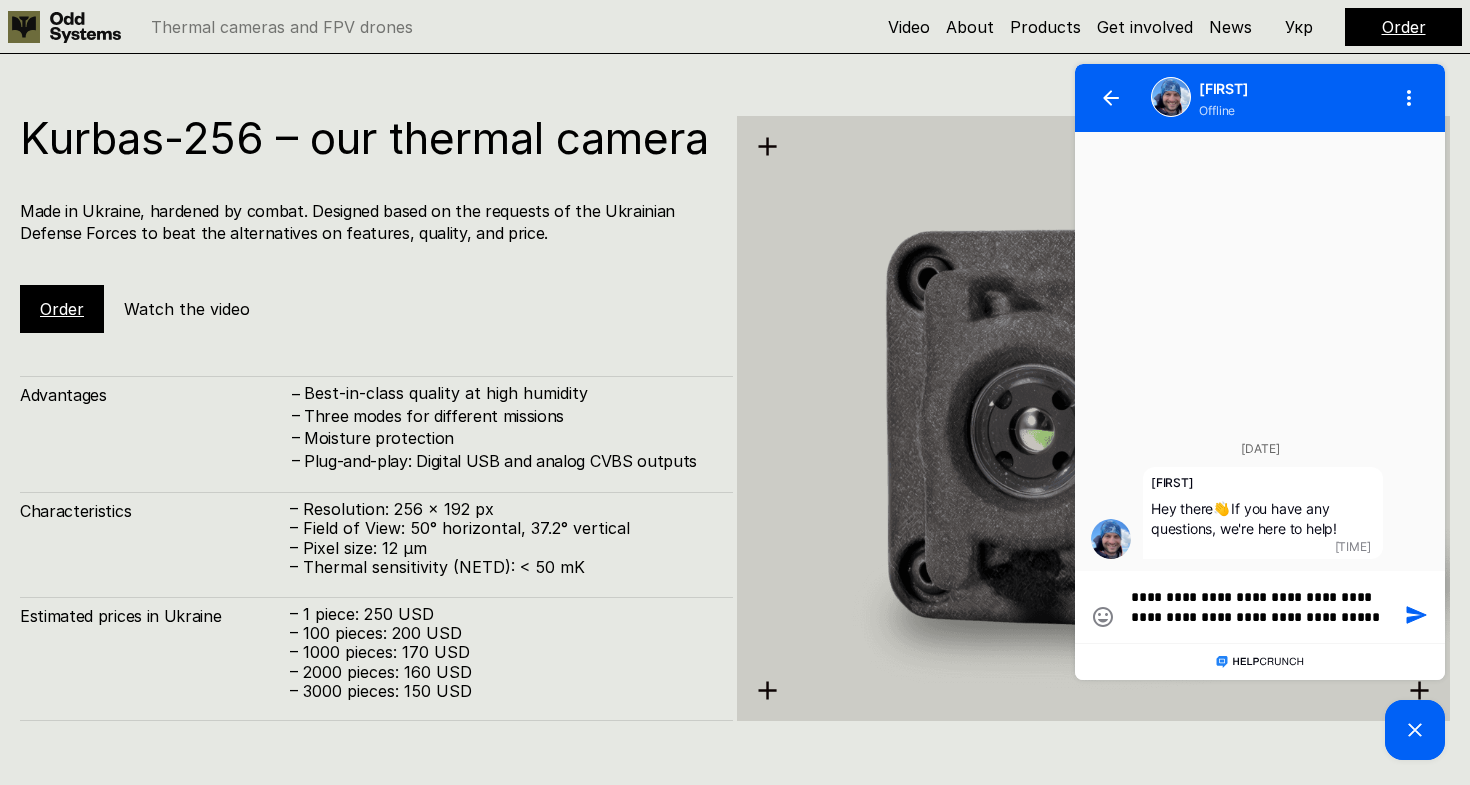type on "**********" 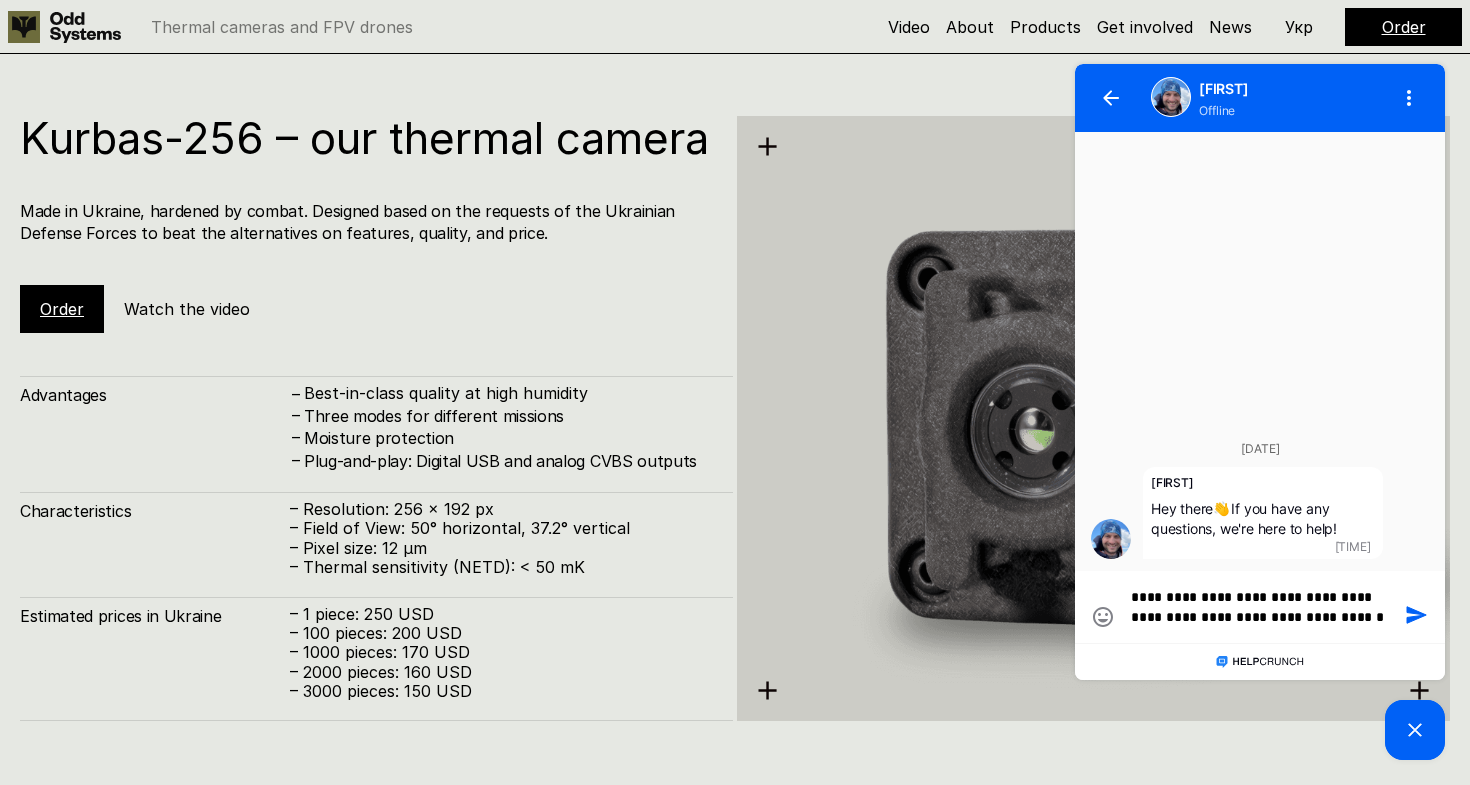 type on "**********" 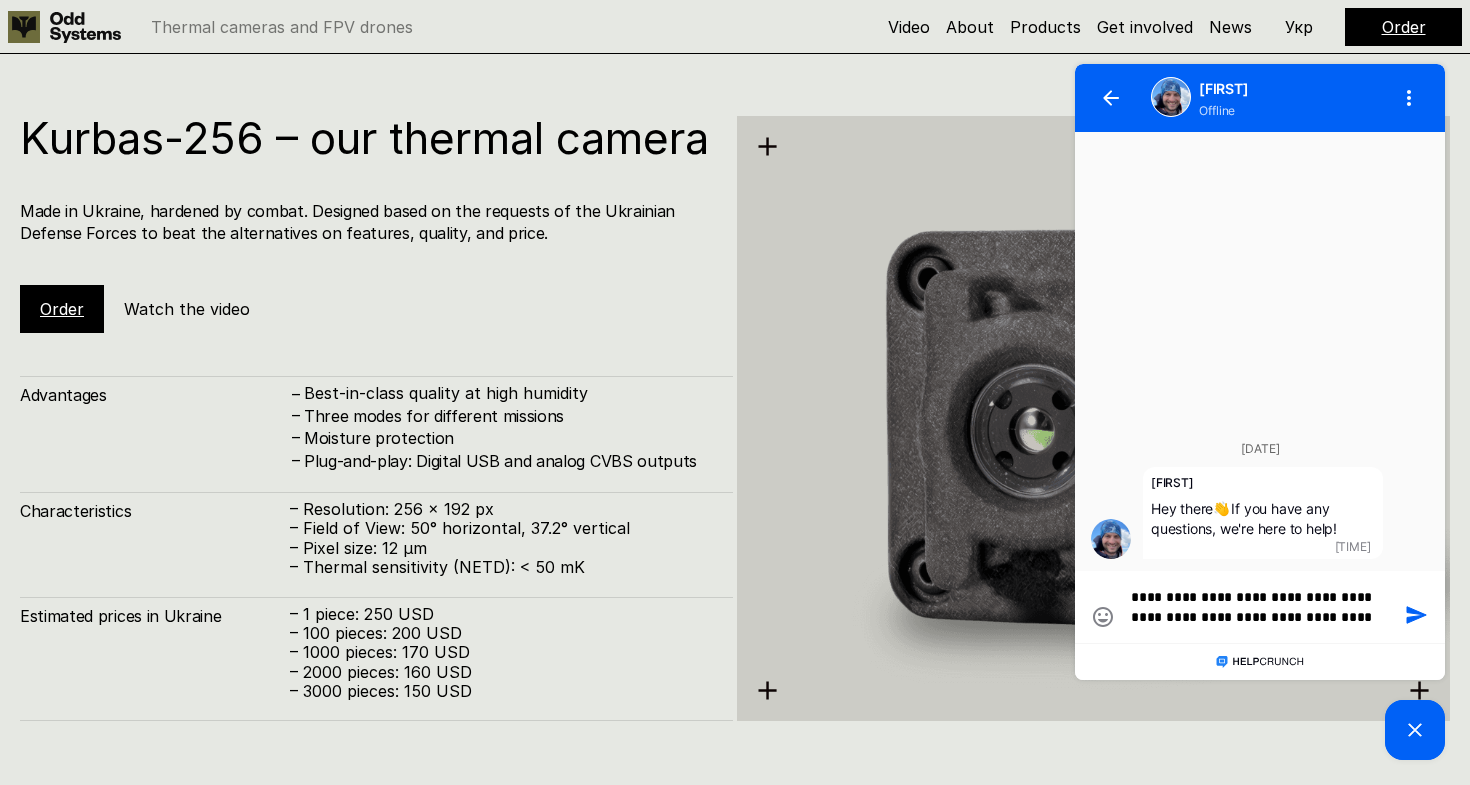 type on "**********" 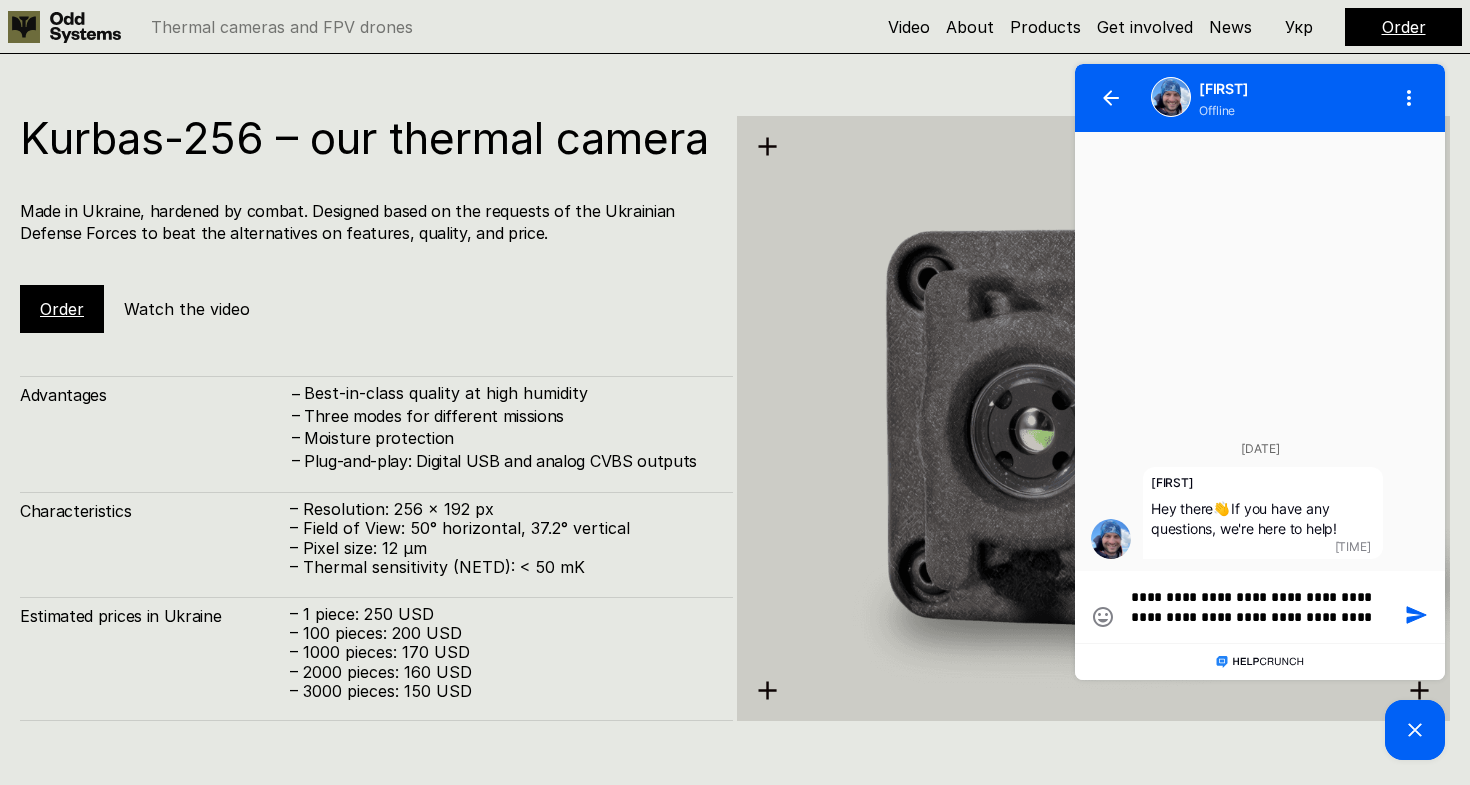 type on "**********" 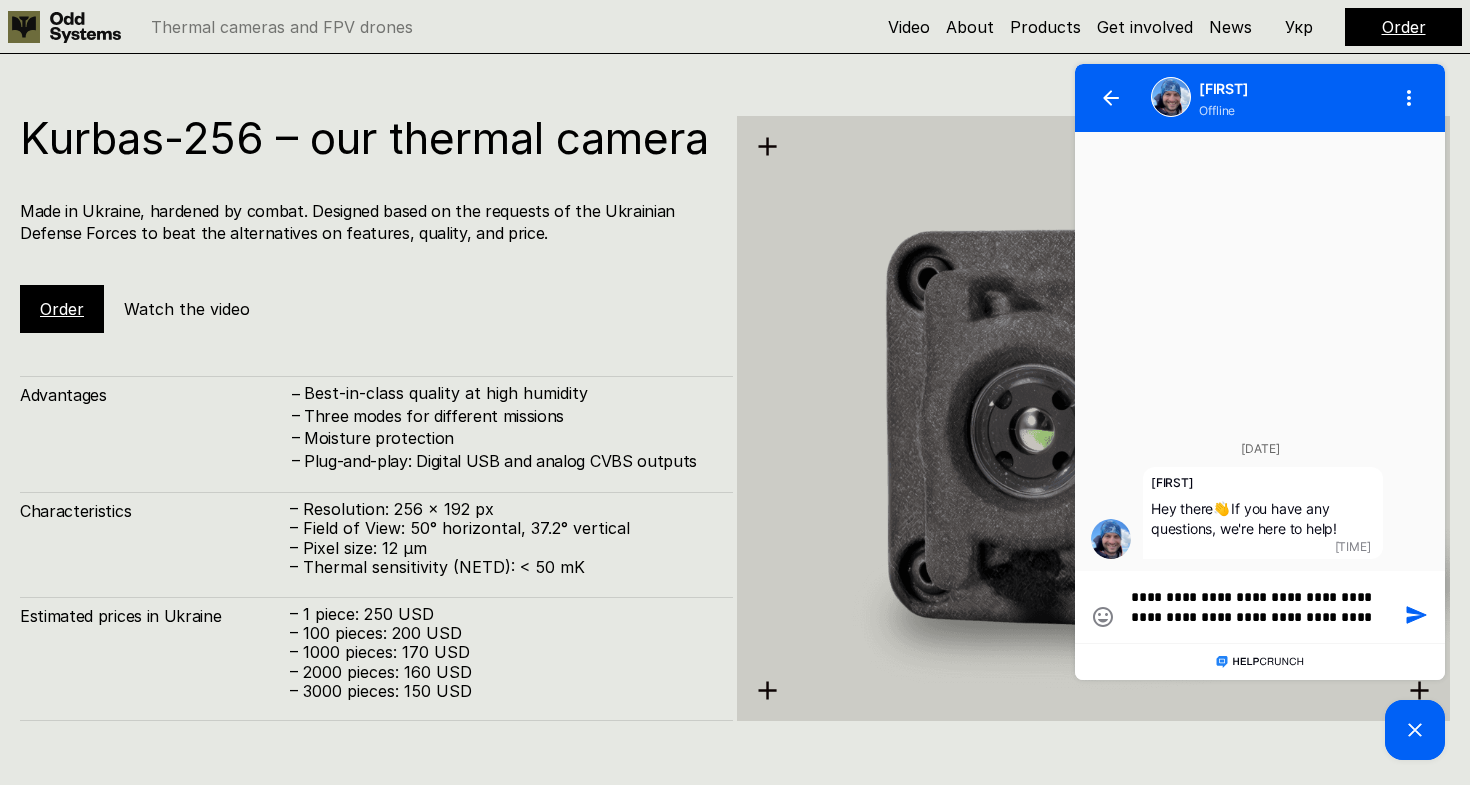 type on "**********" 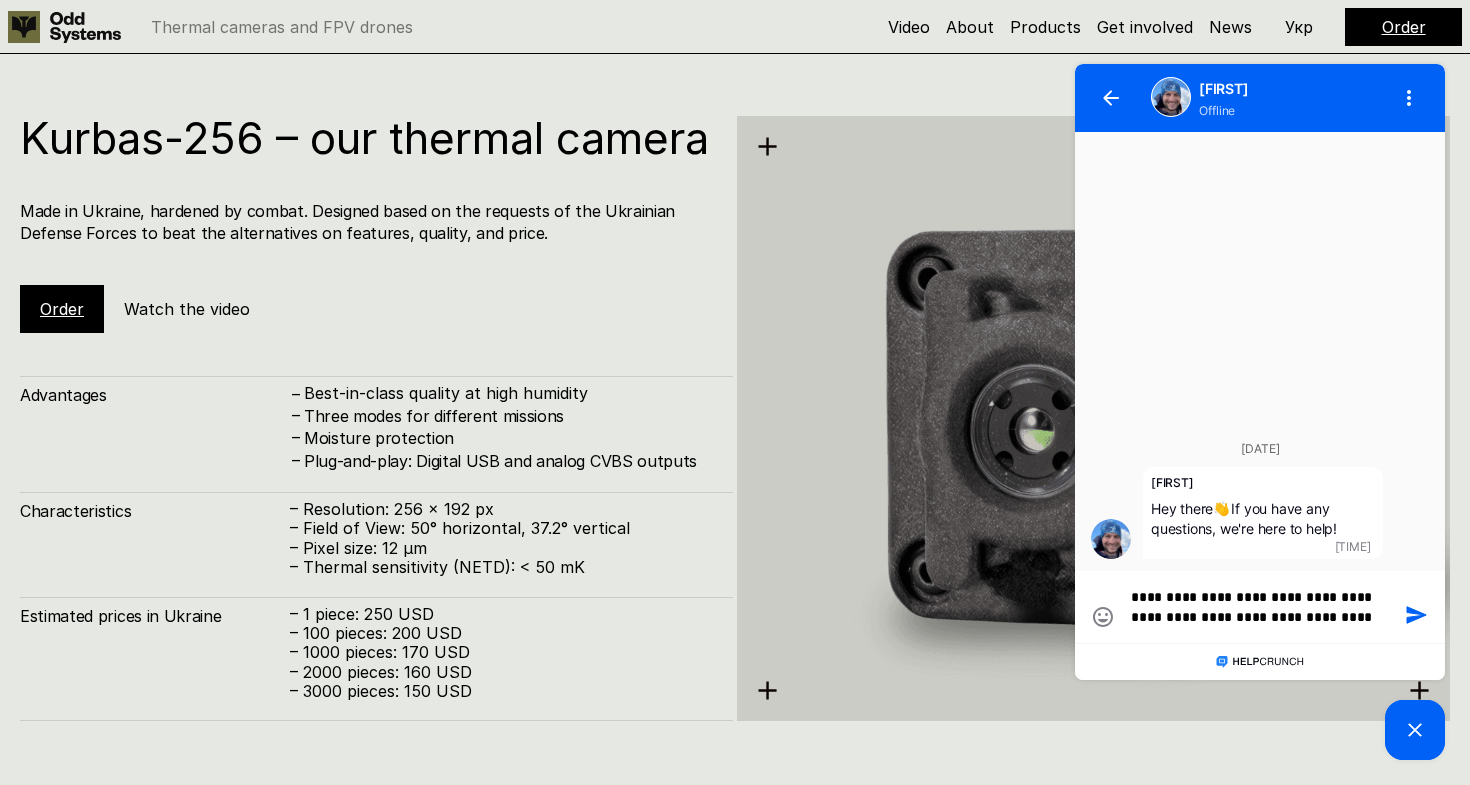 type on "**********" 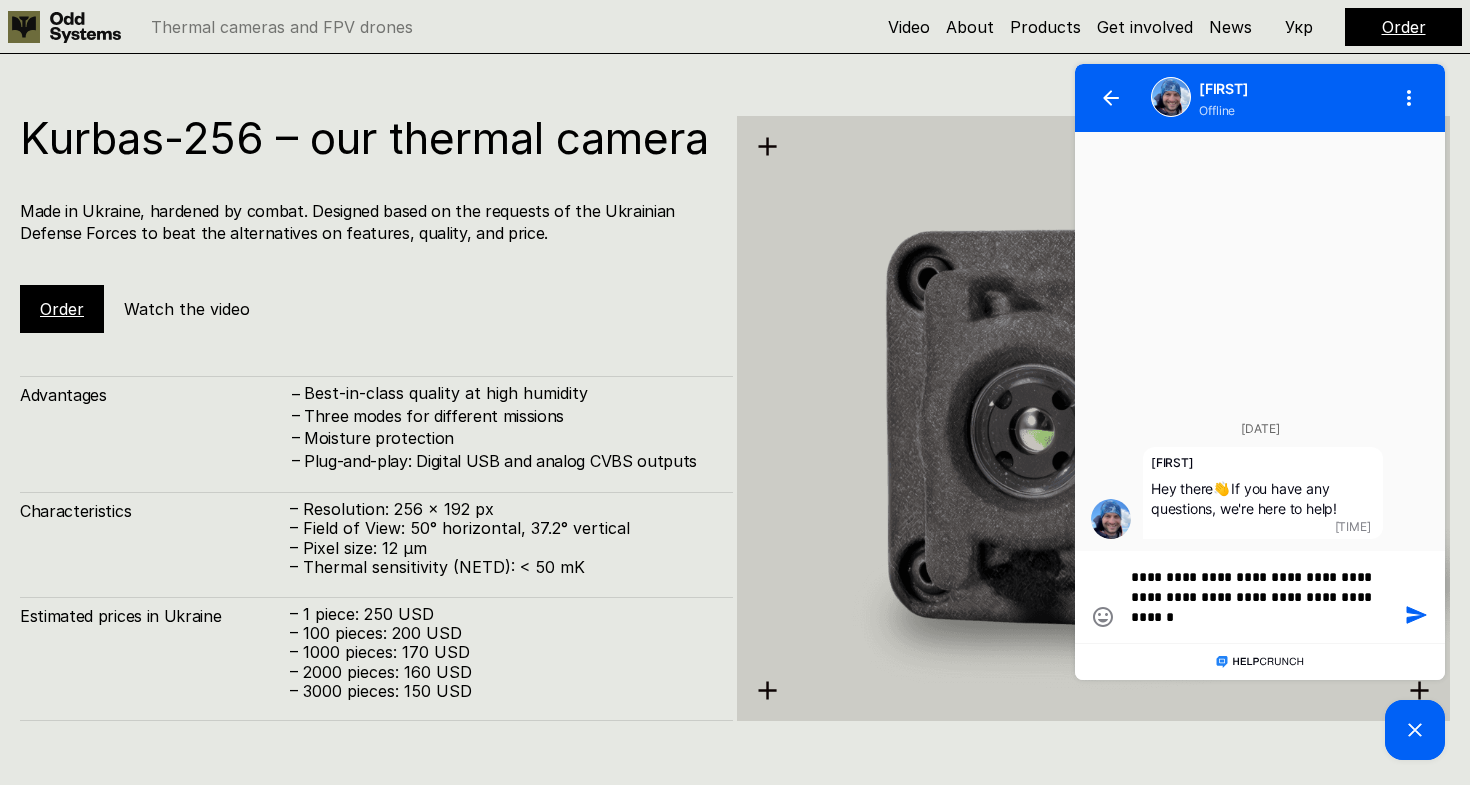 type on "**********" 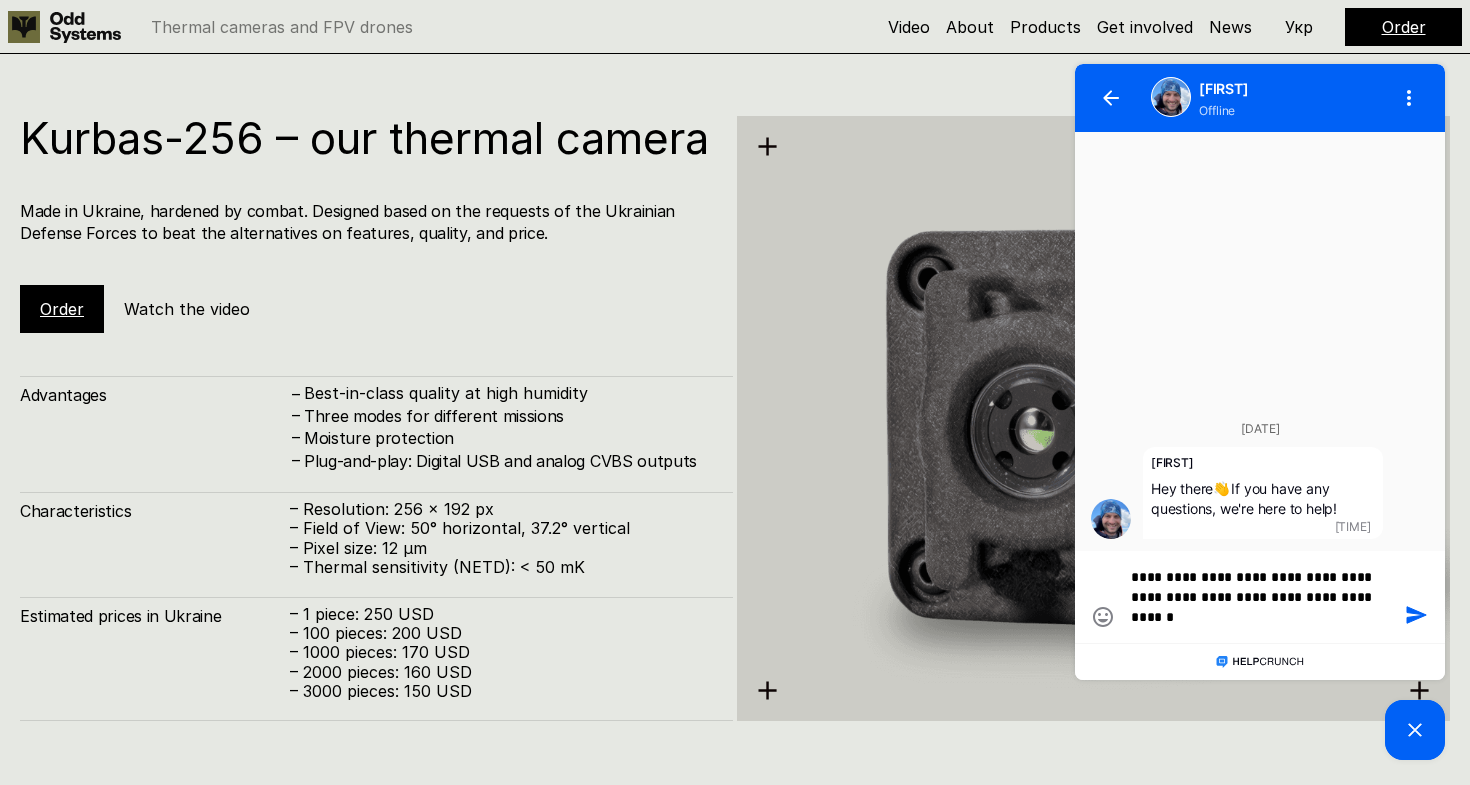 type on "**********" 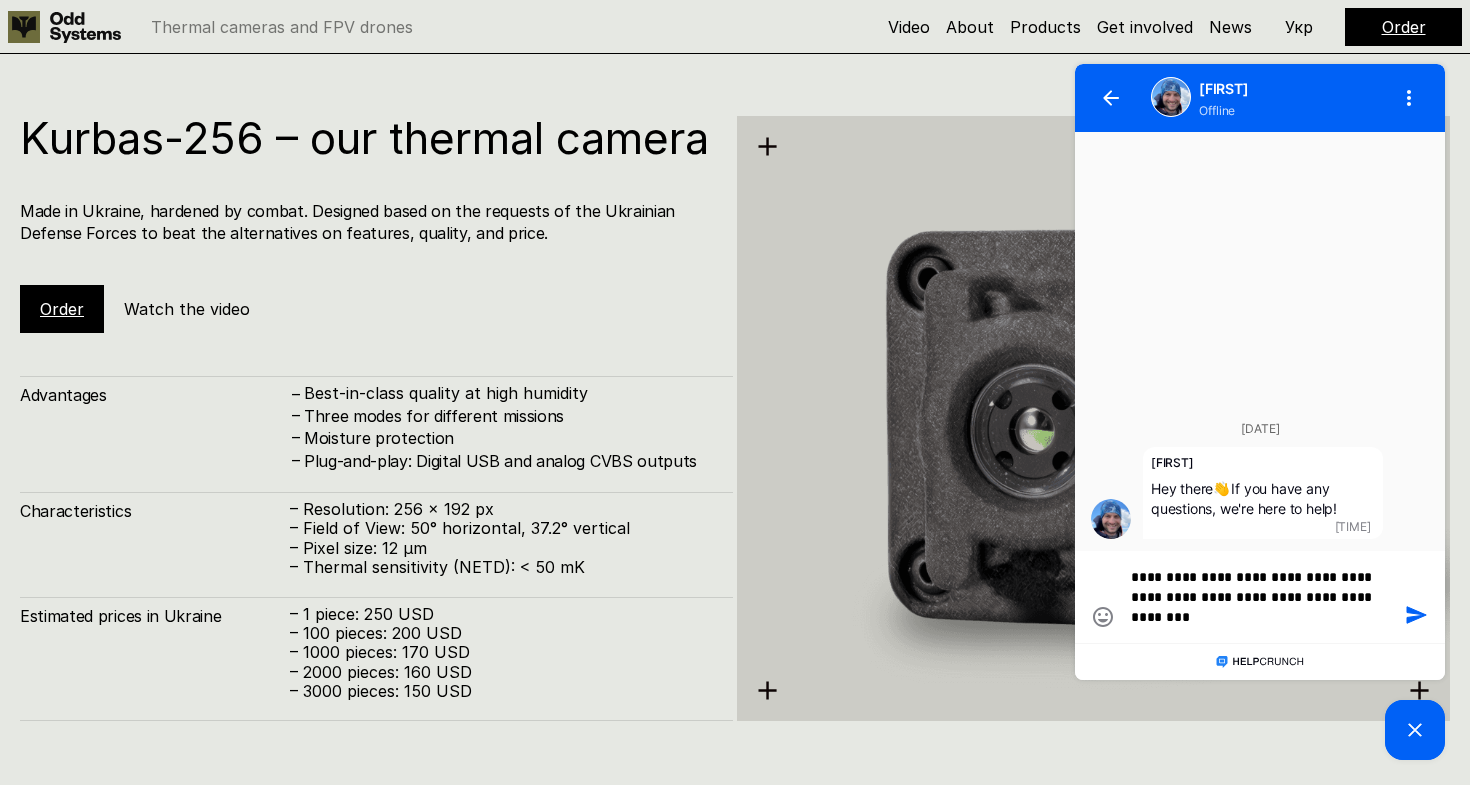 type on "**********" 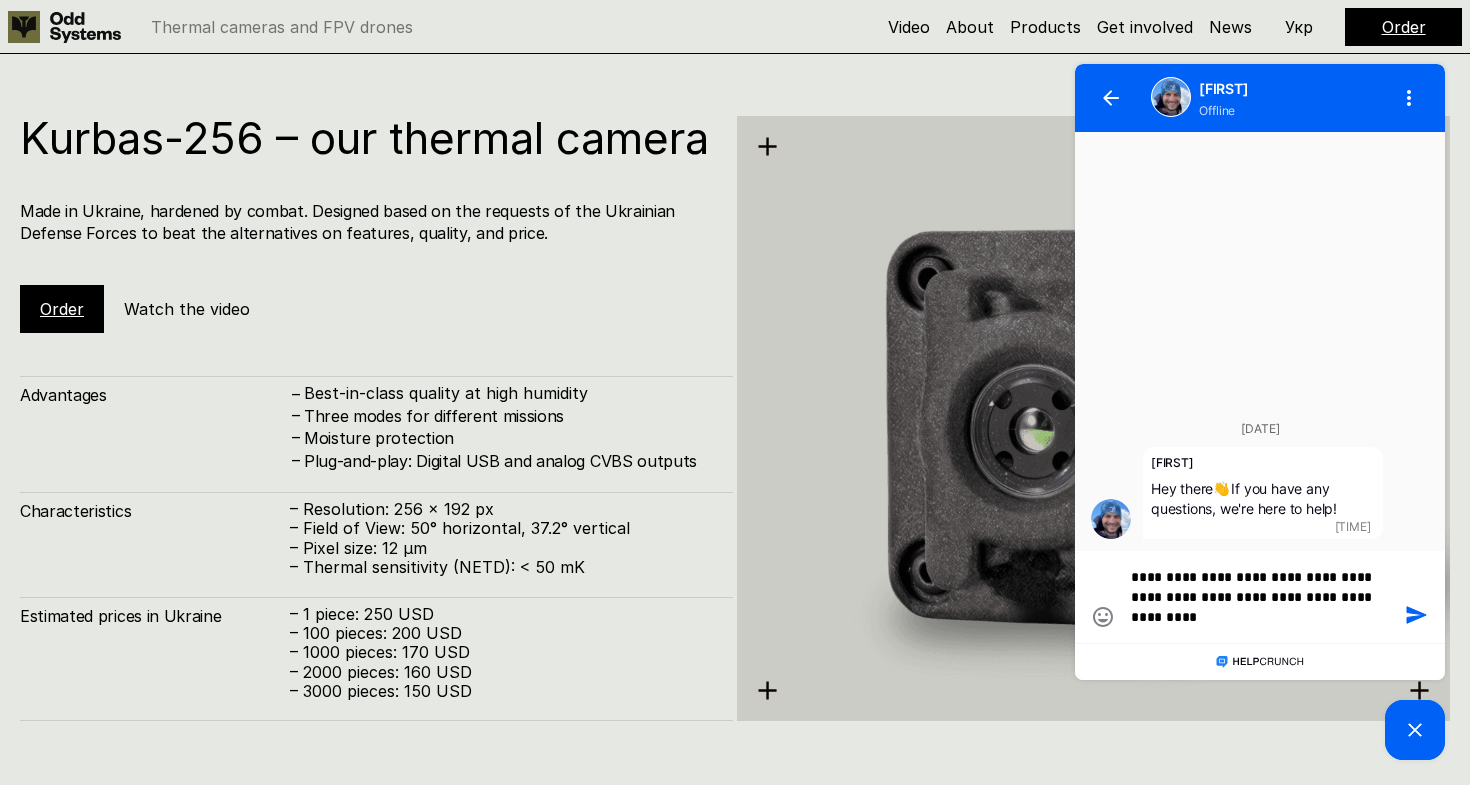 type on "**********" 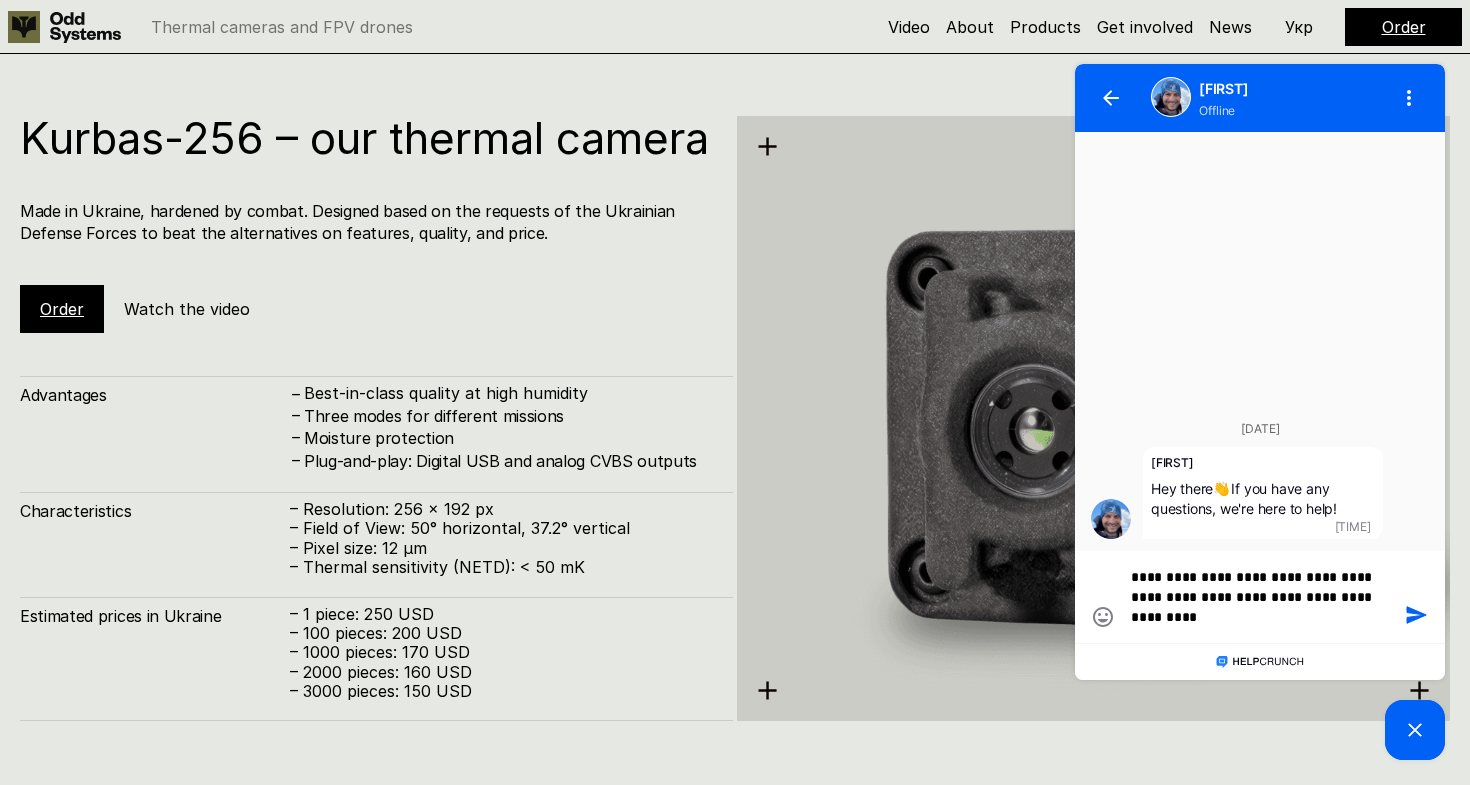 type on "**********" 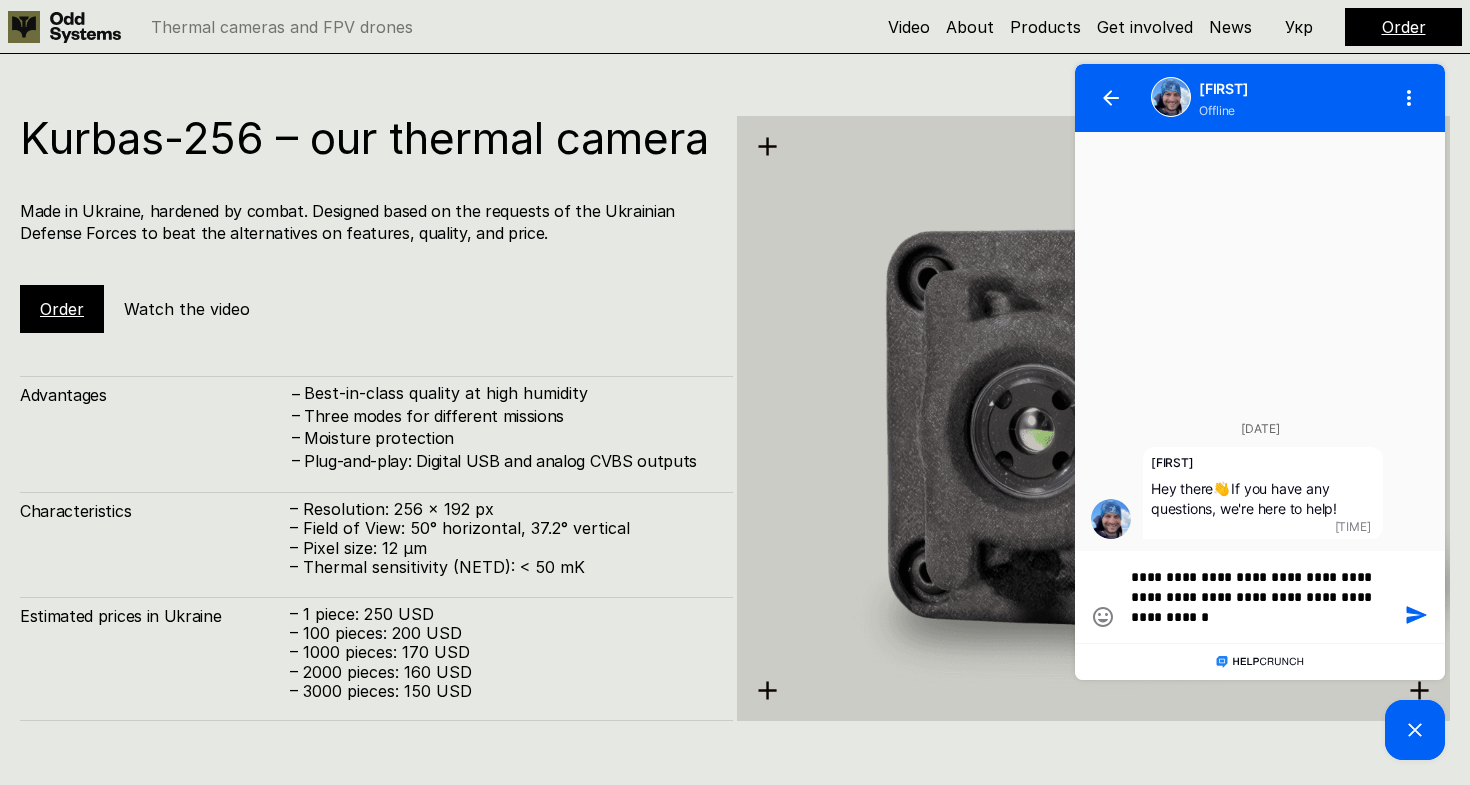 type on "**********" 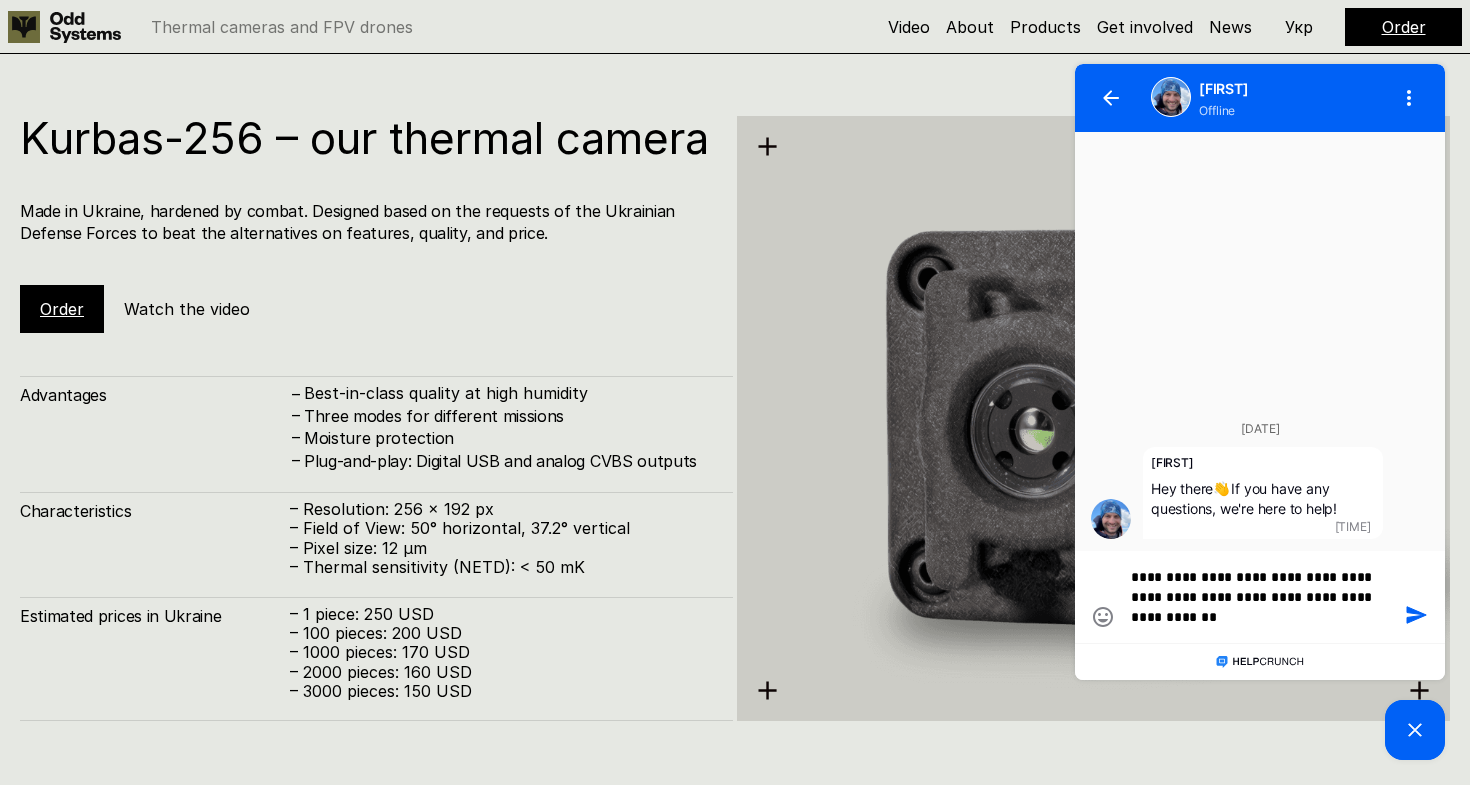 type 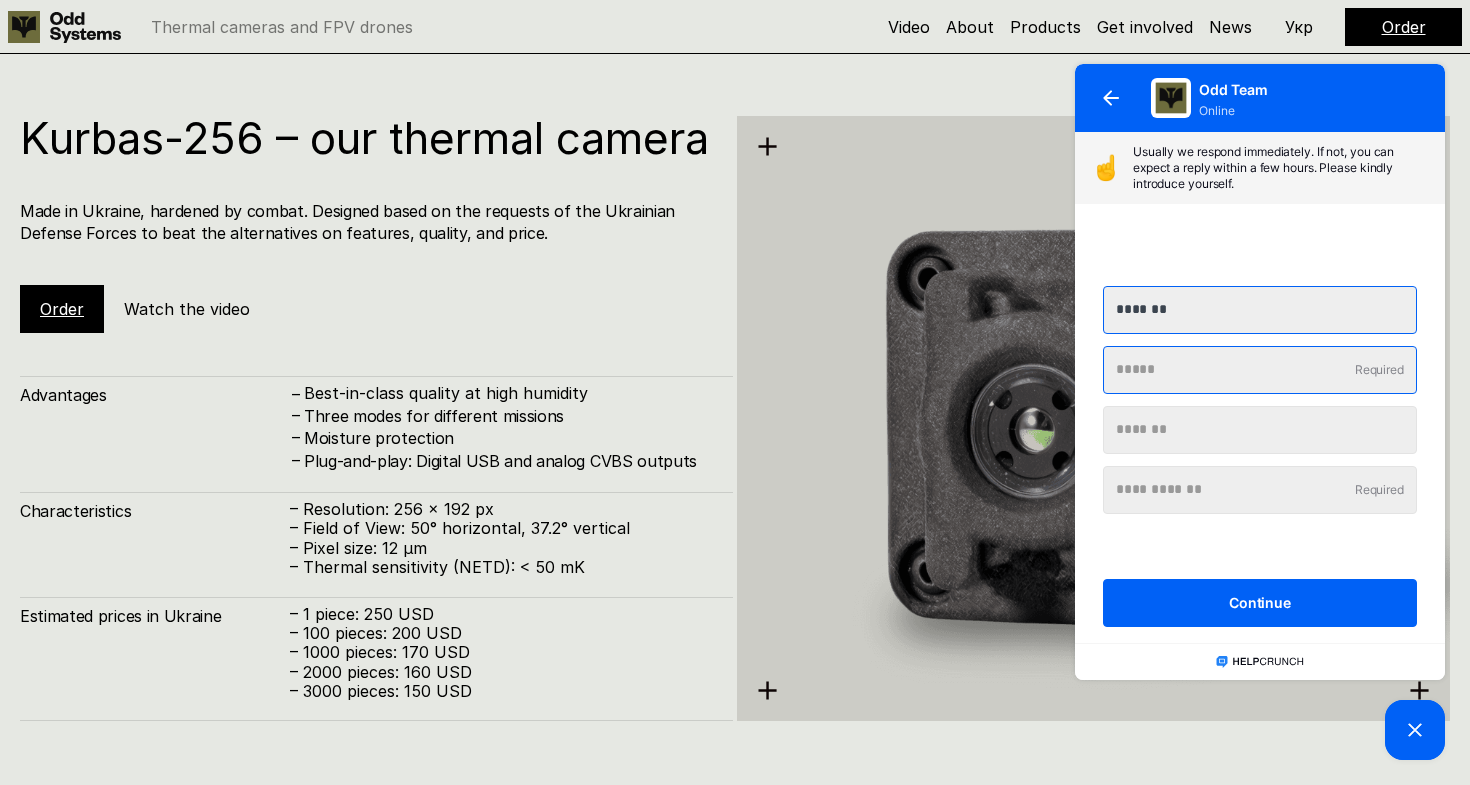click on "*******" at bounding box center [1260, 310] 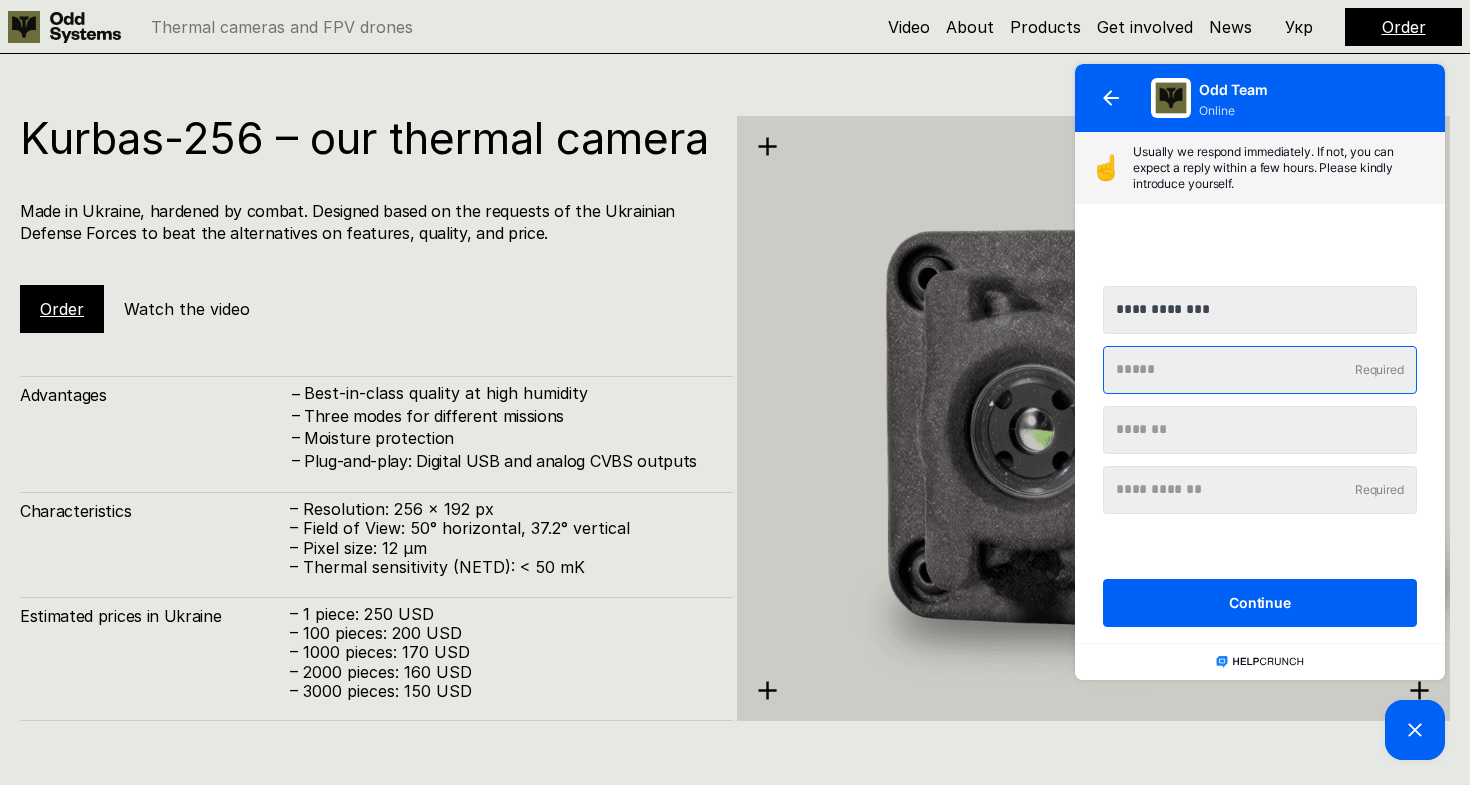 click at bounding box center [1260, 370] 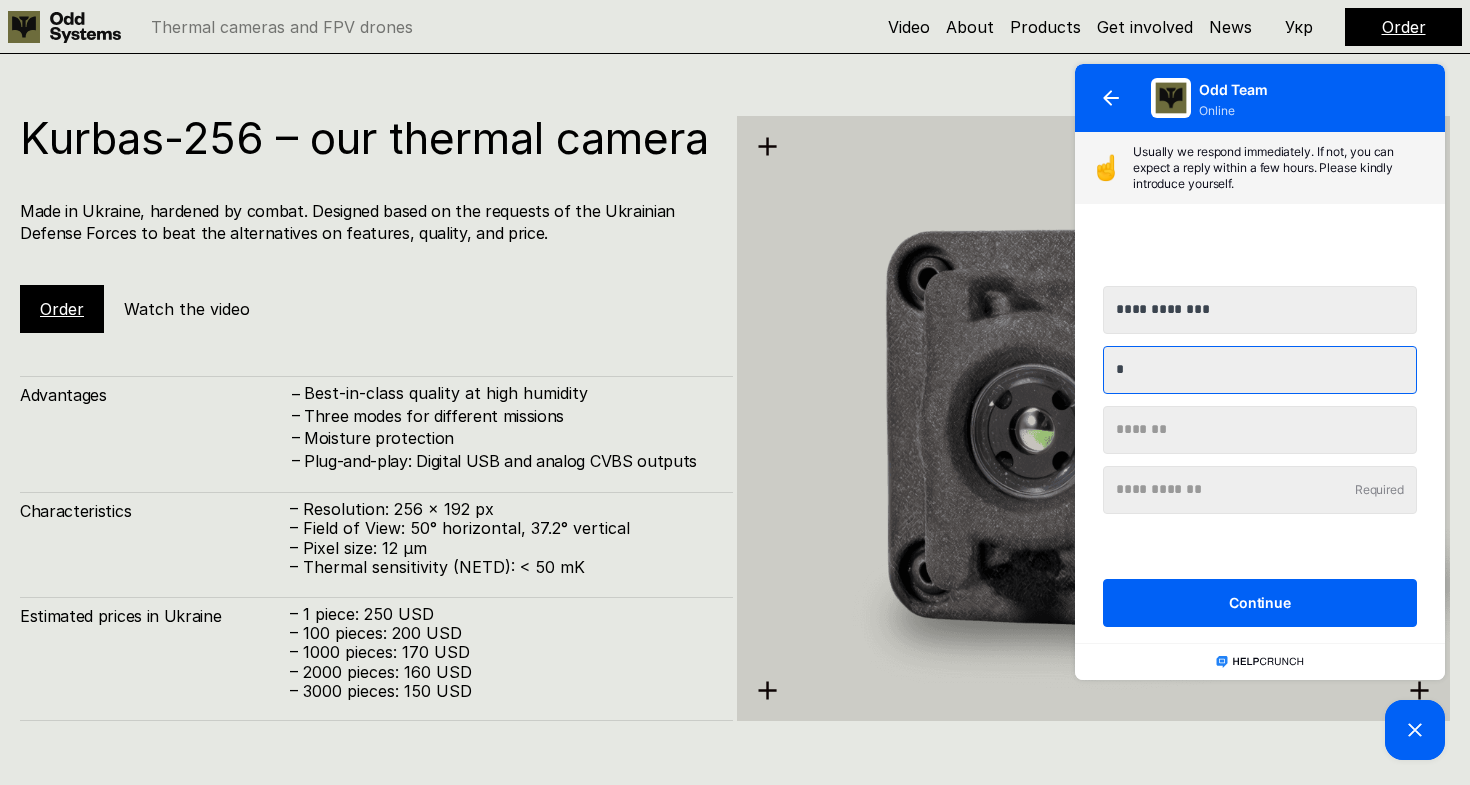 paste on "**********" 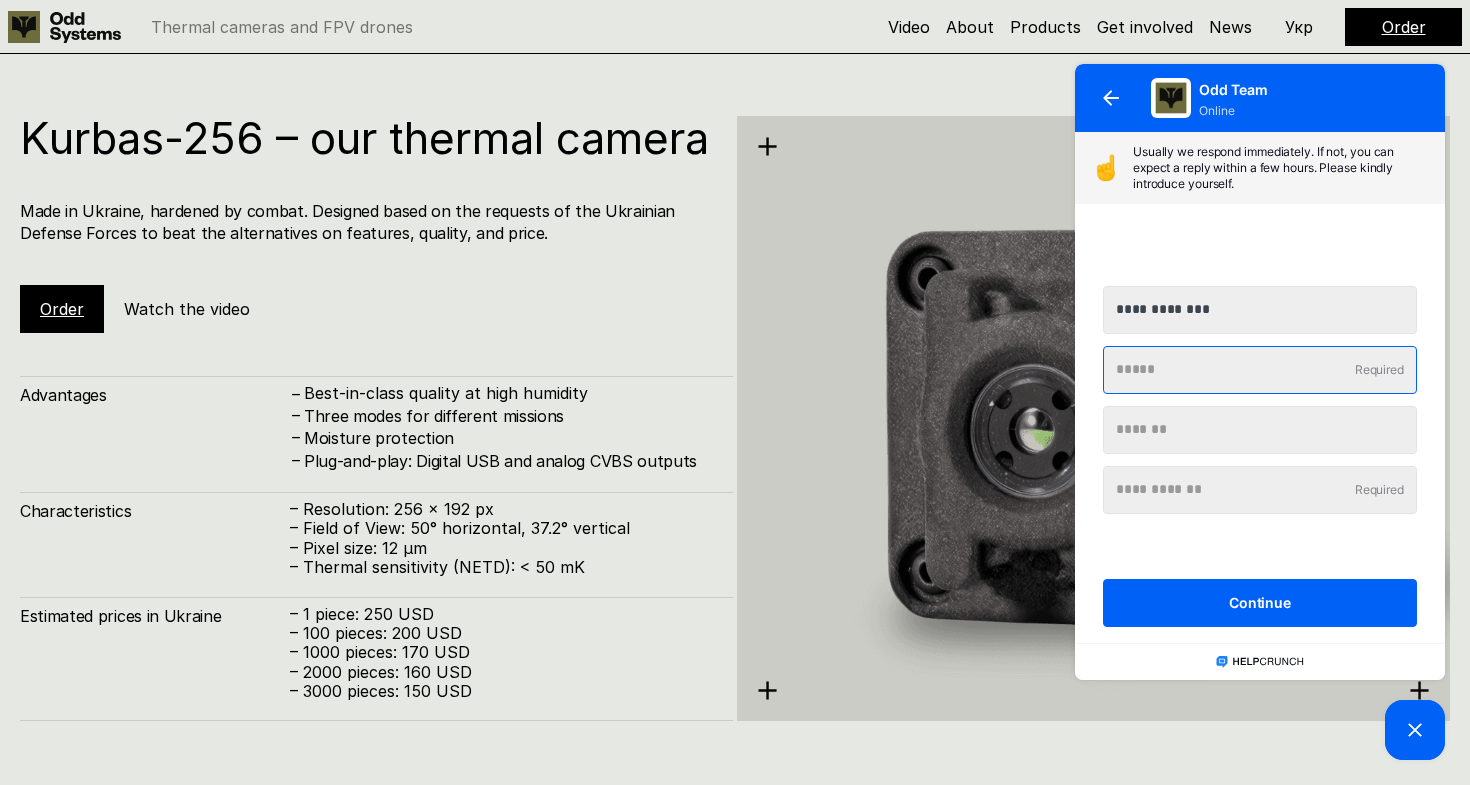 paste on "**********" 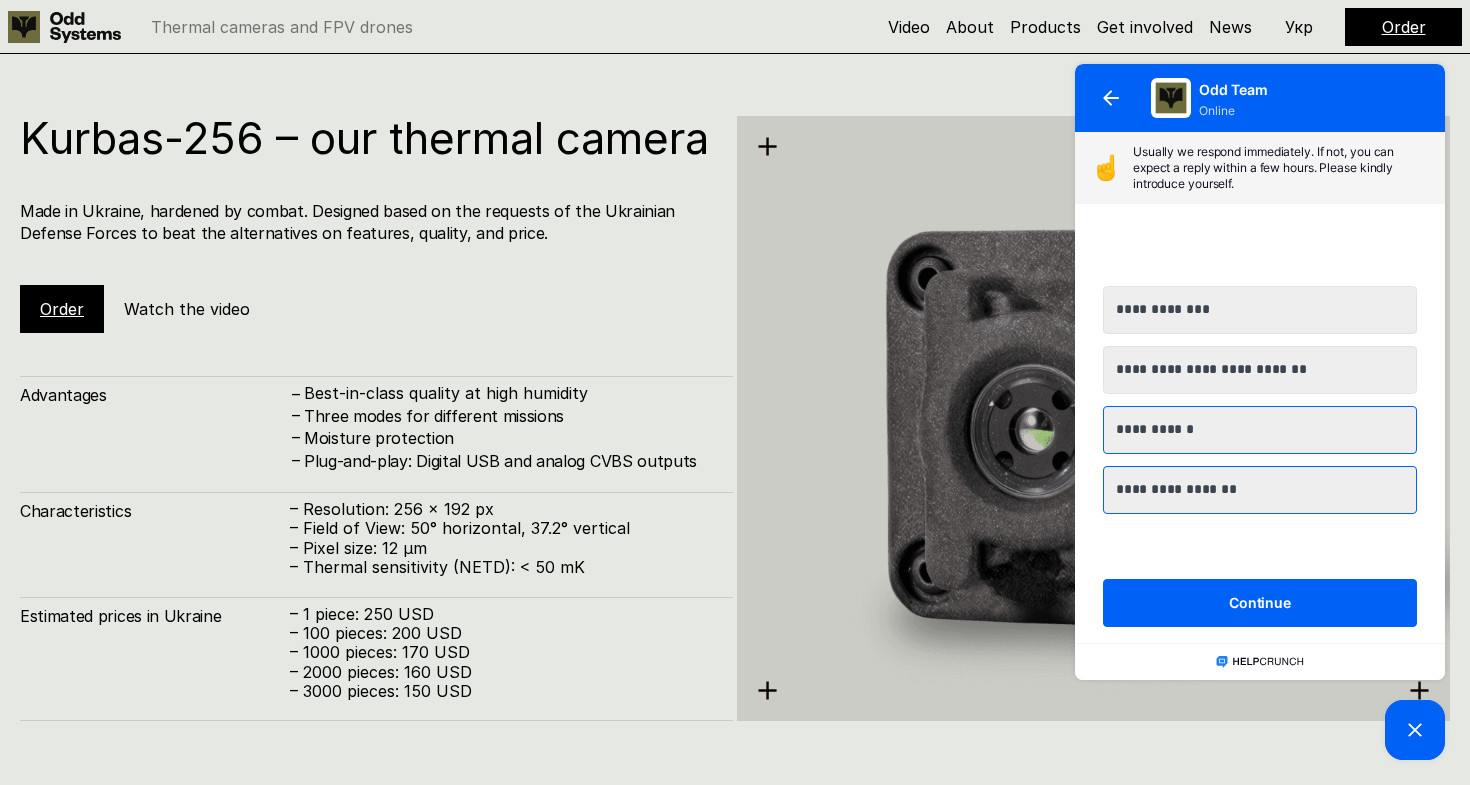 click on "Continue" at bounding box center [1260, 603] 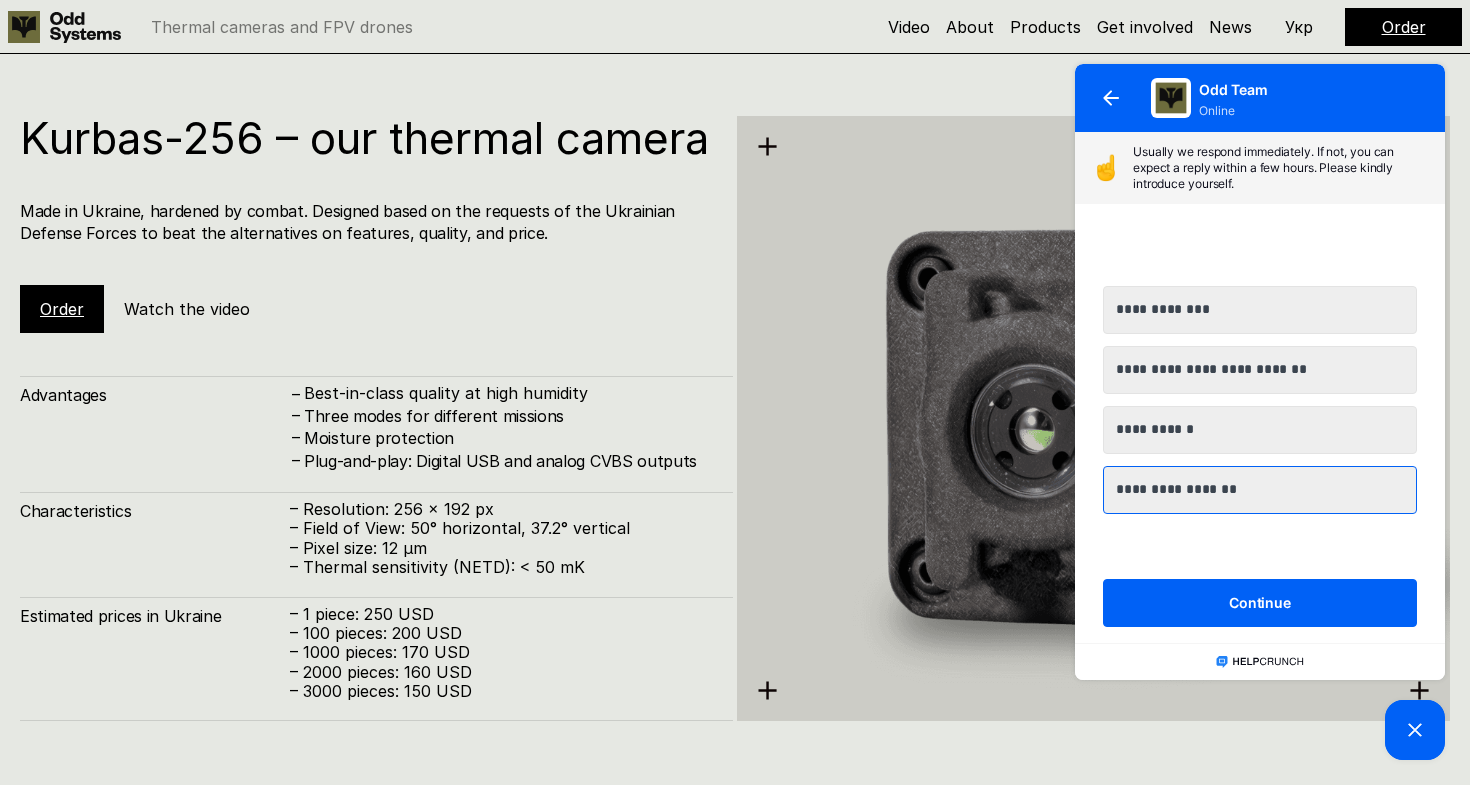 click on "Continue" at bounding box center (1260, 603) 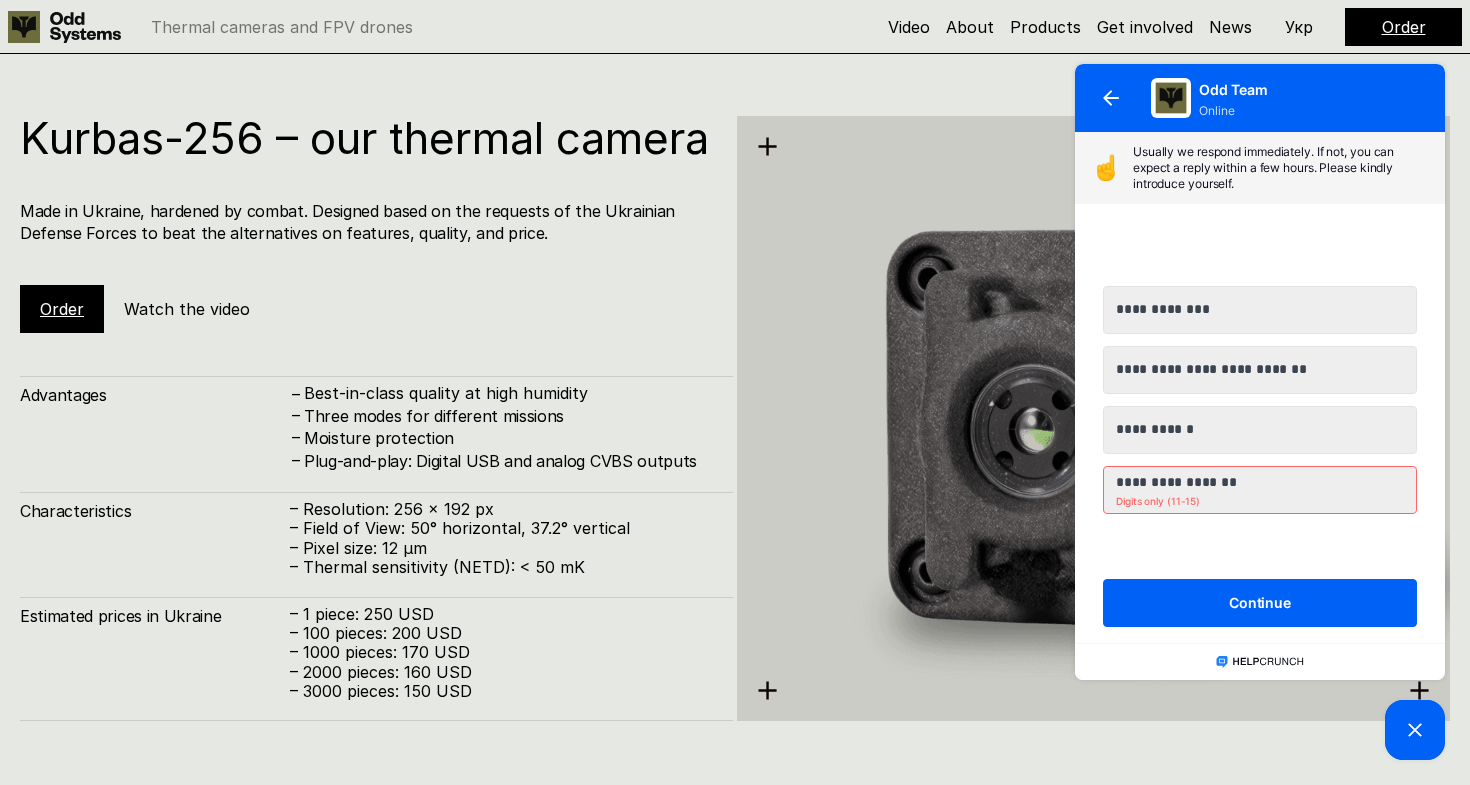 click on "**********" at bounding box center (1260, 482) 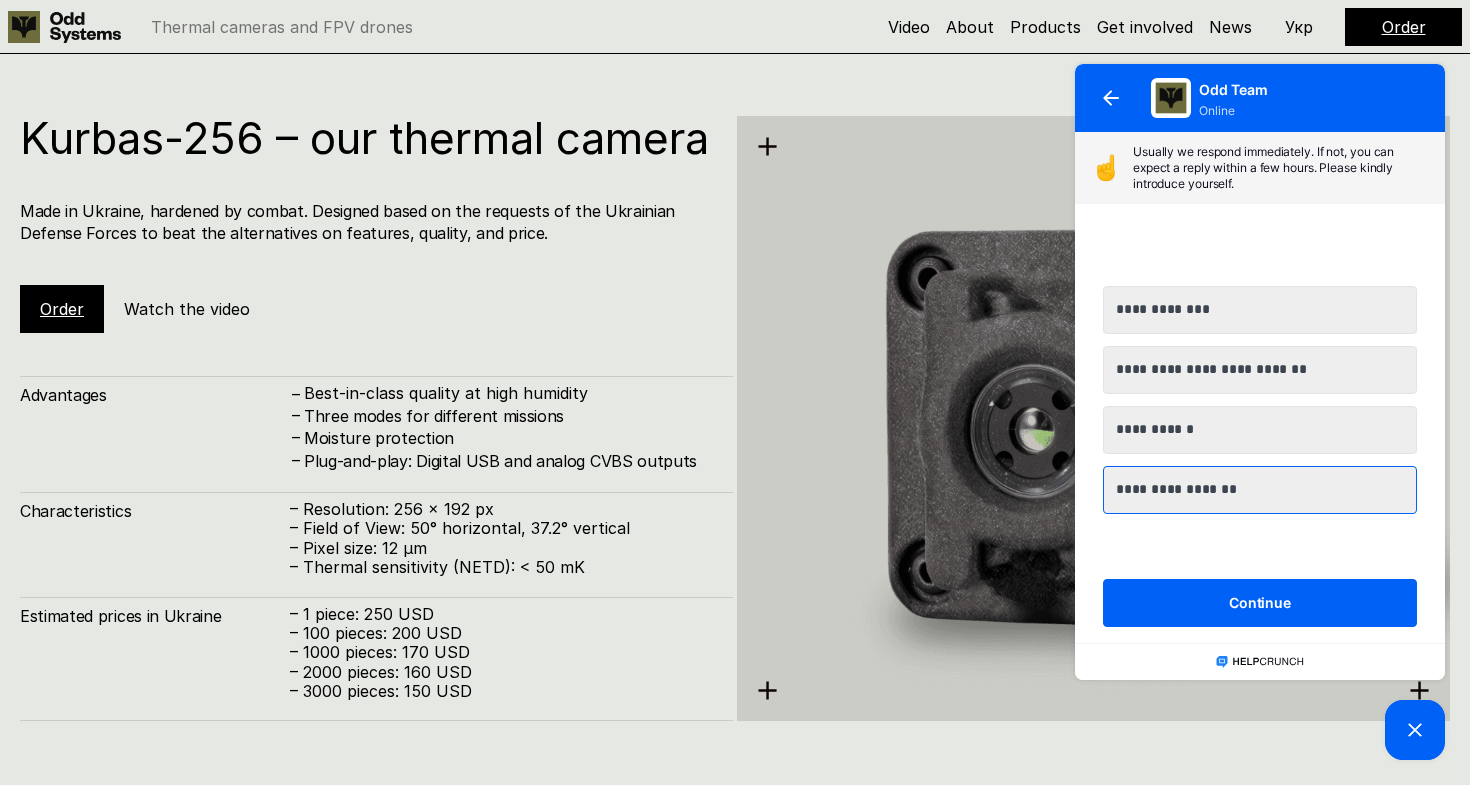 click on "Continue" at bounding box center (1260, 603) 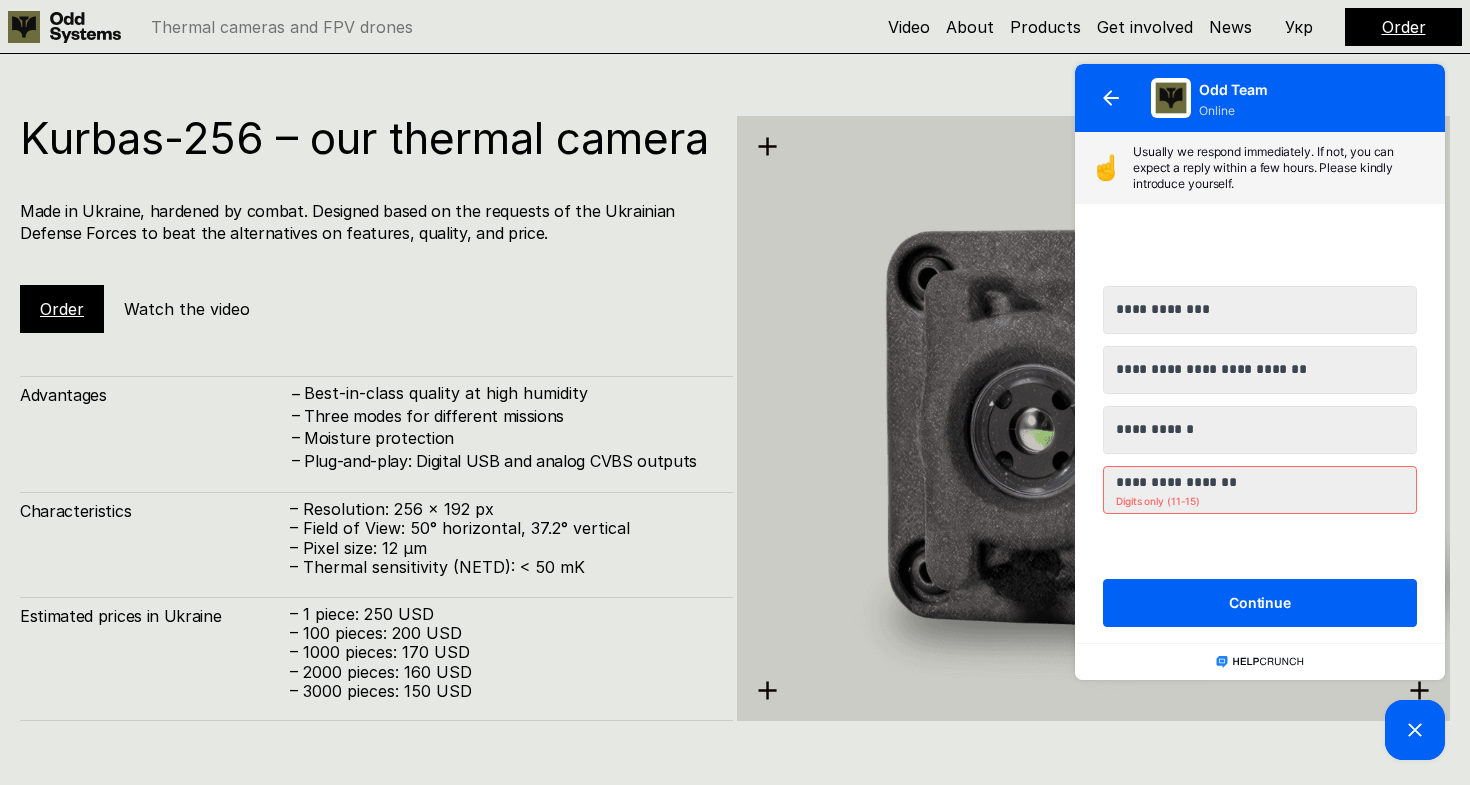 click on "**********" at bounding box center (1260, 482) 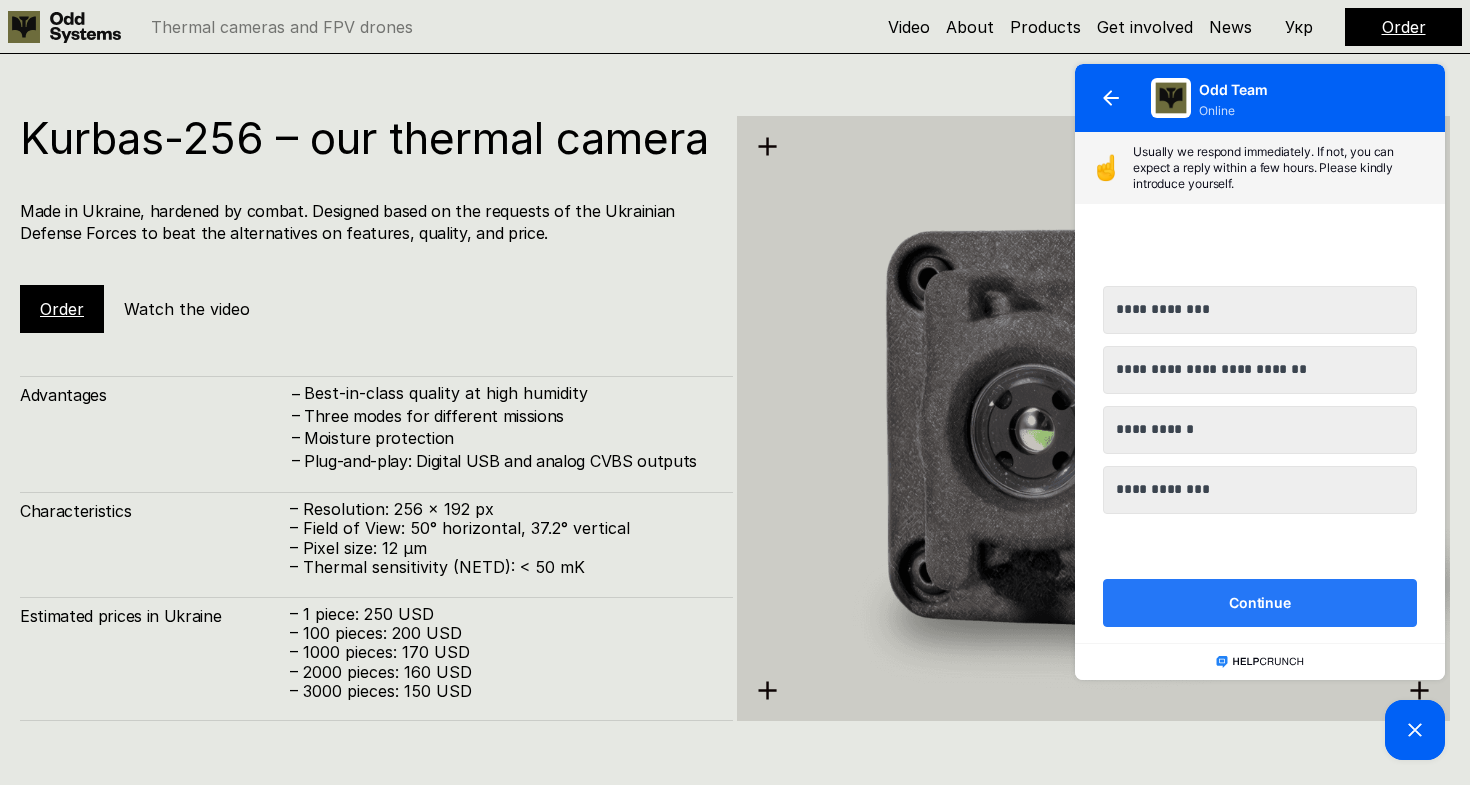 click on "Continue" at bounding box center [1260, 603] 